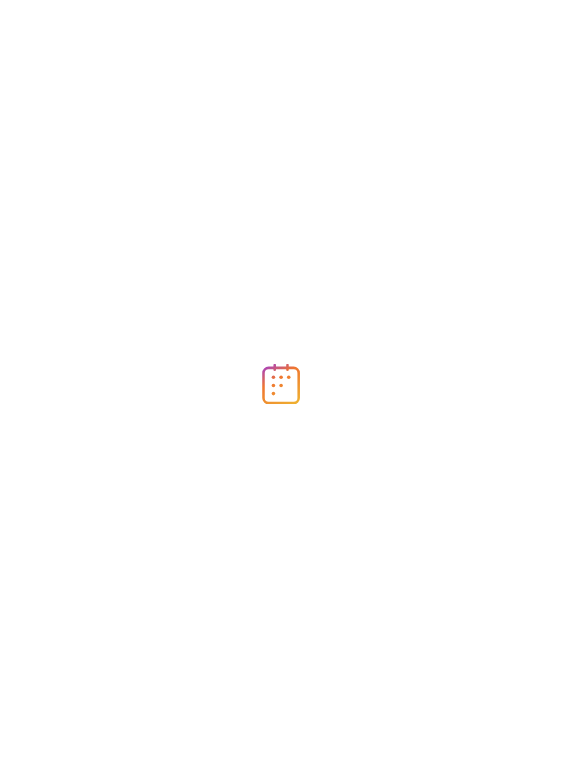scroll, scrollTop: 0, scrollLeft: 0, axis: both 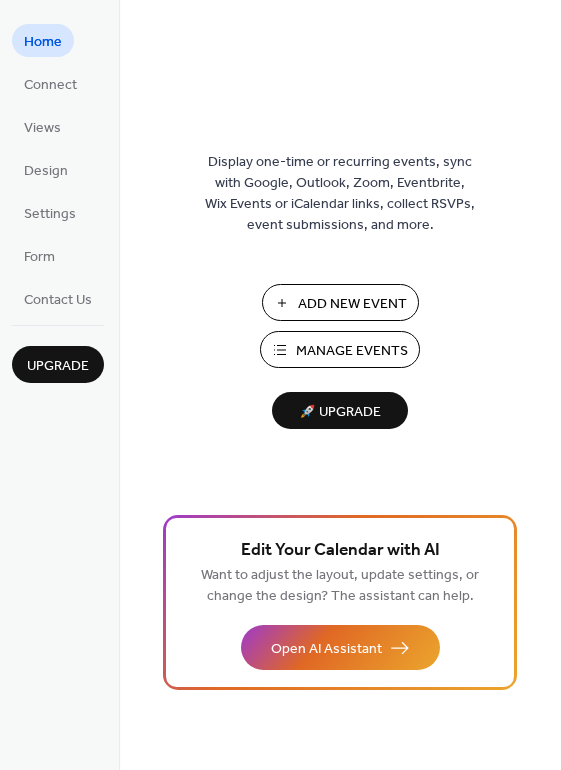 click on "Add New Event" at bounding box center [352, 304] 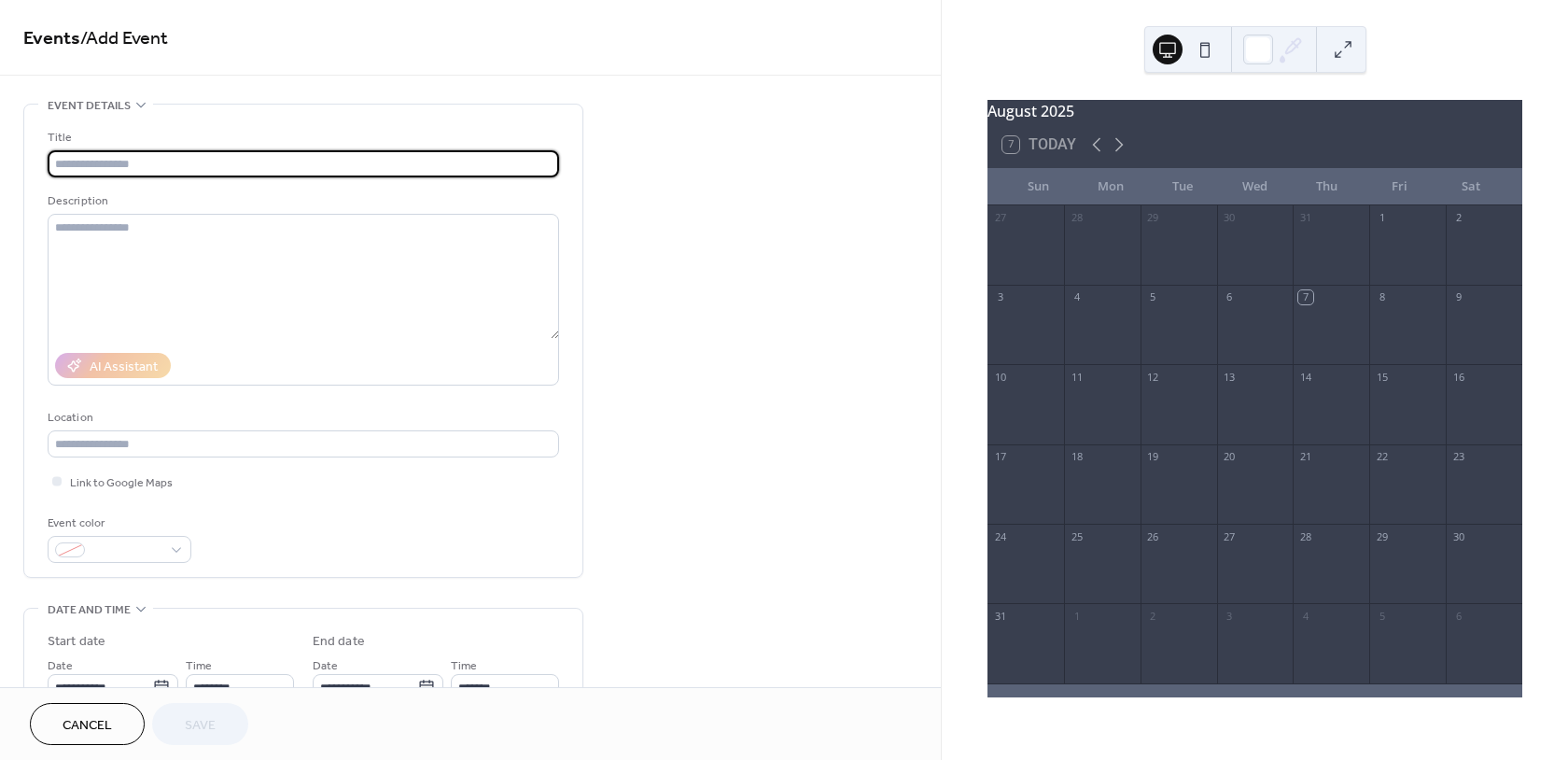 scroll, scrollTop: 0, scrollLeft: 0, axis: both 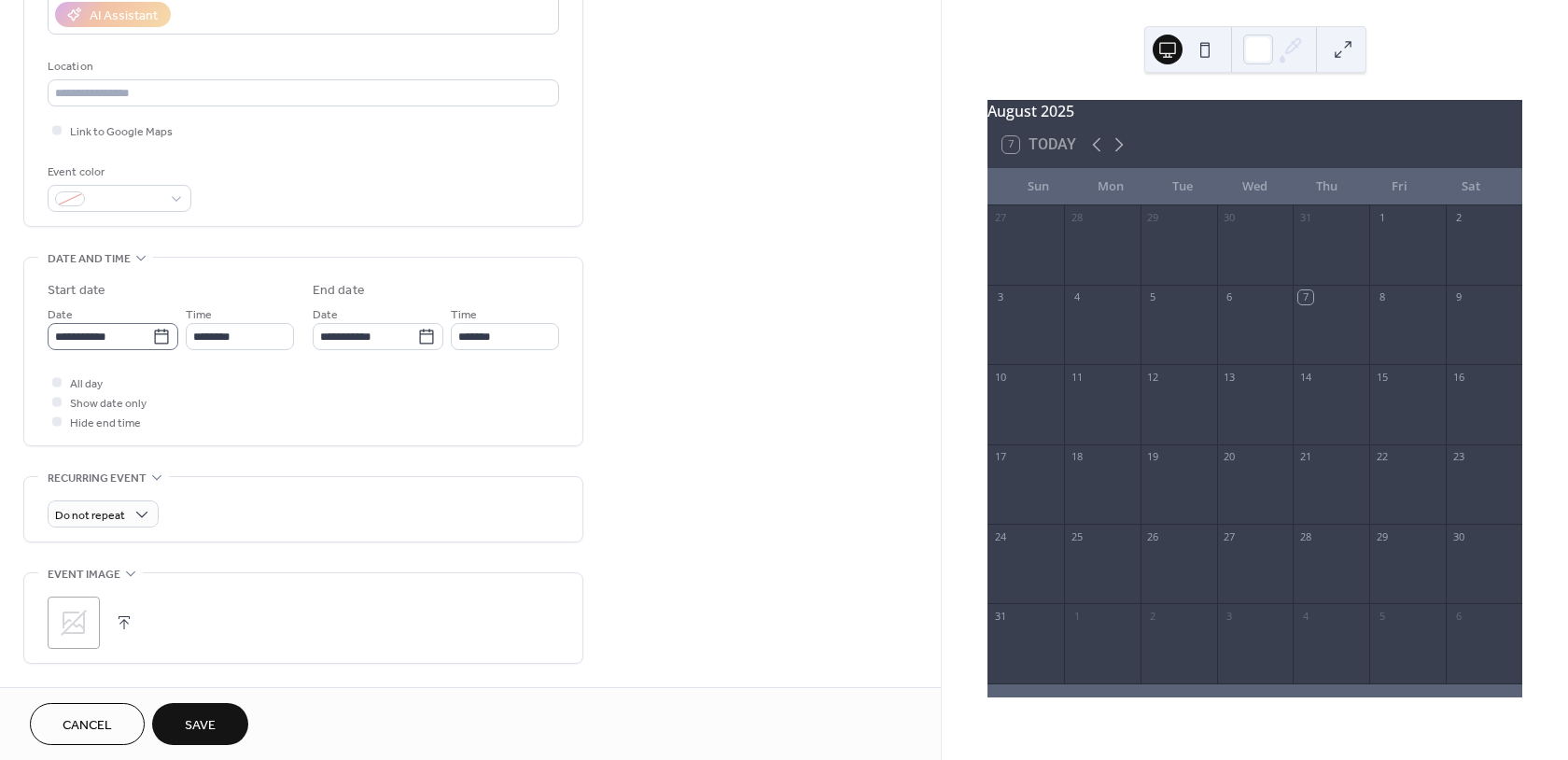 type on "**********" 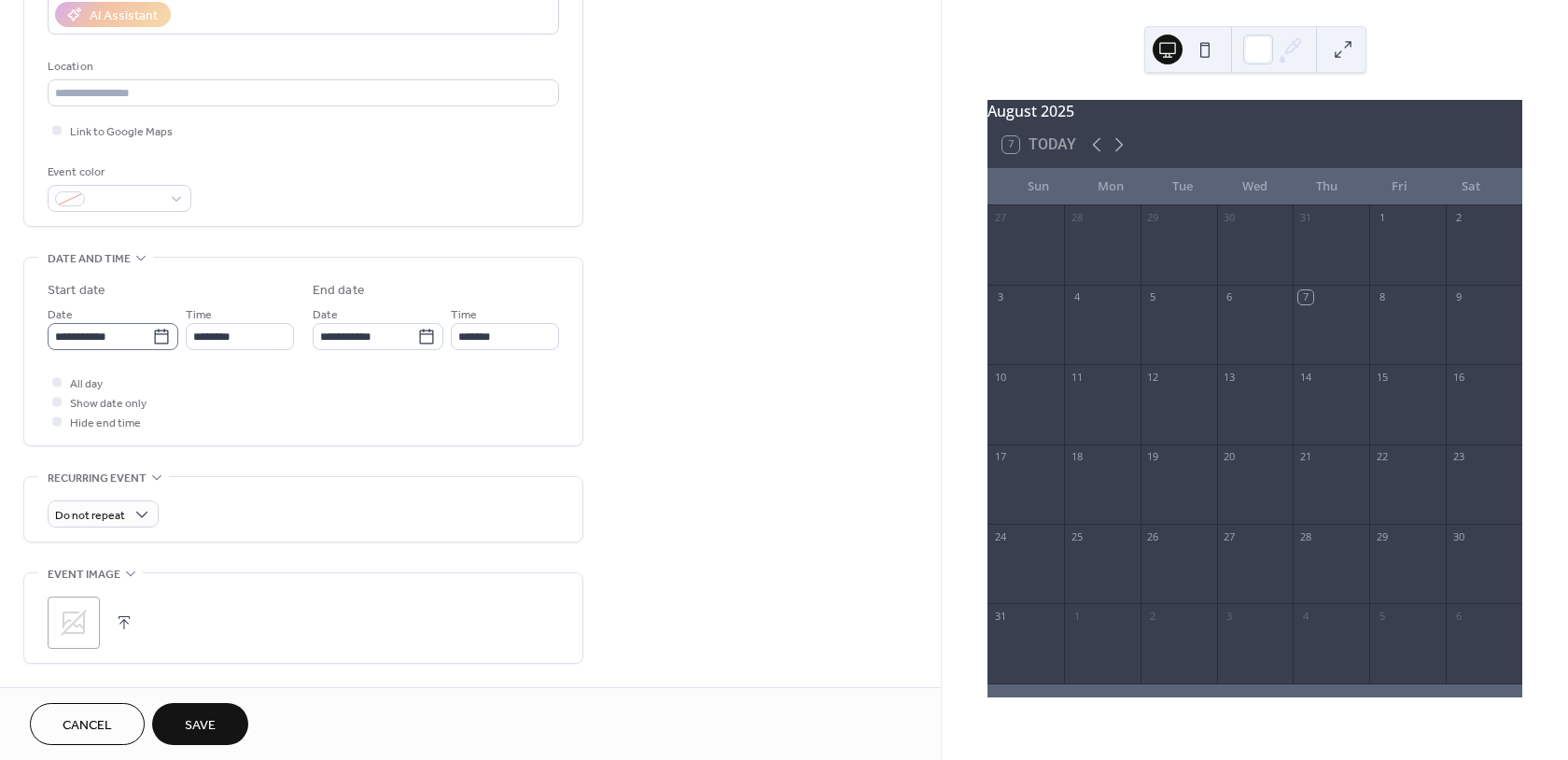 click 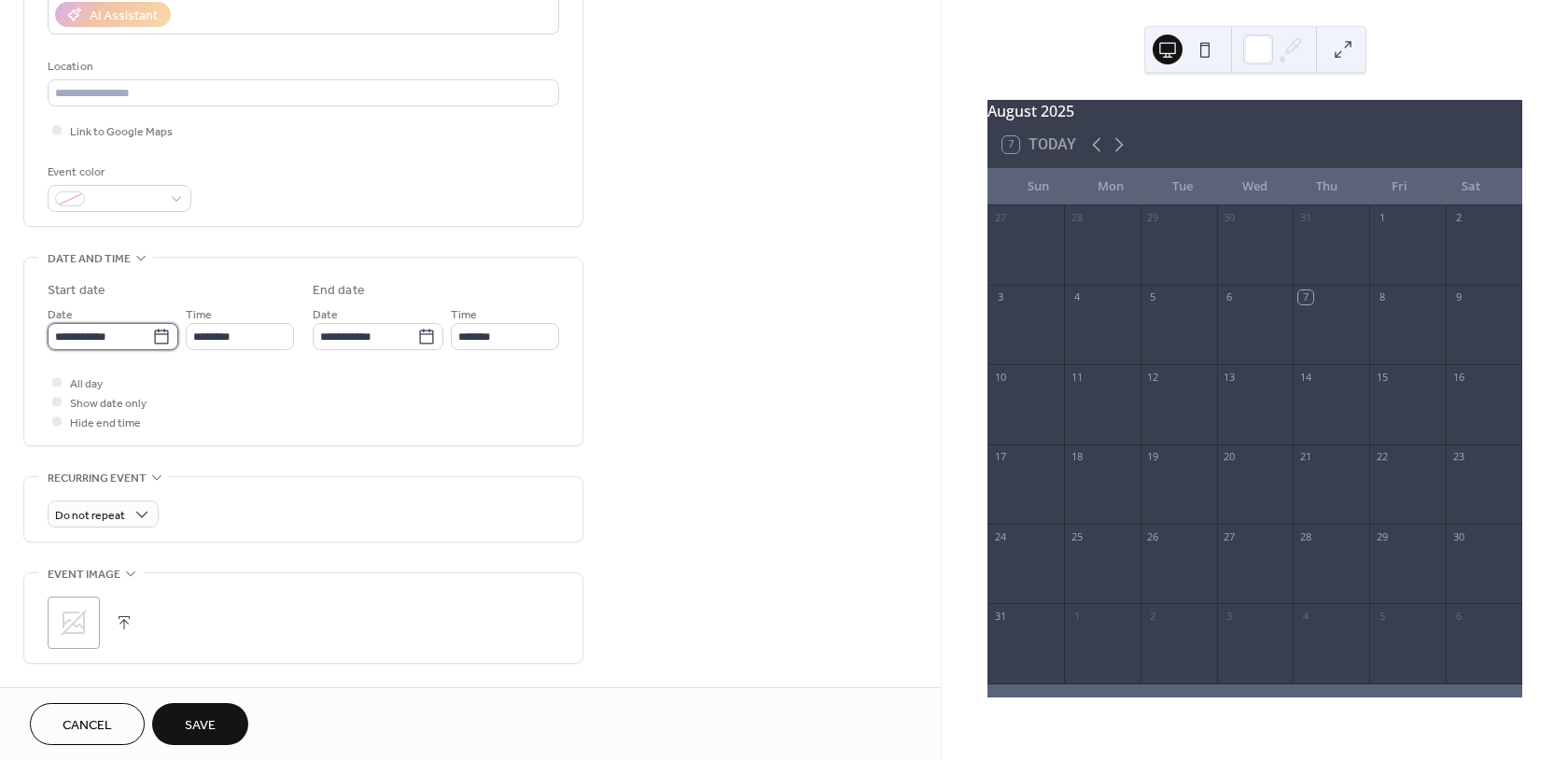 click on "**********" at bounding box center [100, 336] 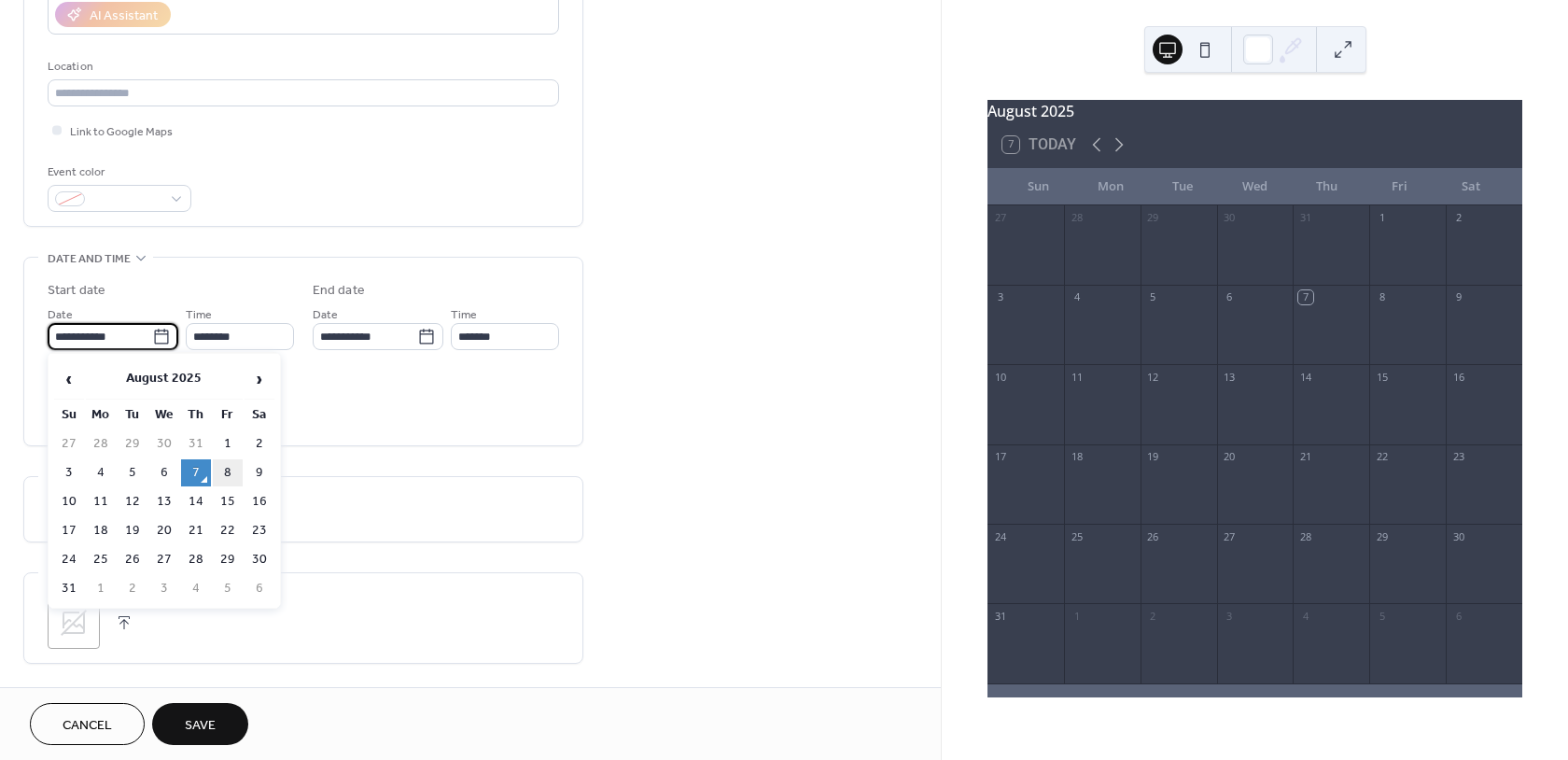 click on "8" at bounding box center (228, 472) 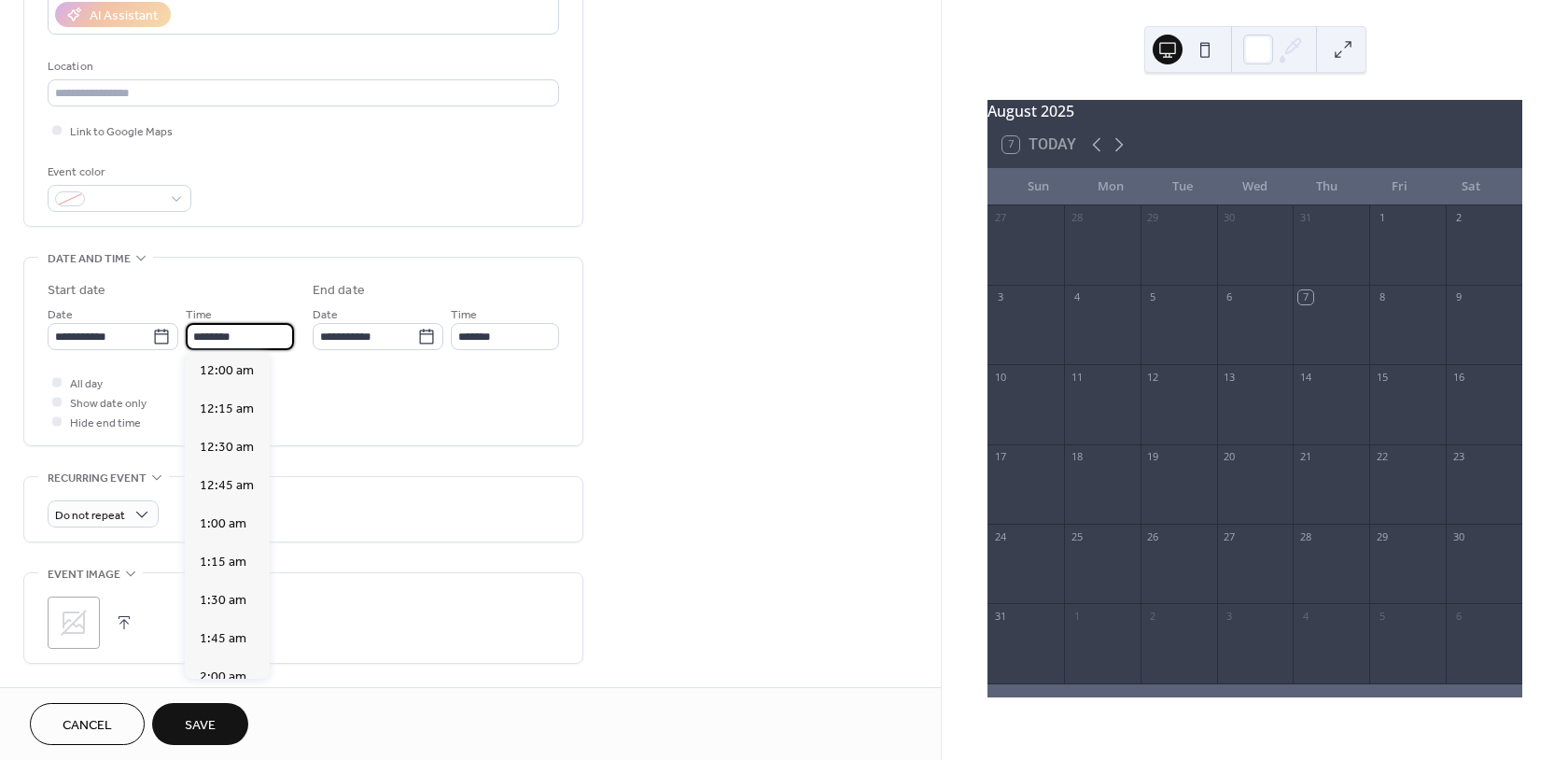 click on "********" at bounding box center (240, 336) 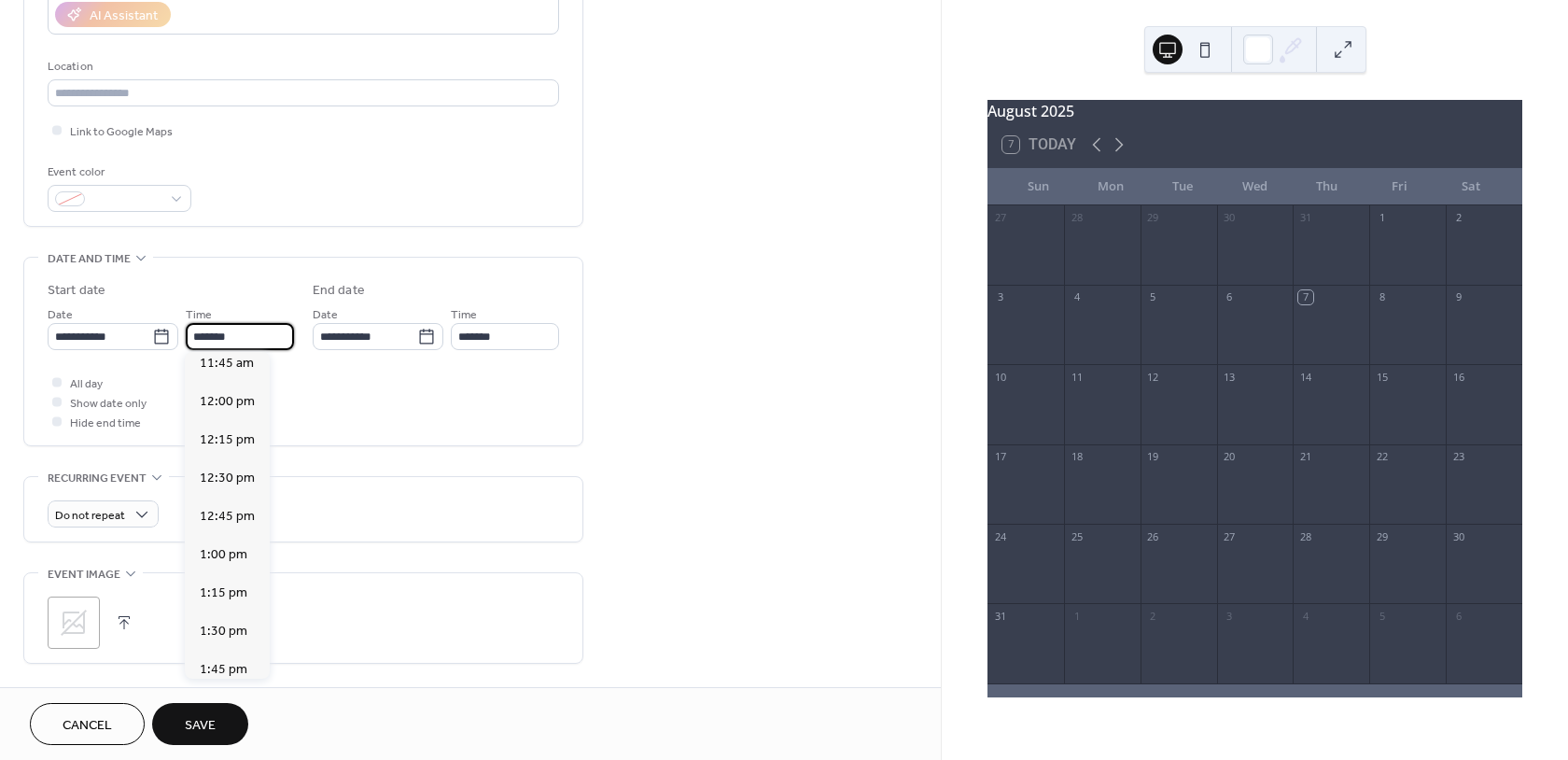 scroll, scrollTop: 2559, scrollLeft: 0, axis: vertical 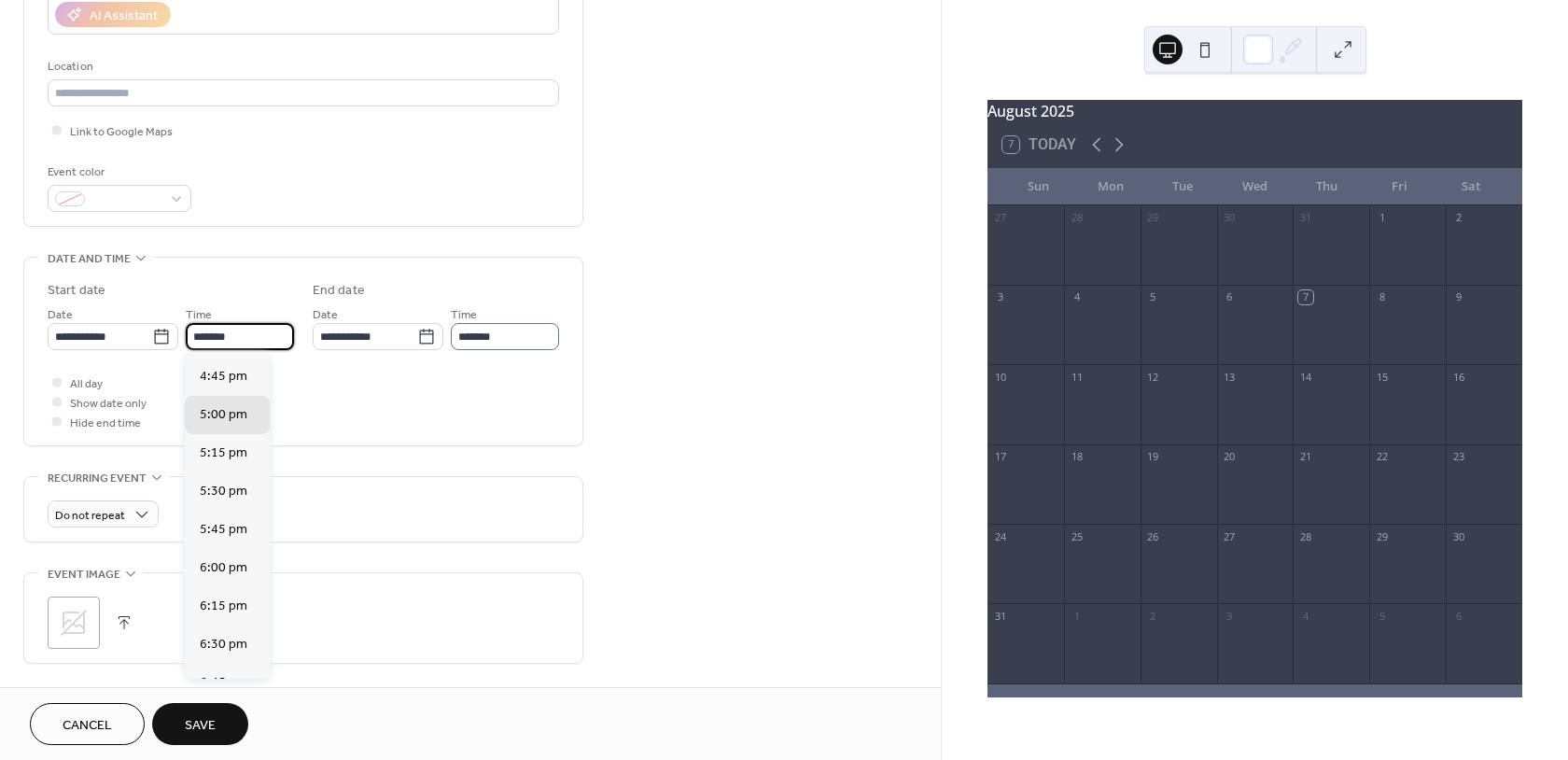 type on "*******" 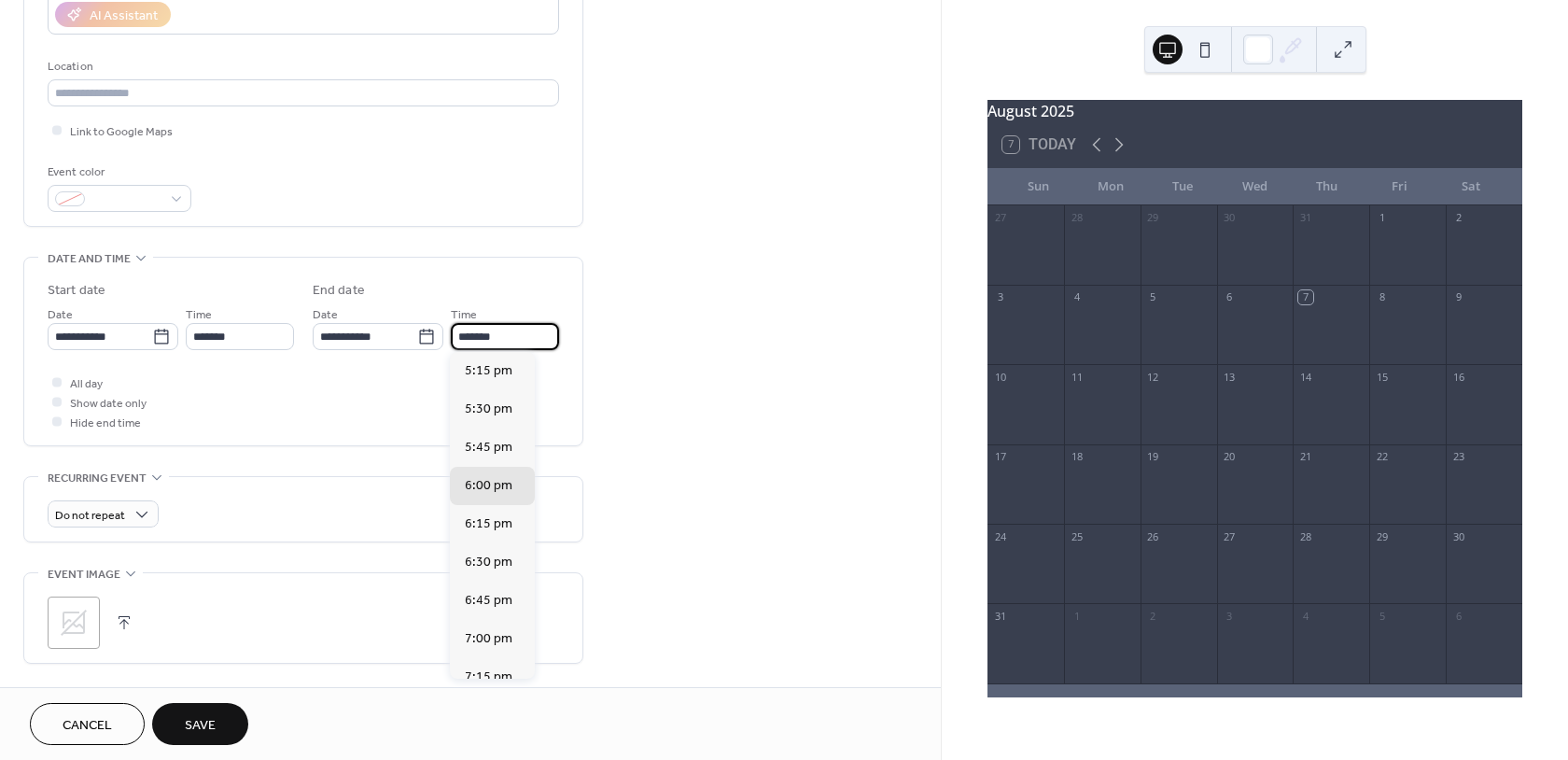 click on "*******" at bounding box center [505, 336] 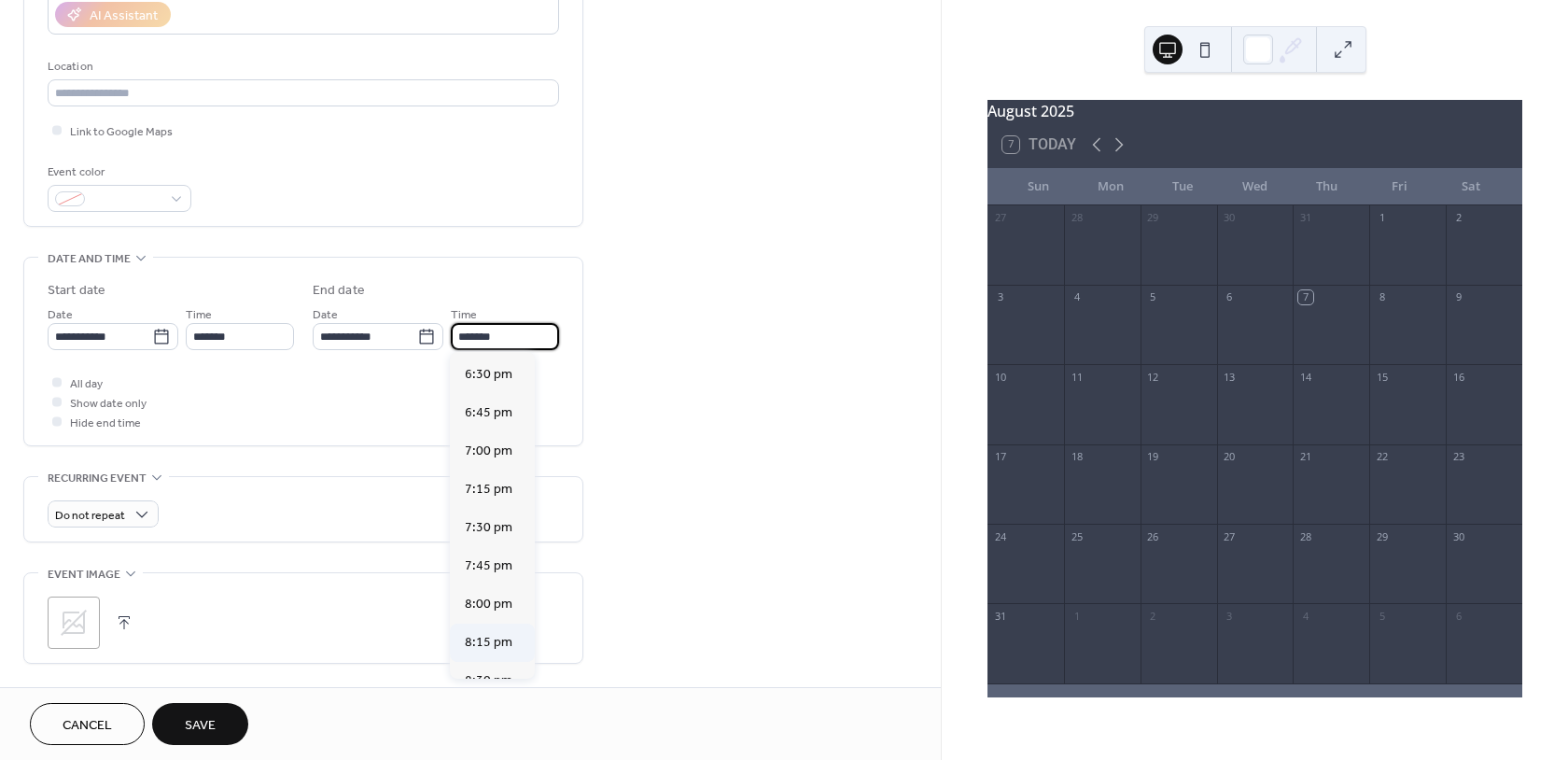 scroll, scrollTop: 205, scrollLeft: 0, axis: vertical 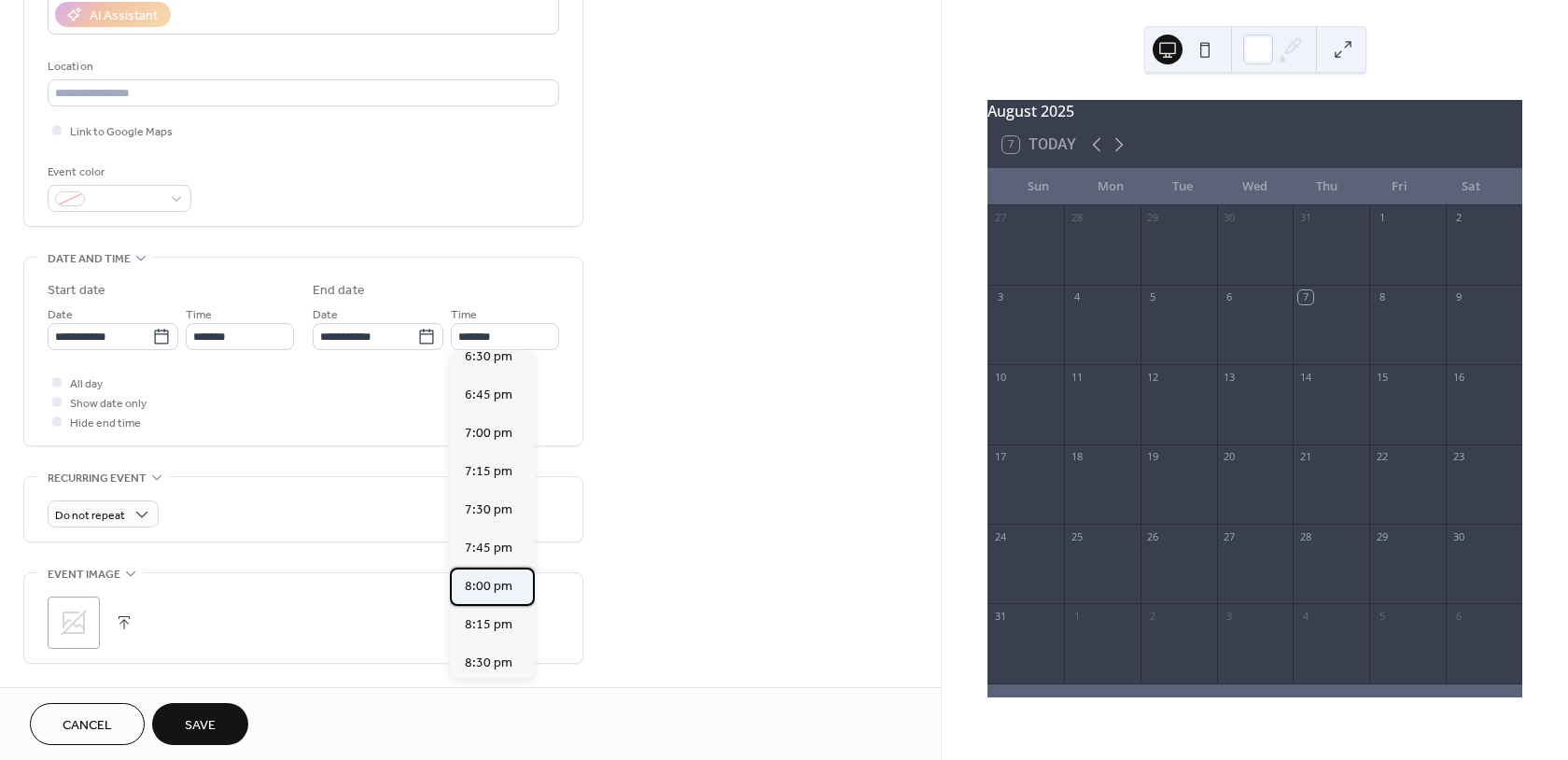click on "8:00 pm" at bounding box center (488, 585) 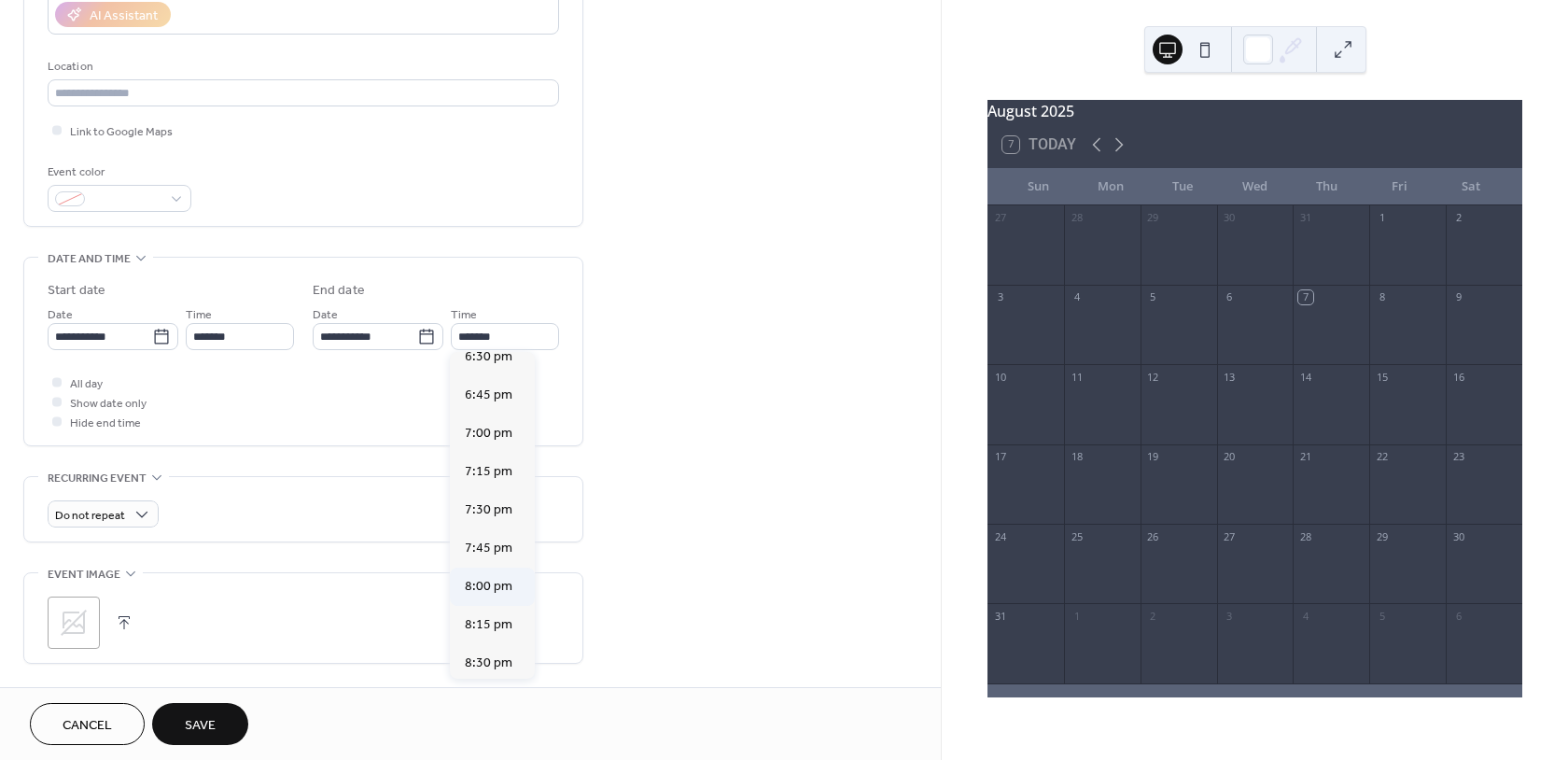 type on "*******" 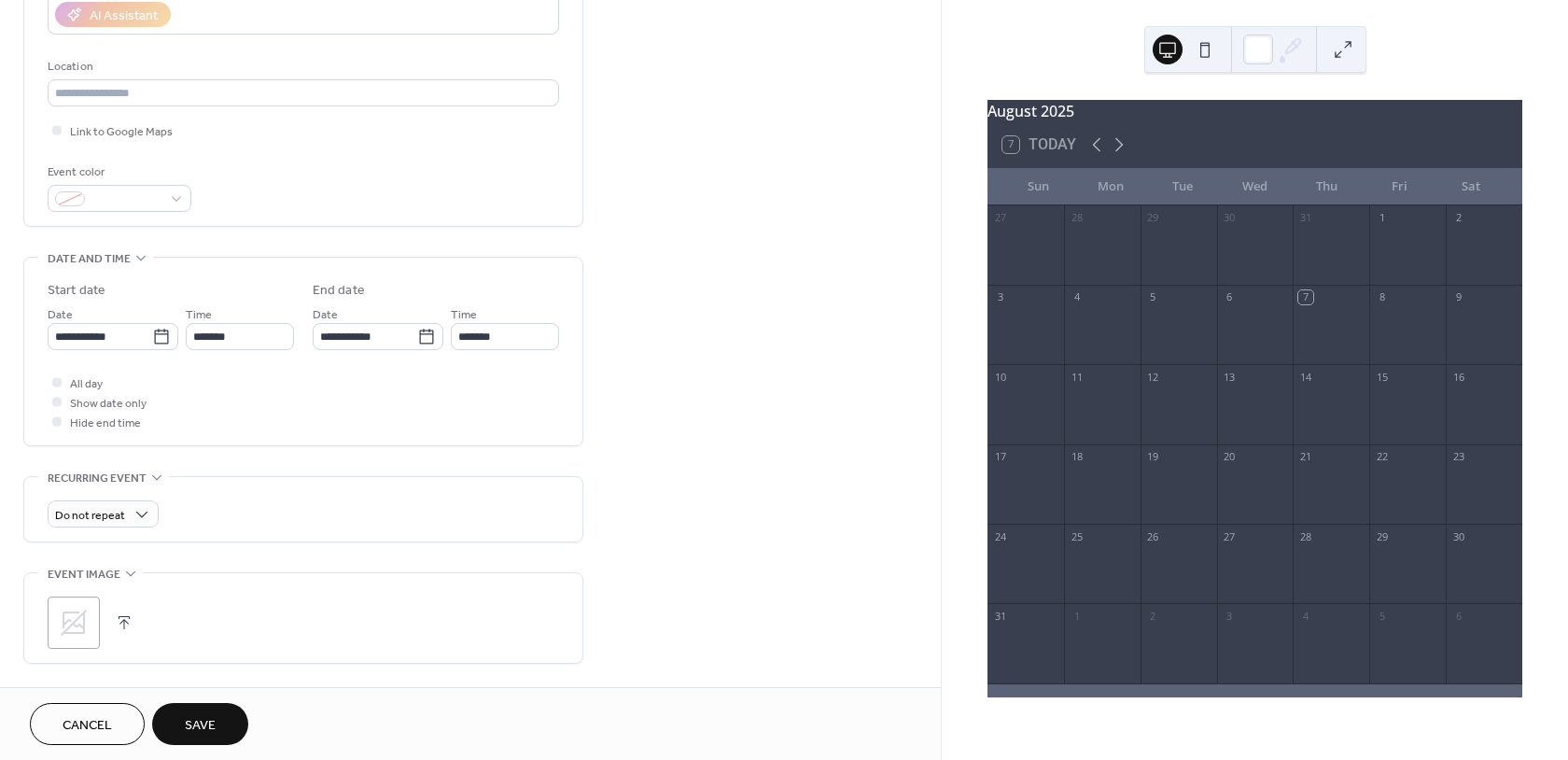 click on "Save" at bounding box center [200, 724] 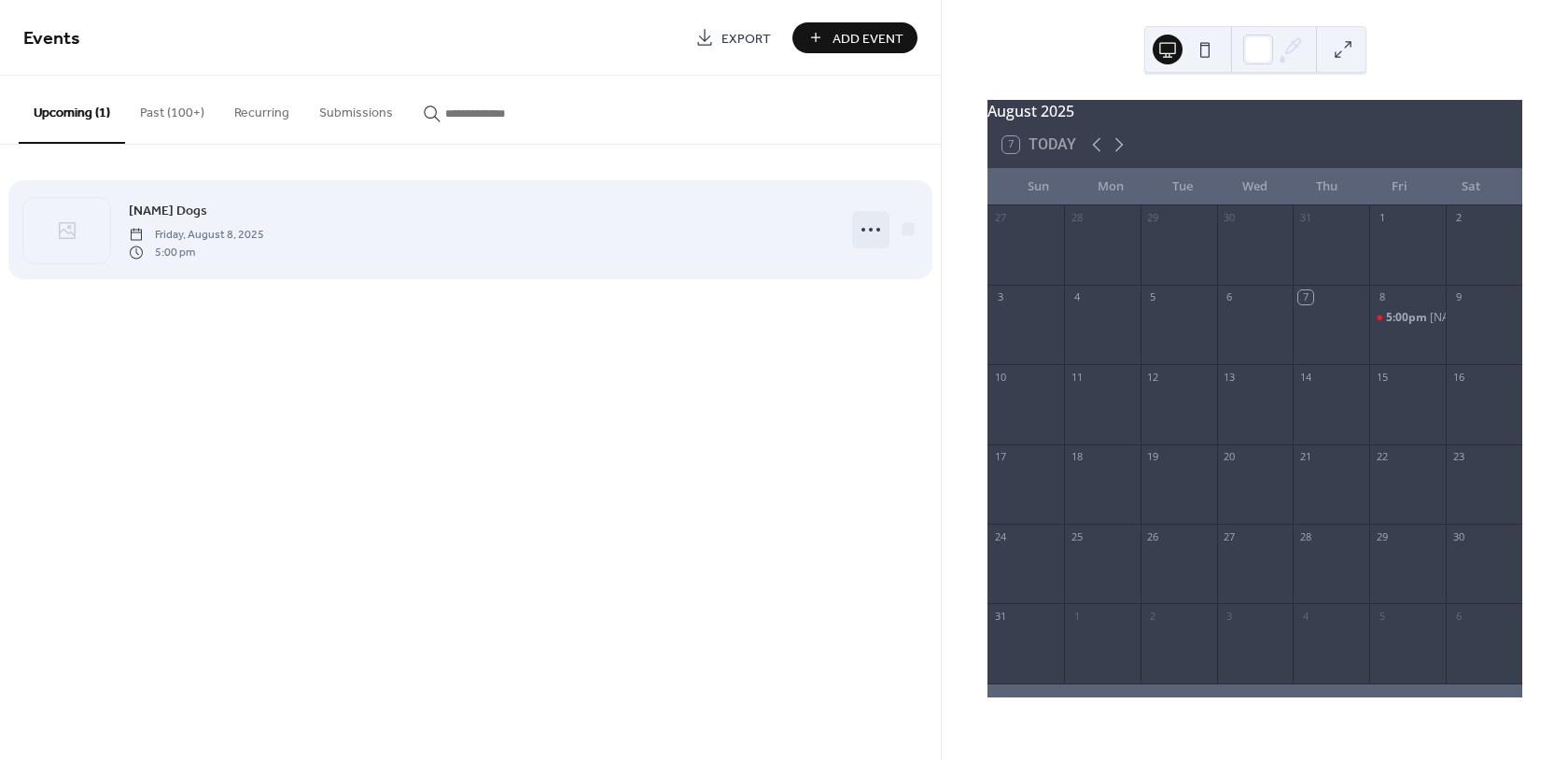 click 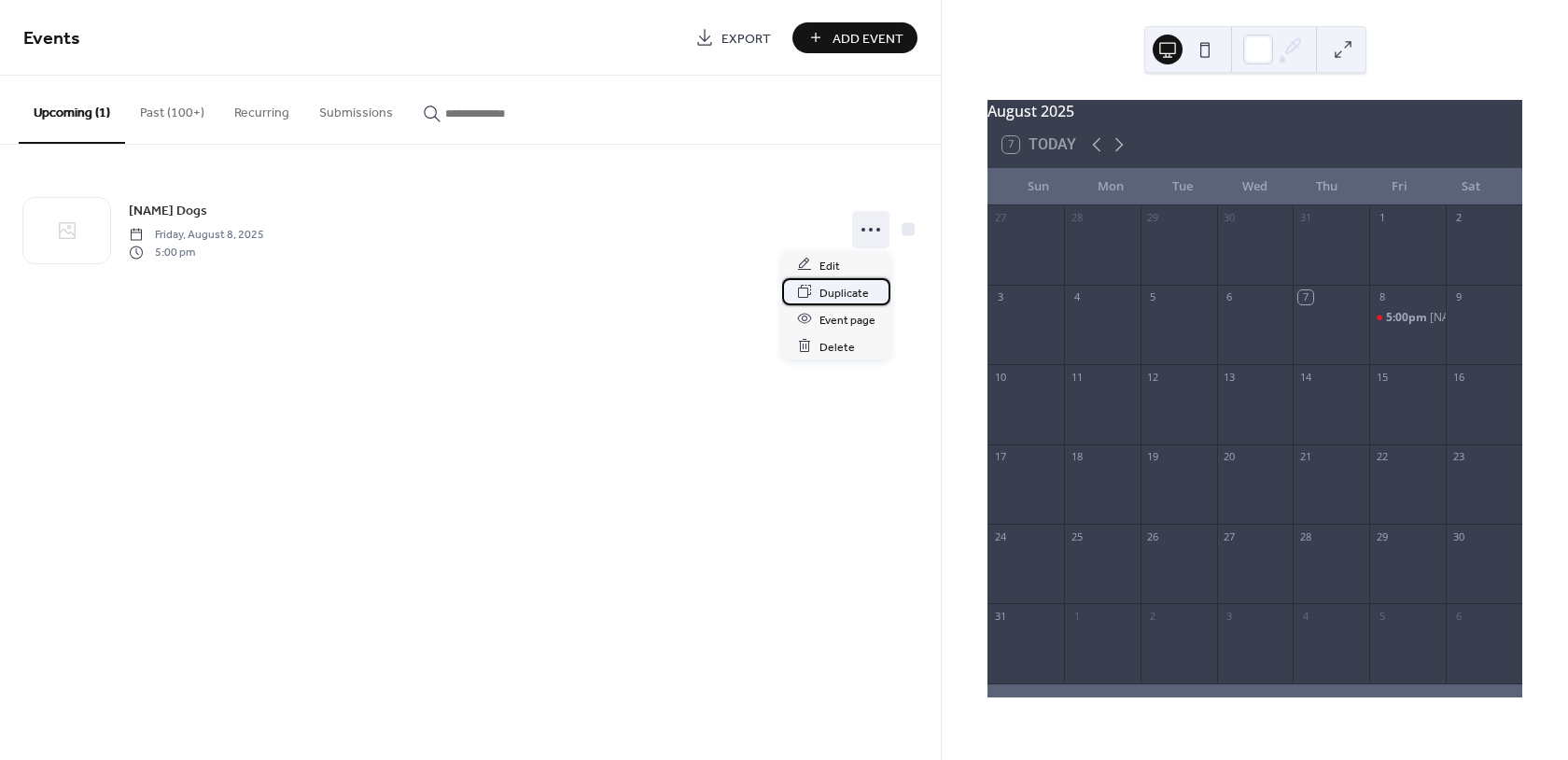 click on "Duplicate" at bounding box center (844, 292) 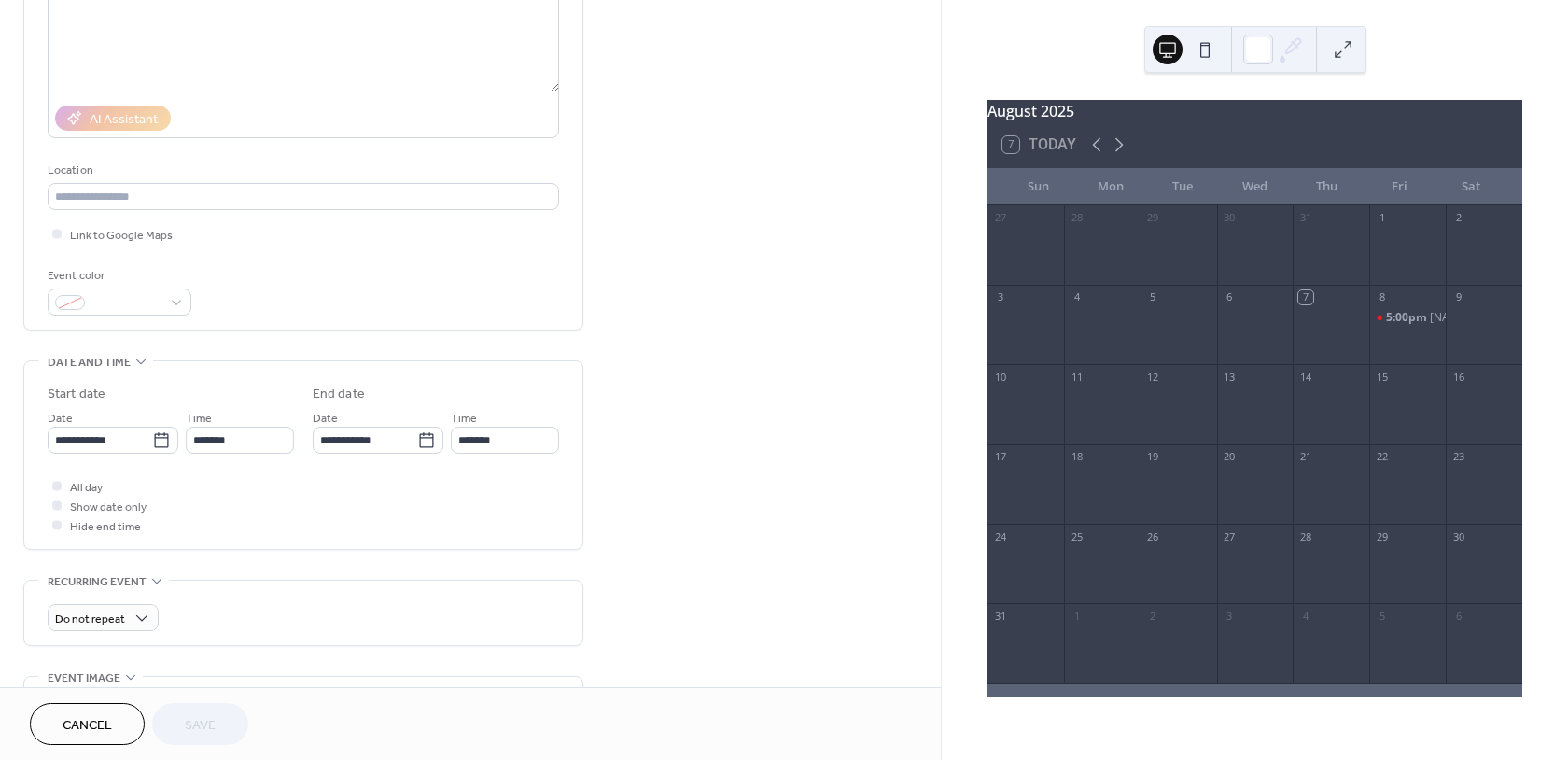 scroll, scrollTop: 309, scrollLeft: 0, axis: vertical 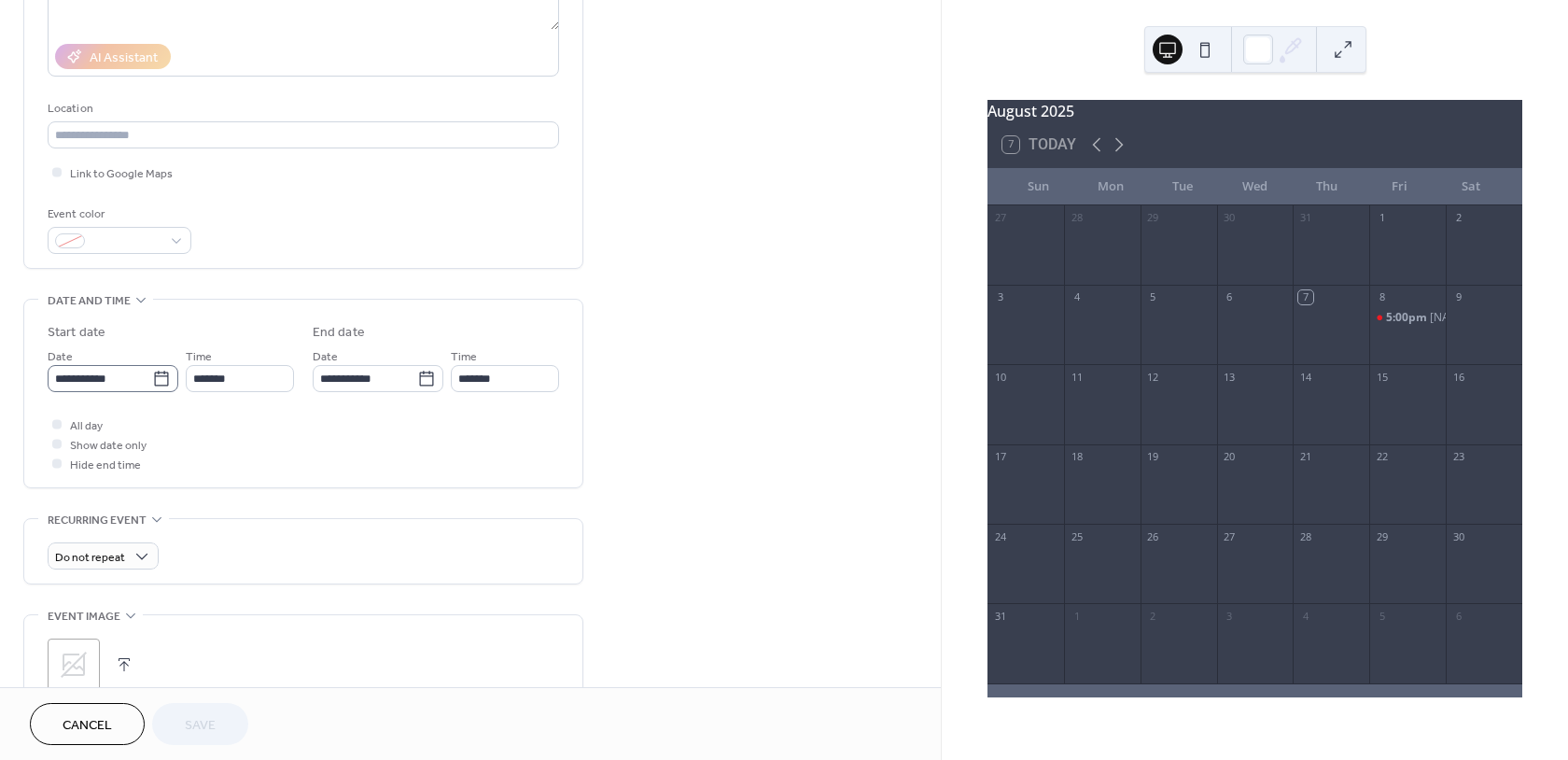 click 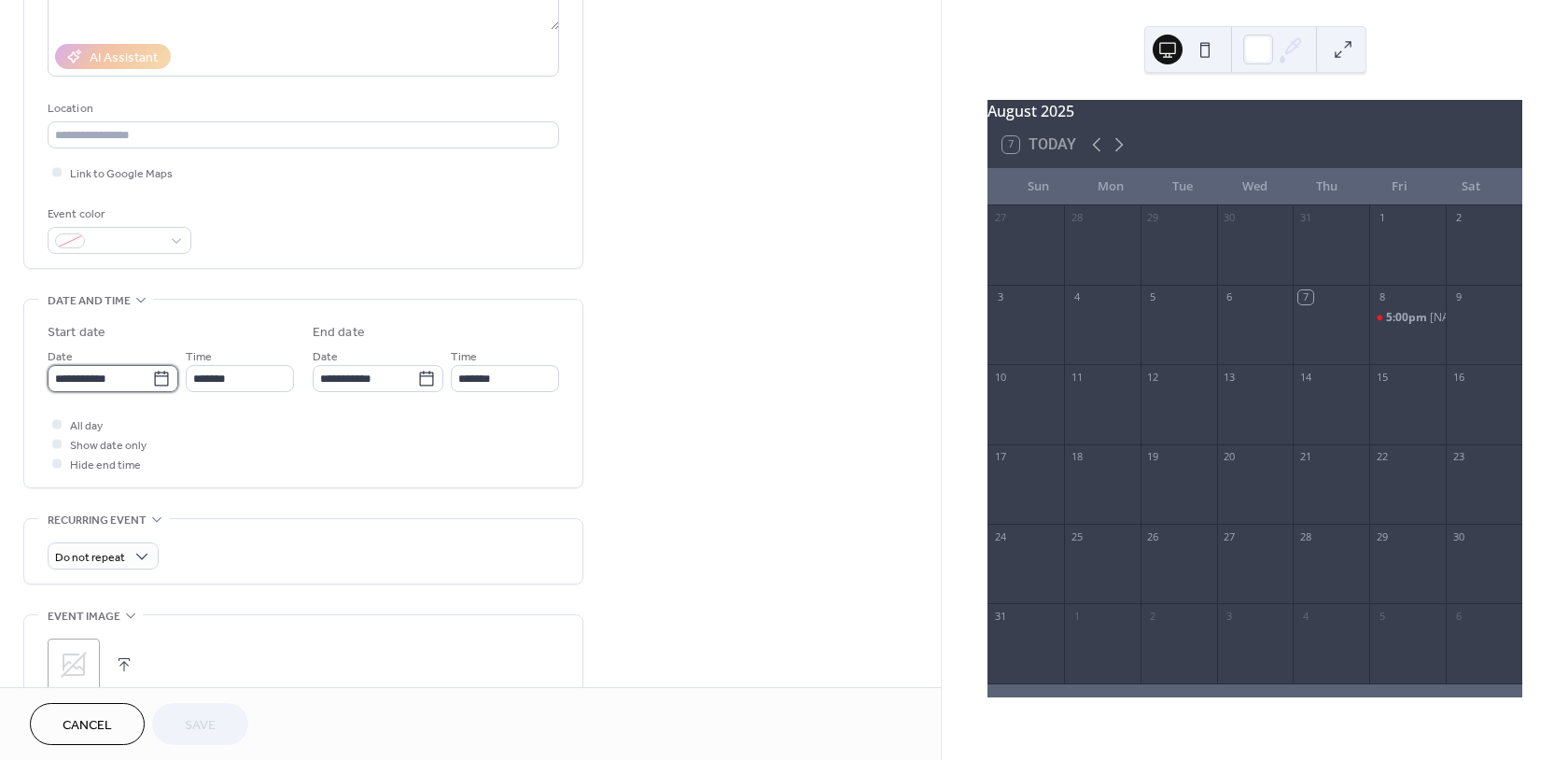 click on "**********" at bounding box center (100, 378) 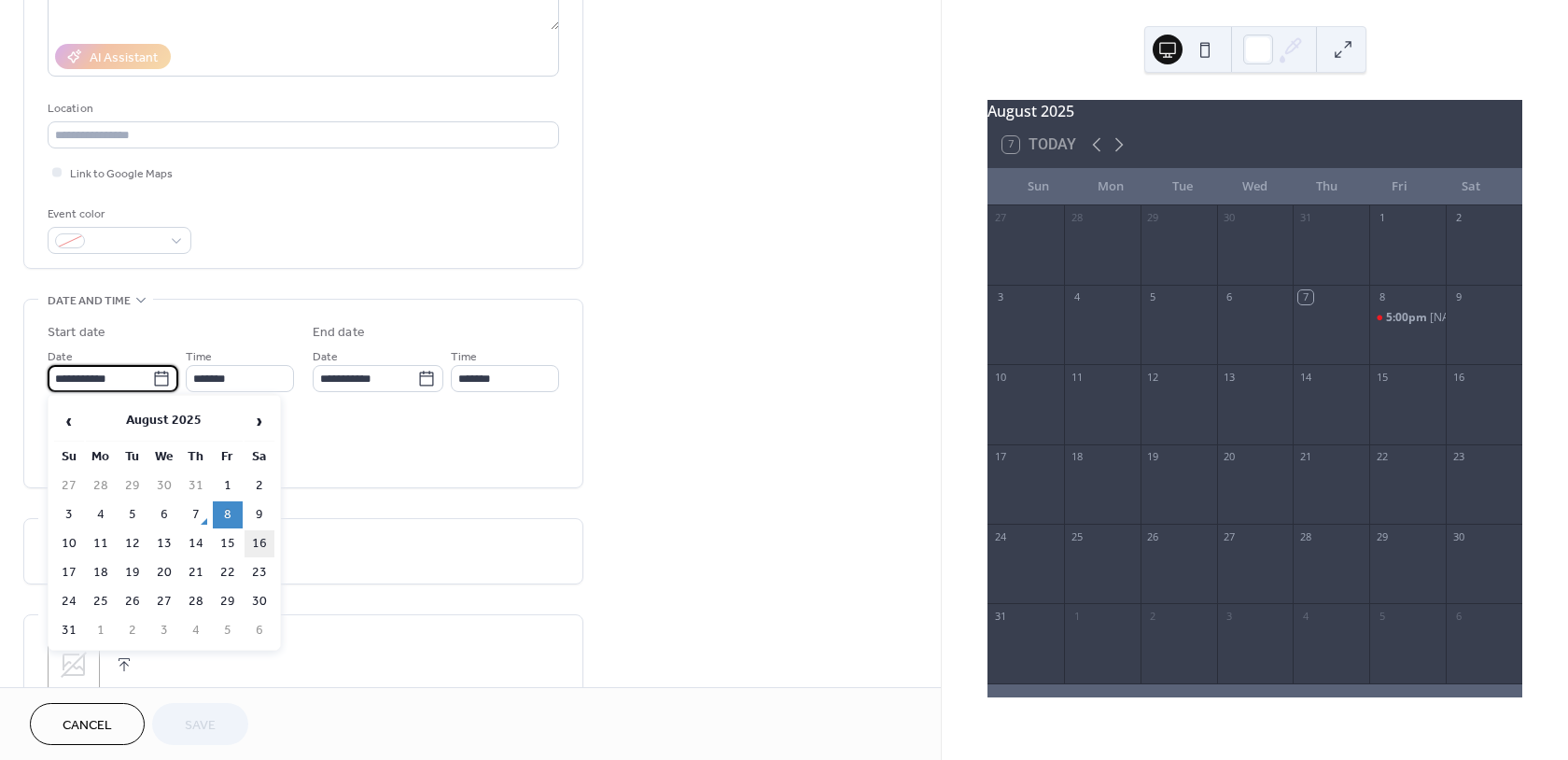 click on "16" at bounding box center (259, 543) 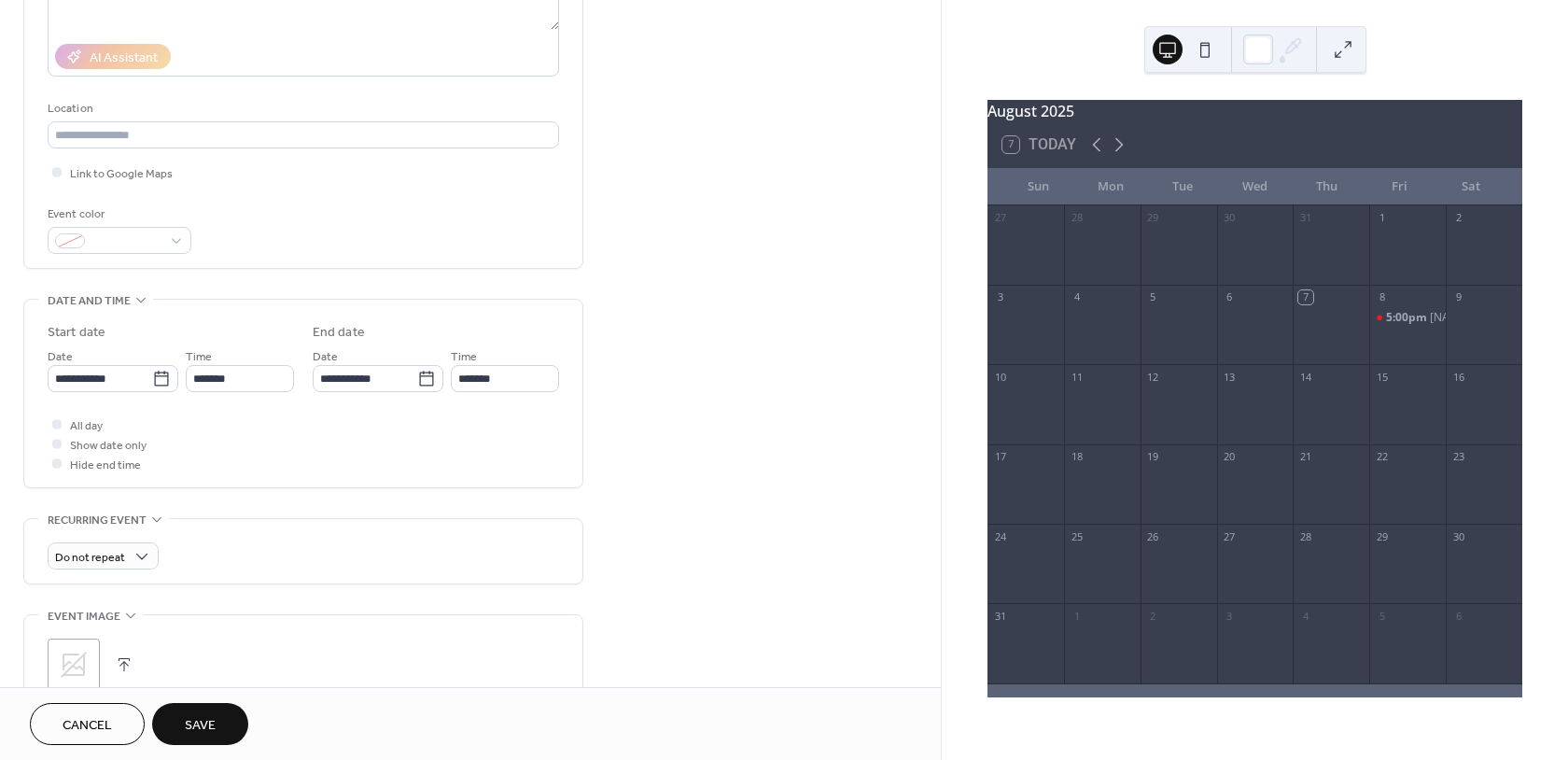 click on "Save" at bounding box center (200, 725) 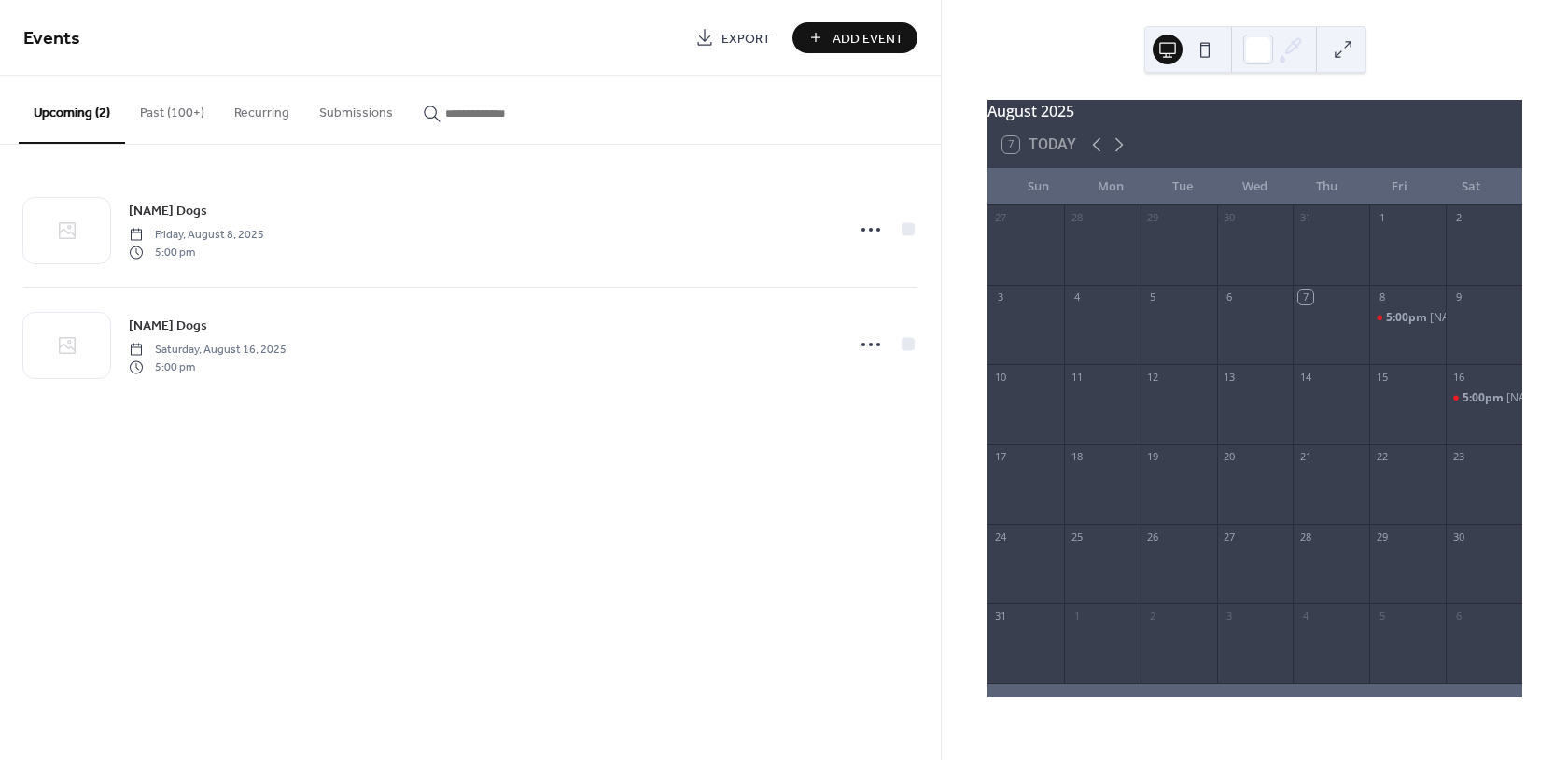 click on "Add Event" at bounding box center [855, 37] 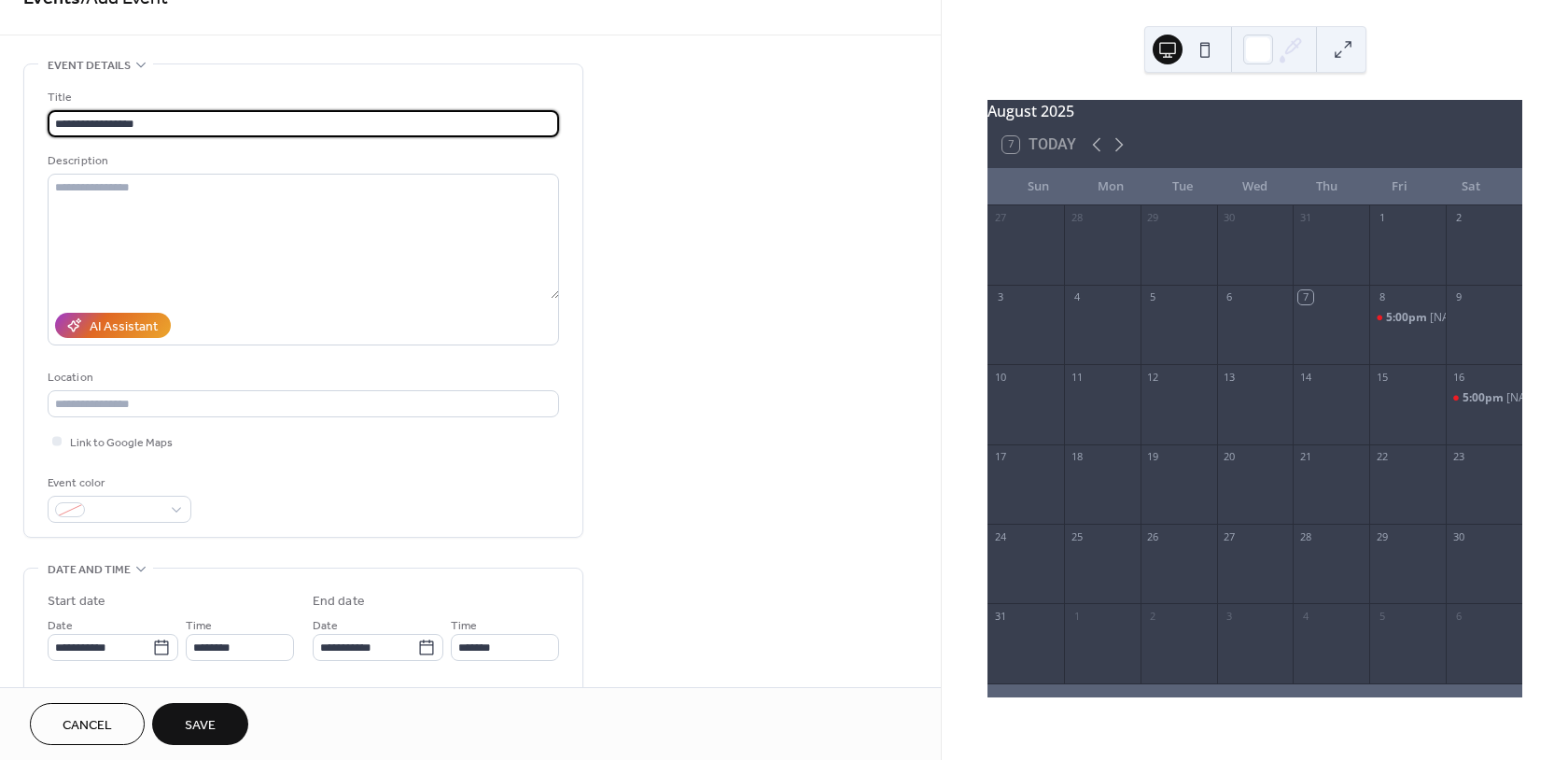 scroll, scrollTop: 163, scrollLeft: 0, axis: vertical 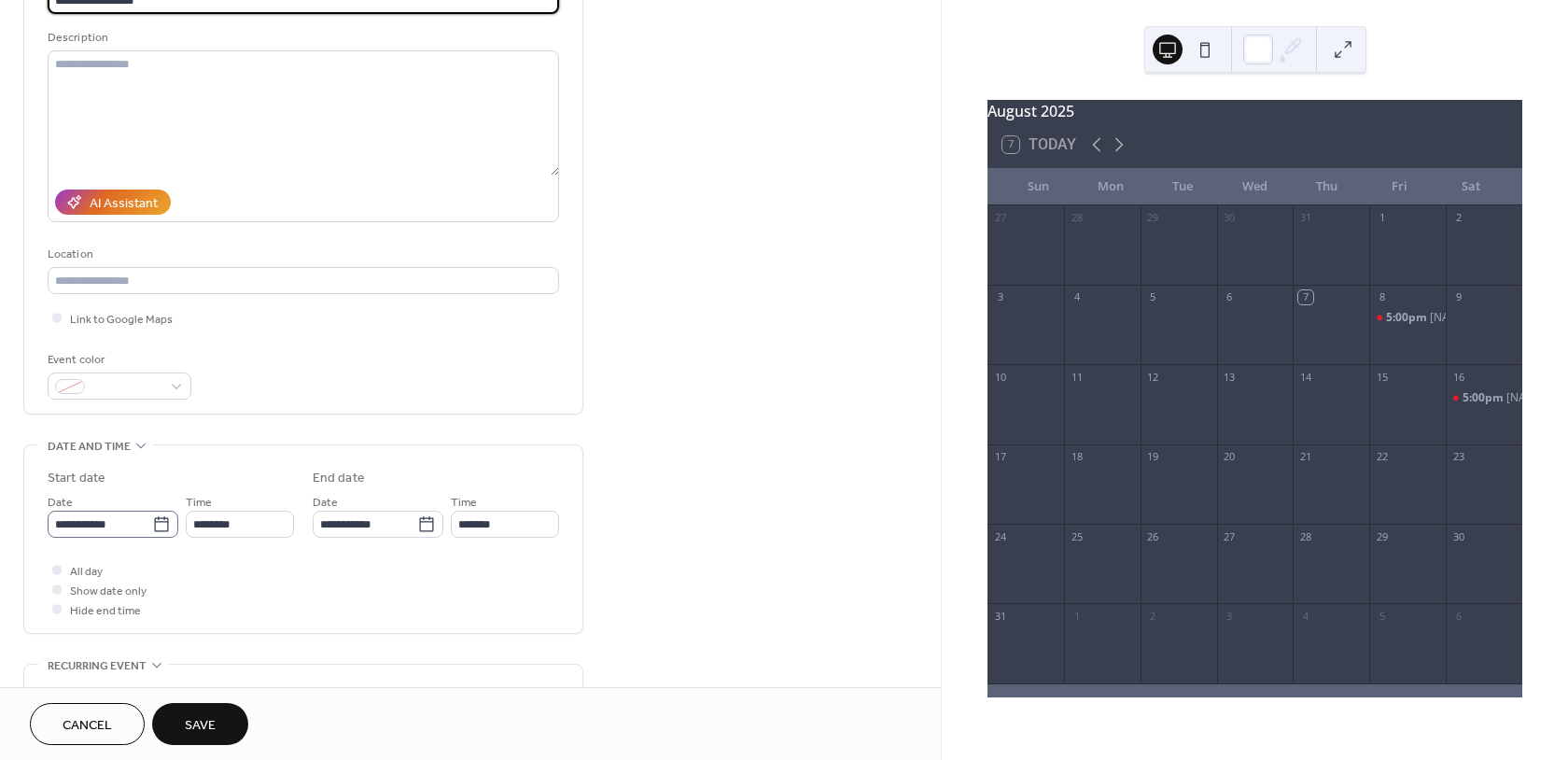 type on "**********" 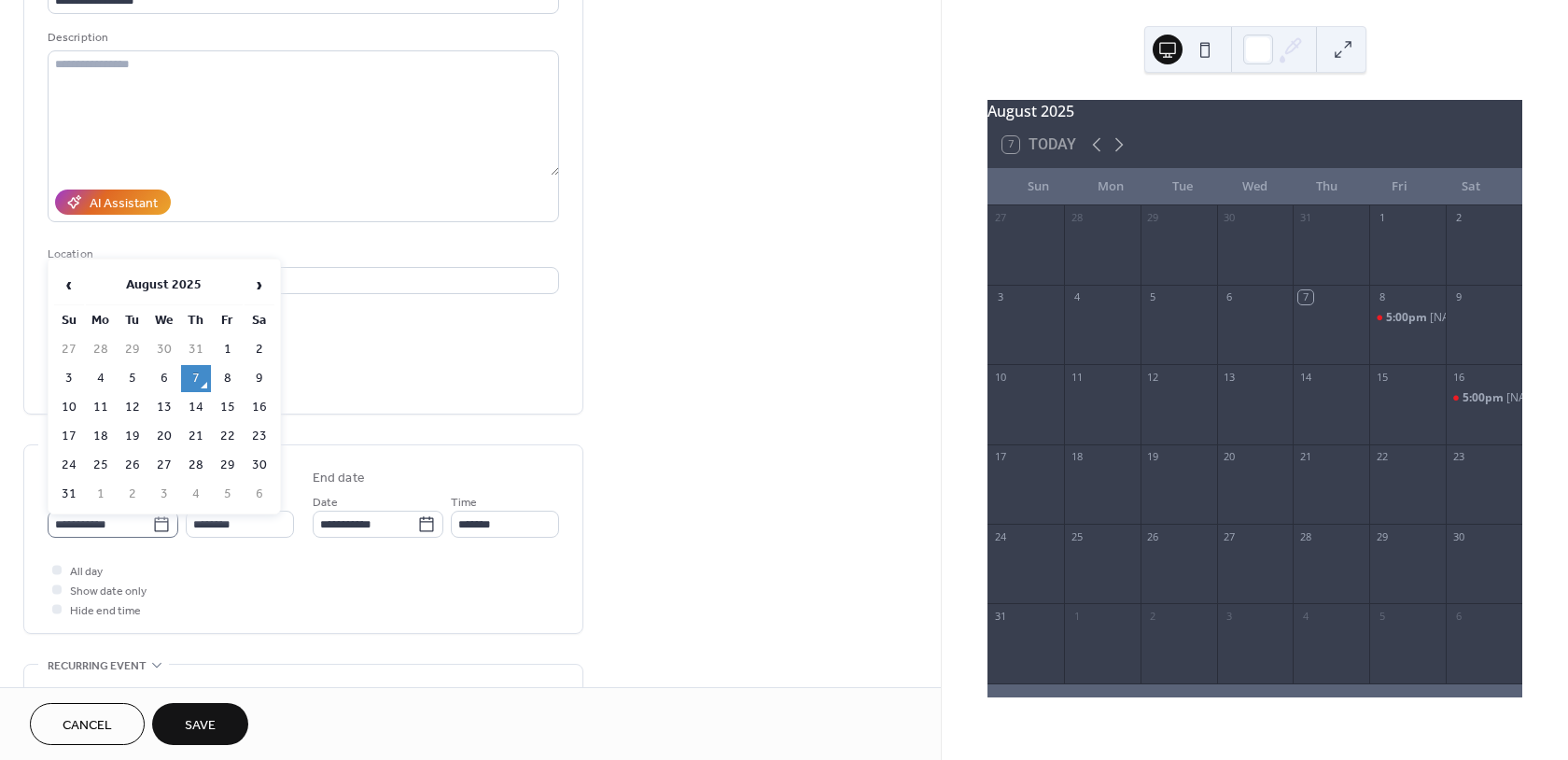 click 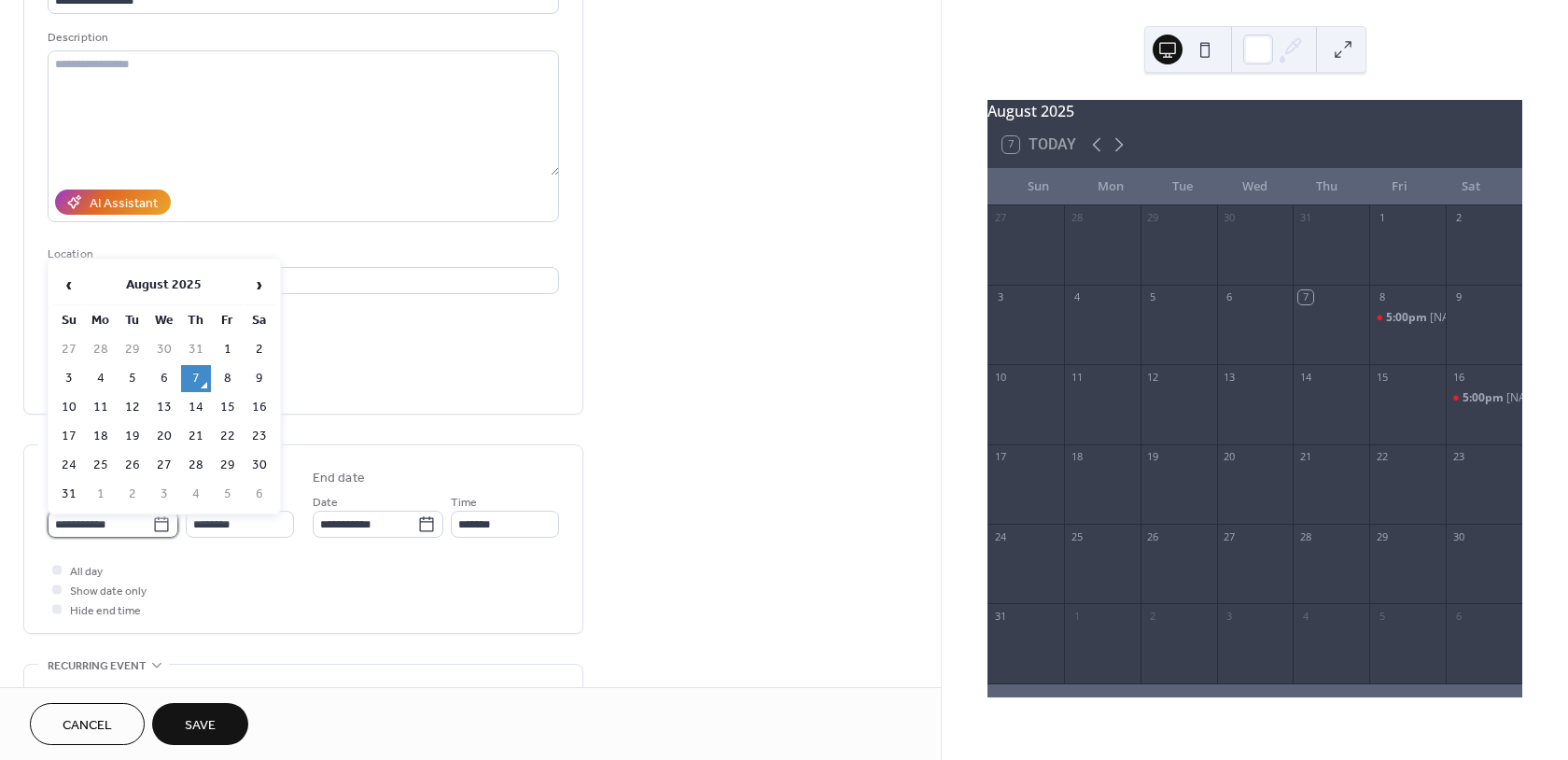 click on "**********" at bounding box center [100, 524] 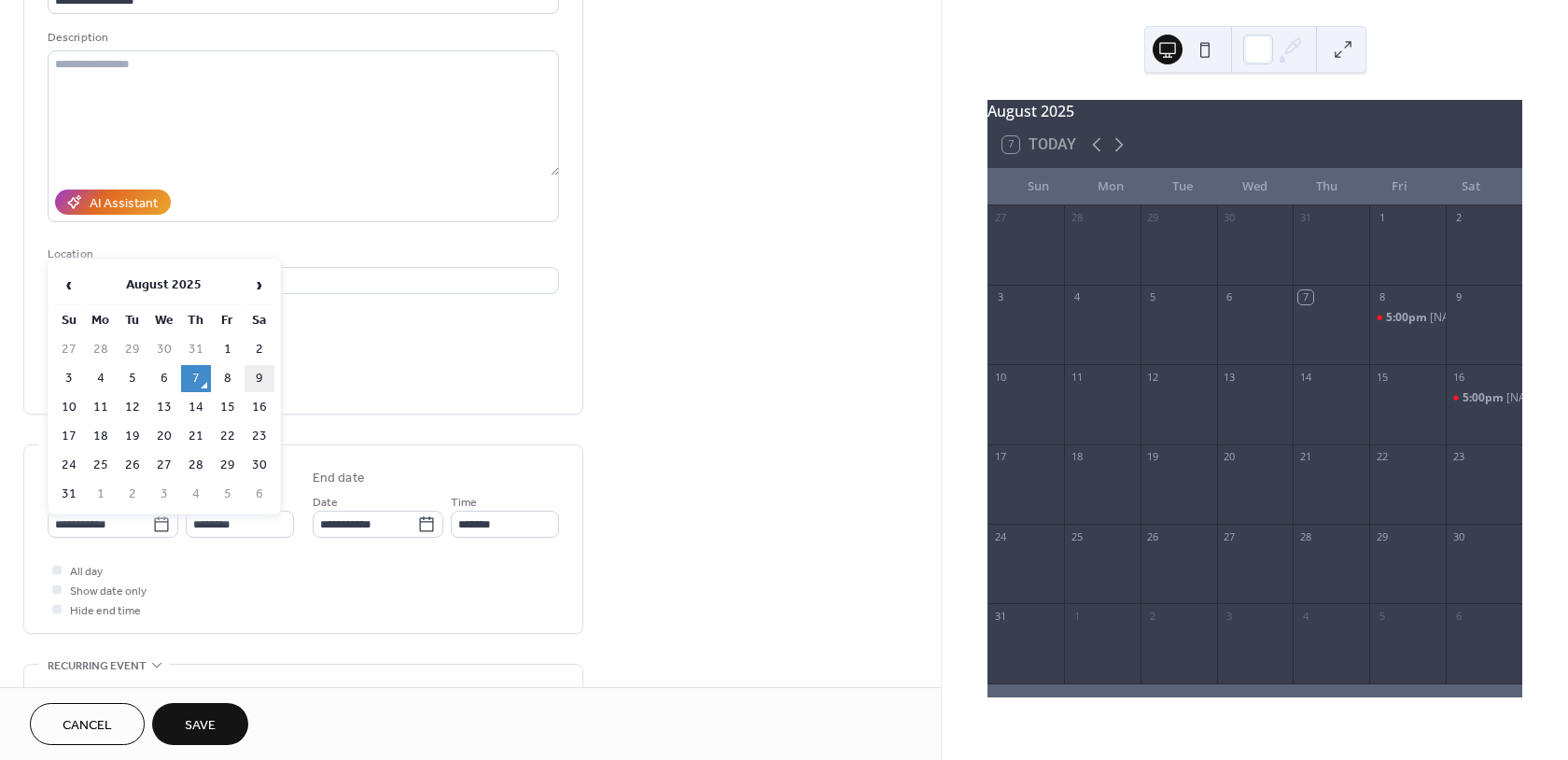 click on "9" at bounding box center [259, 378] 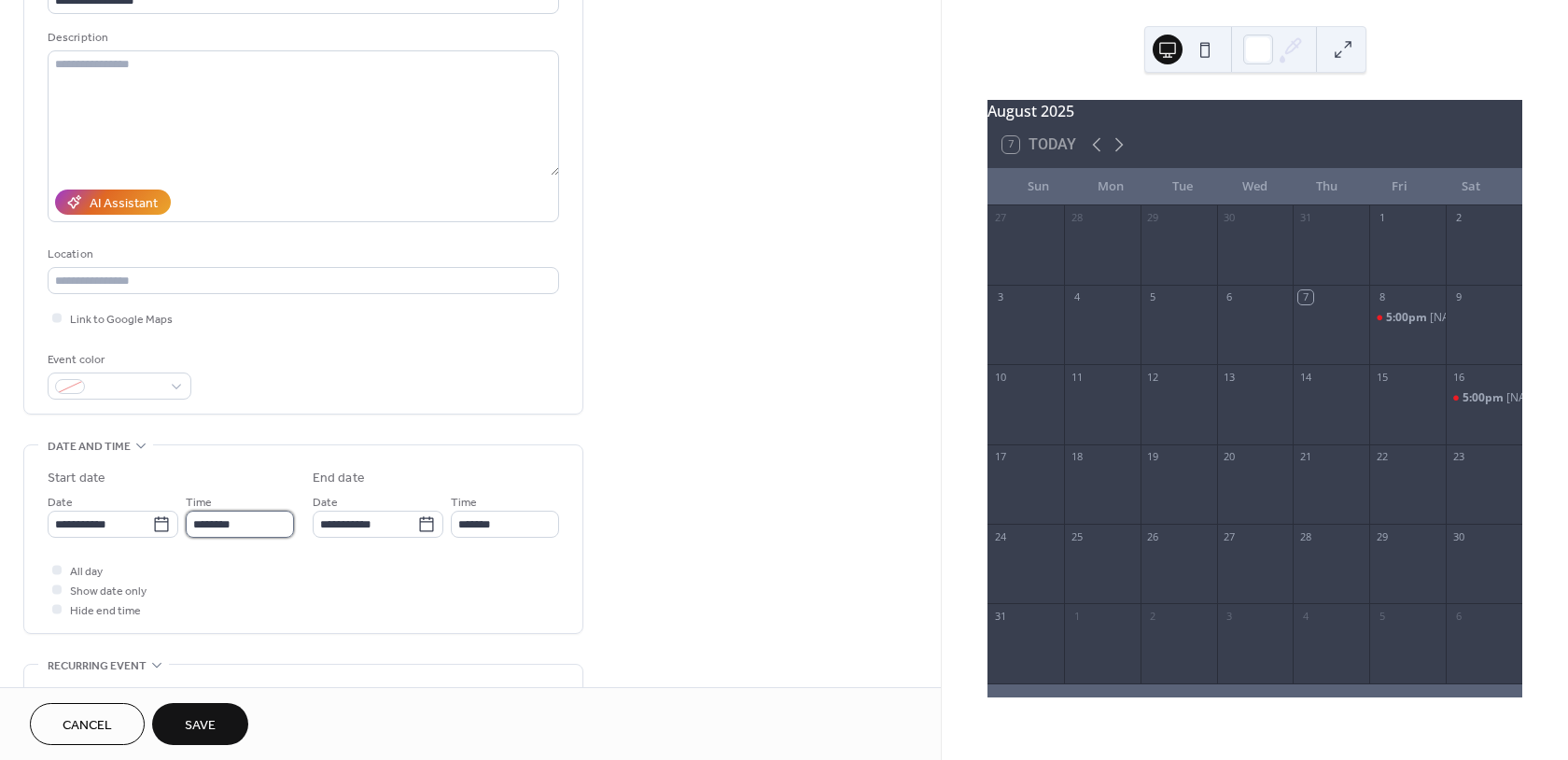 click on "********" at bounding box center [240, 524] 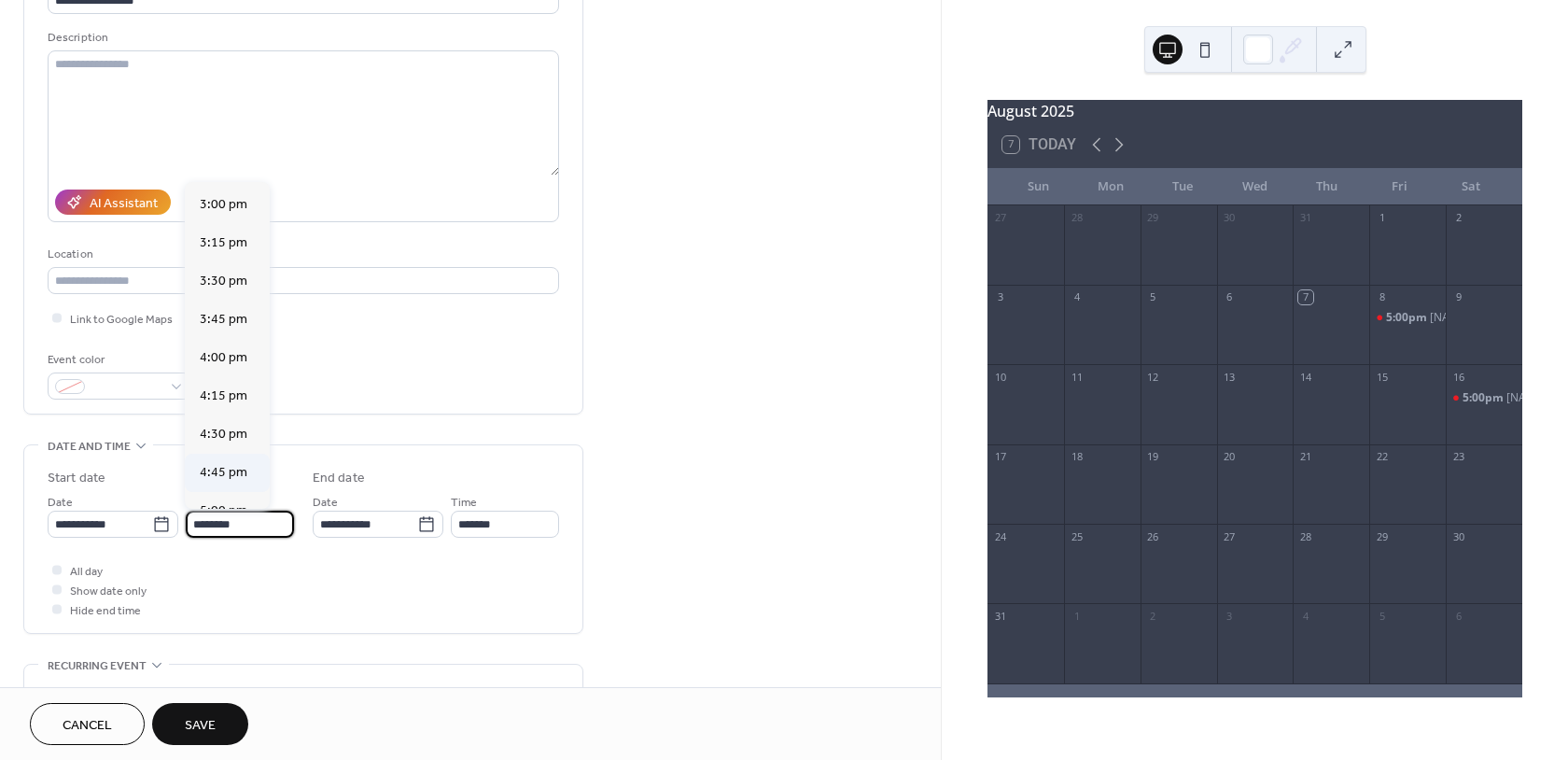 scroll, scrollTop: 2296, scrollLeft: 0, axis: vertical 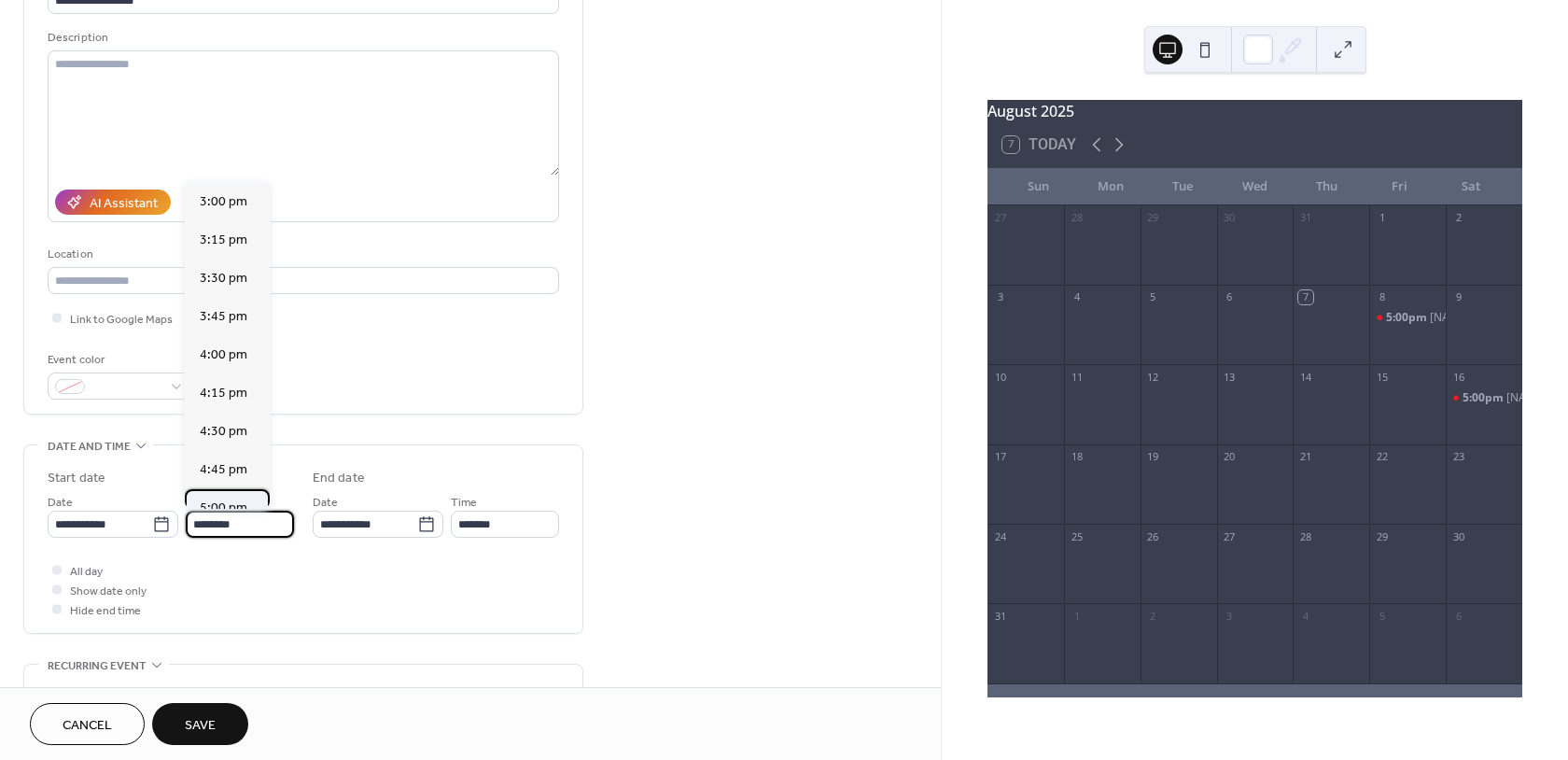 click on "5:00 pm" at bounding box center (223, 507) 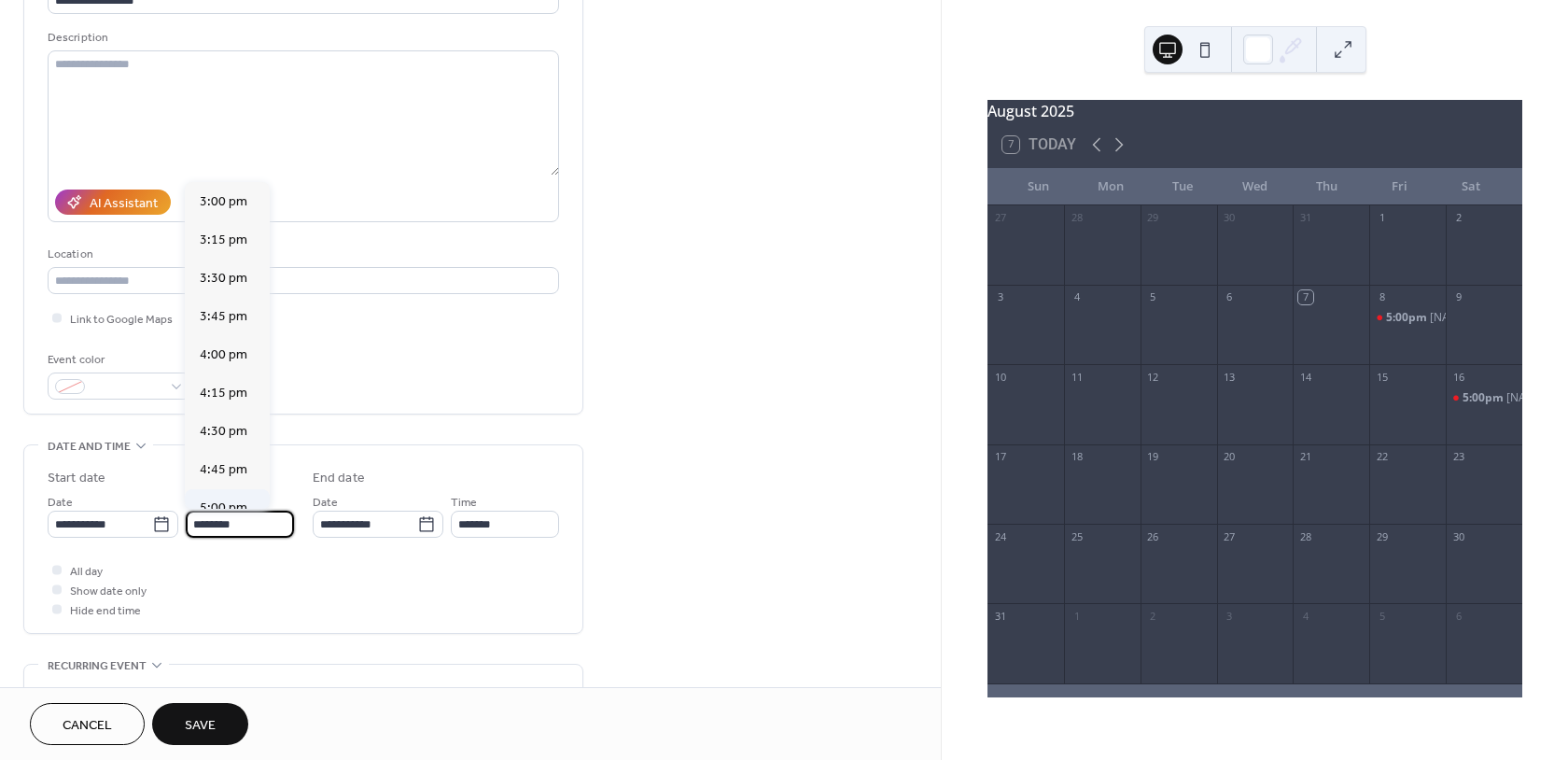 type on "*******" 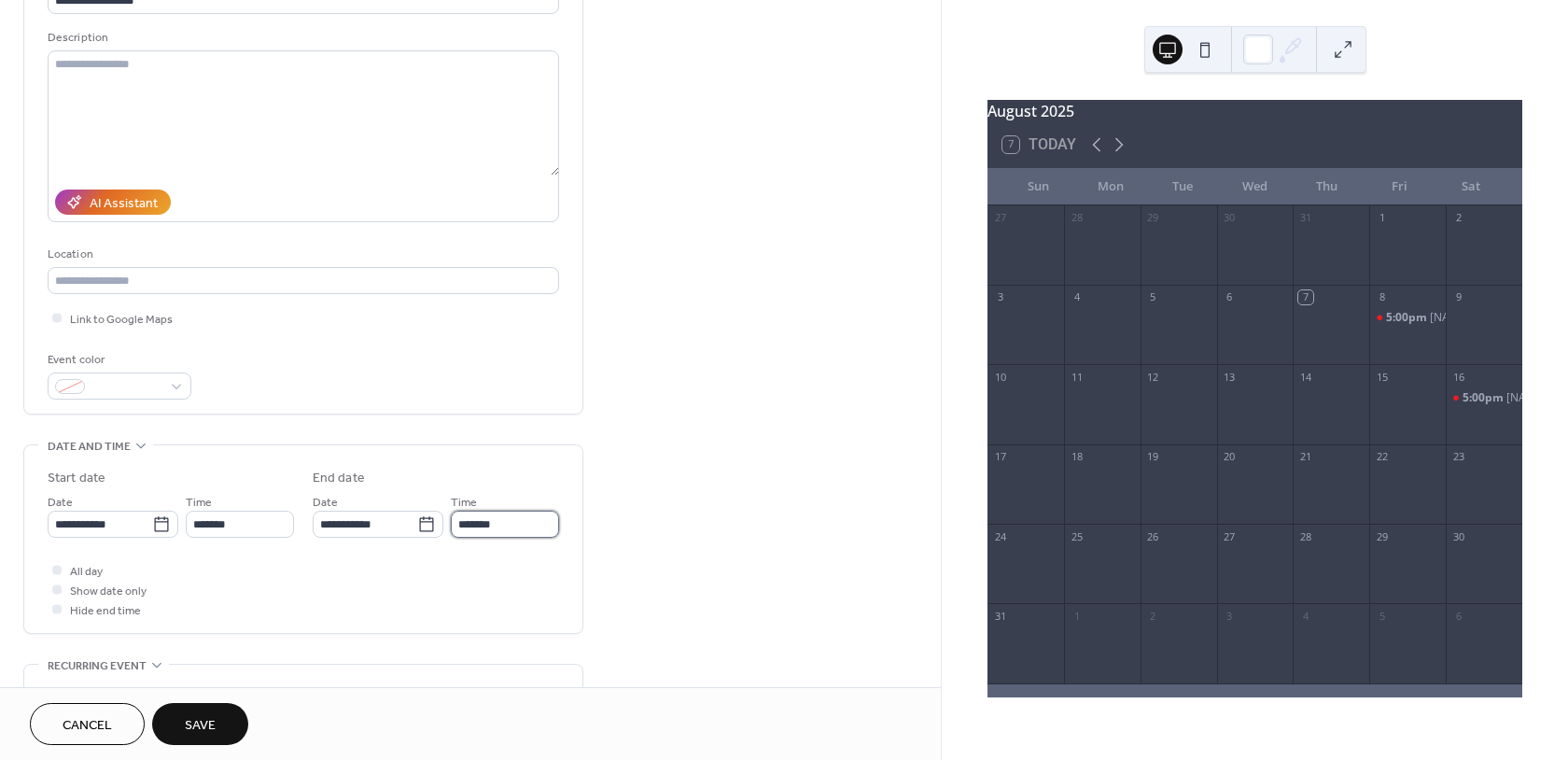 click on "*******" at bounding box center (505, 524) 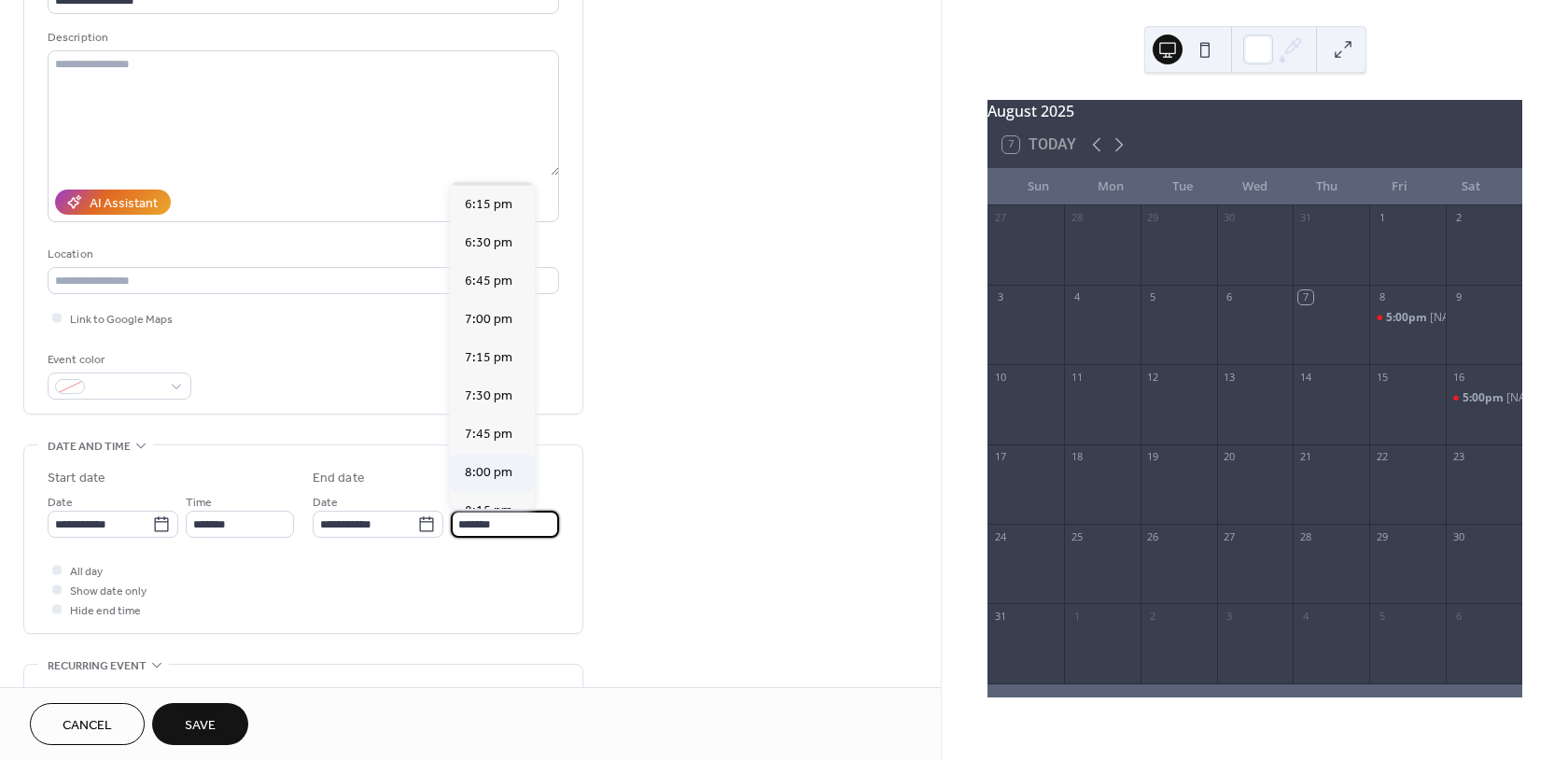 scroll, scrollTop: 179, scrollLeft: 0, axis: vertical 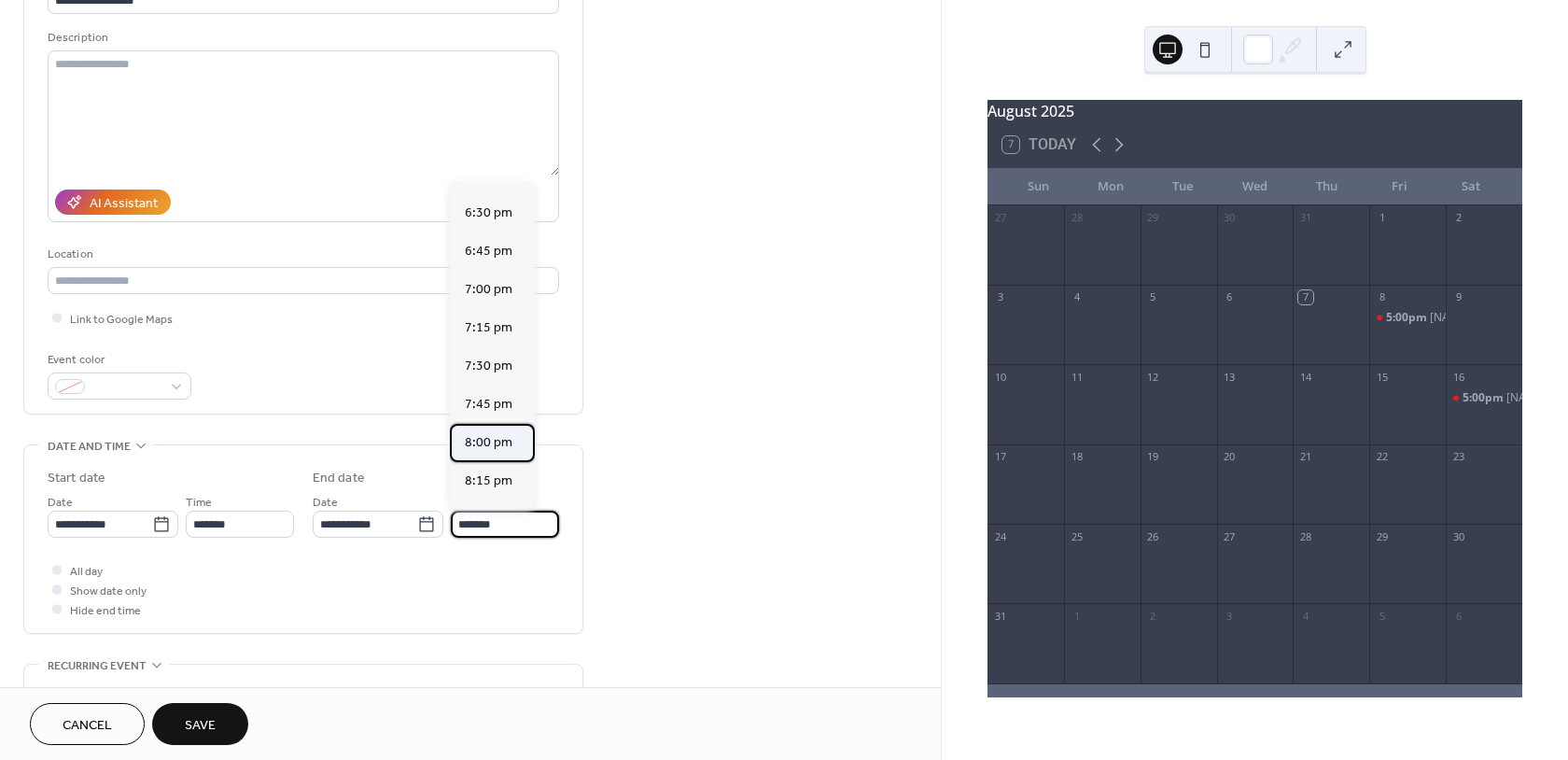 click on "8:00 pm" at bounding box center (488, 442) 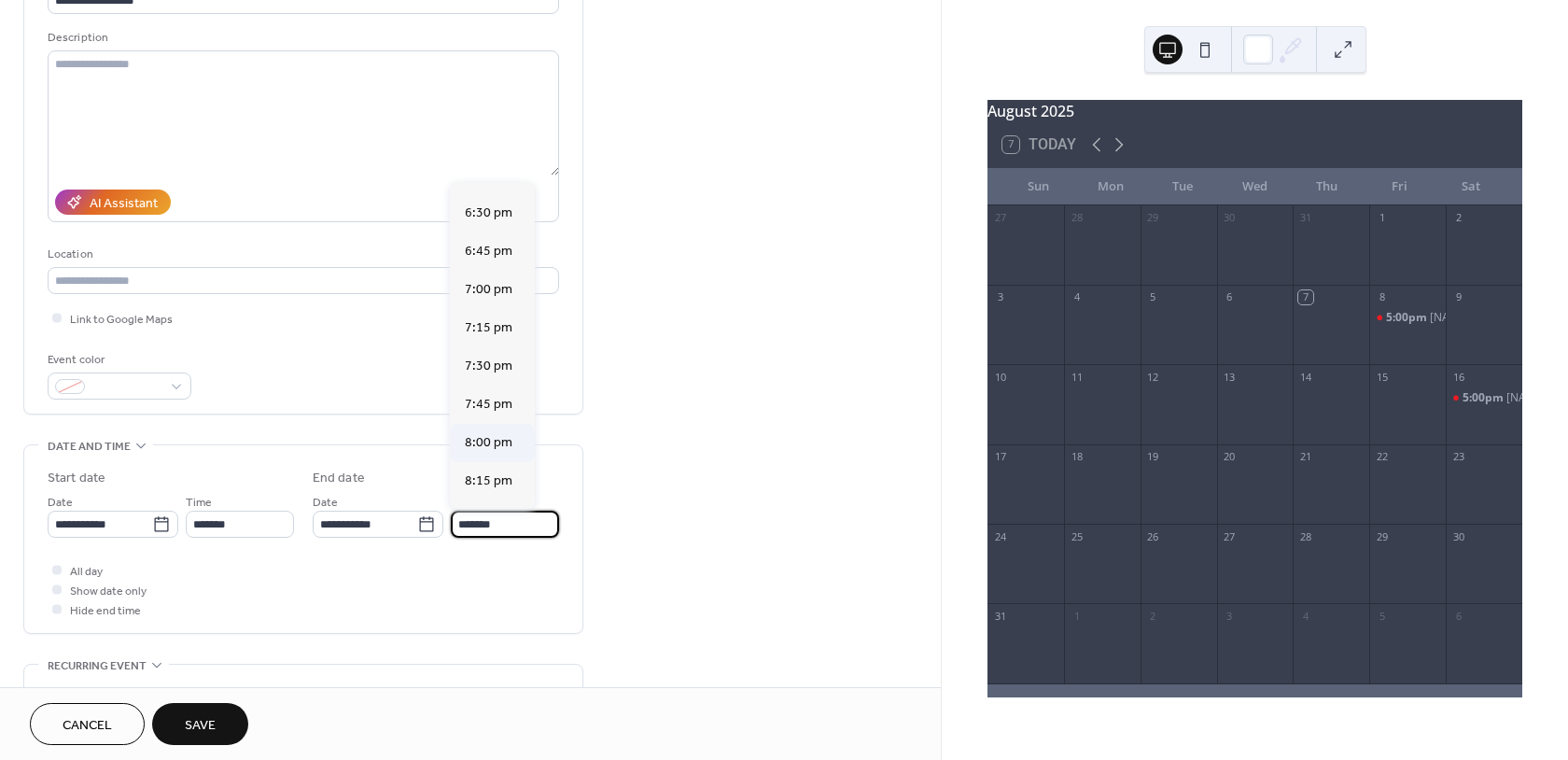 type on "*******" 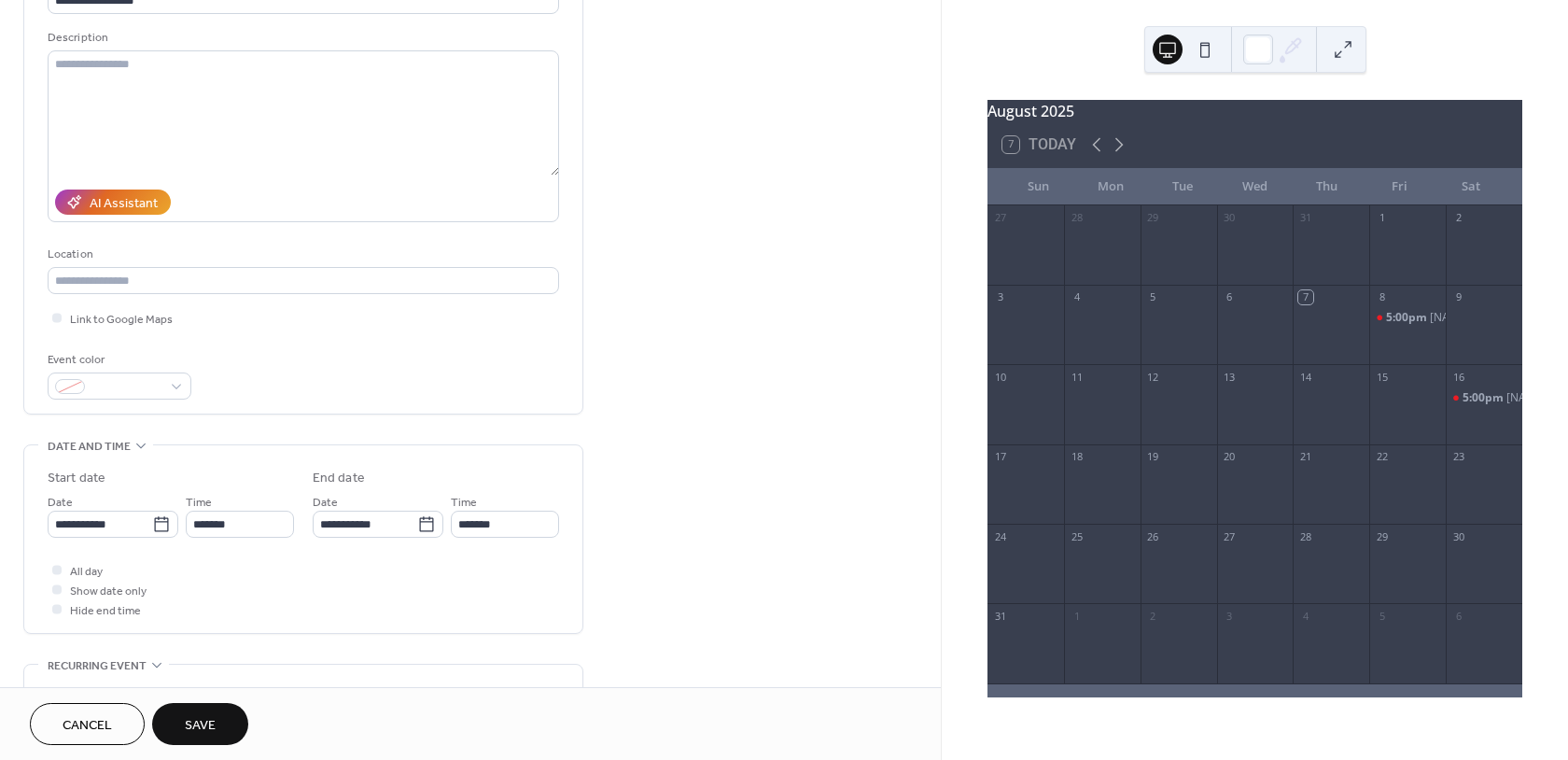 click on "Save" at bounding box center [200, 725] 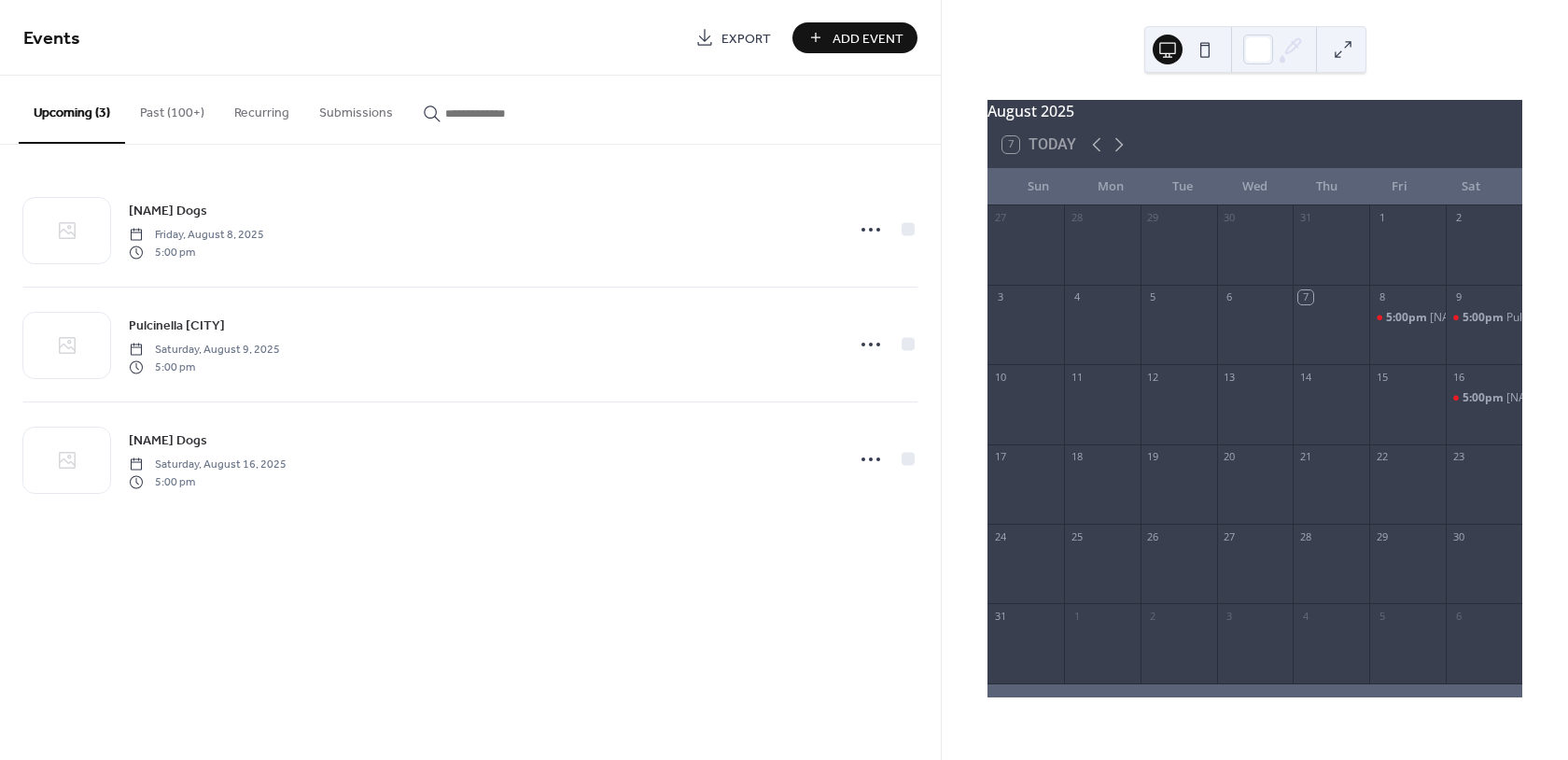 click on "Add Event" at bounding box center [855, 37] 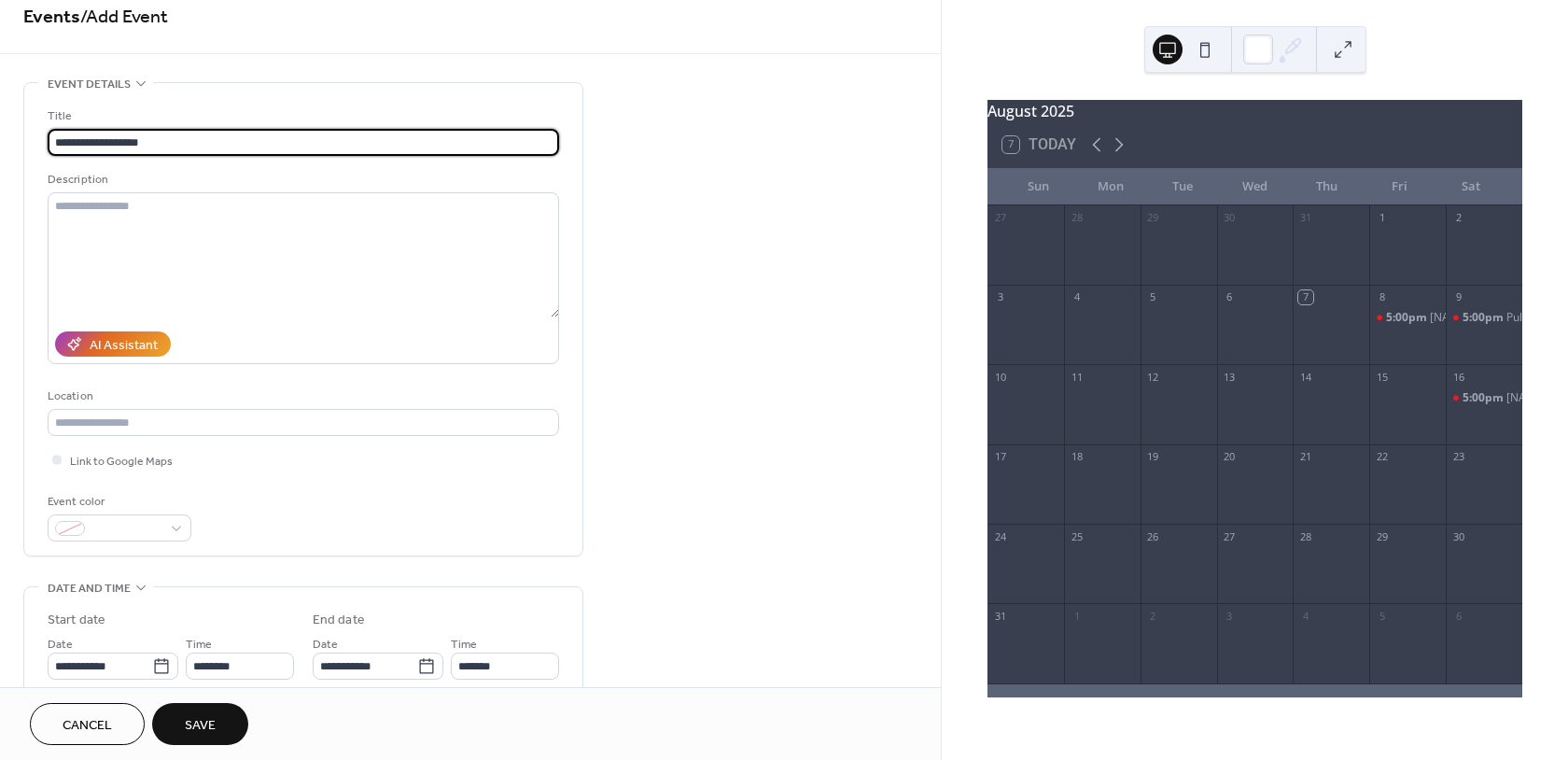 scroll, scrollTop: 152, scrollLeft: 0, axis: vertical 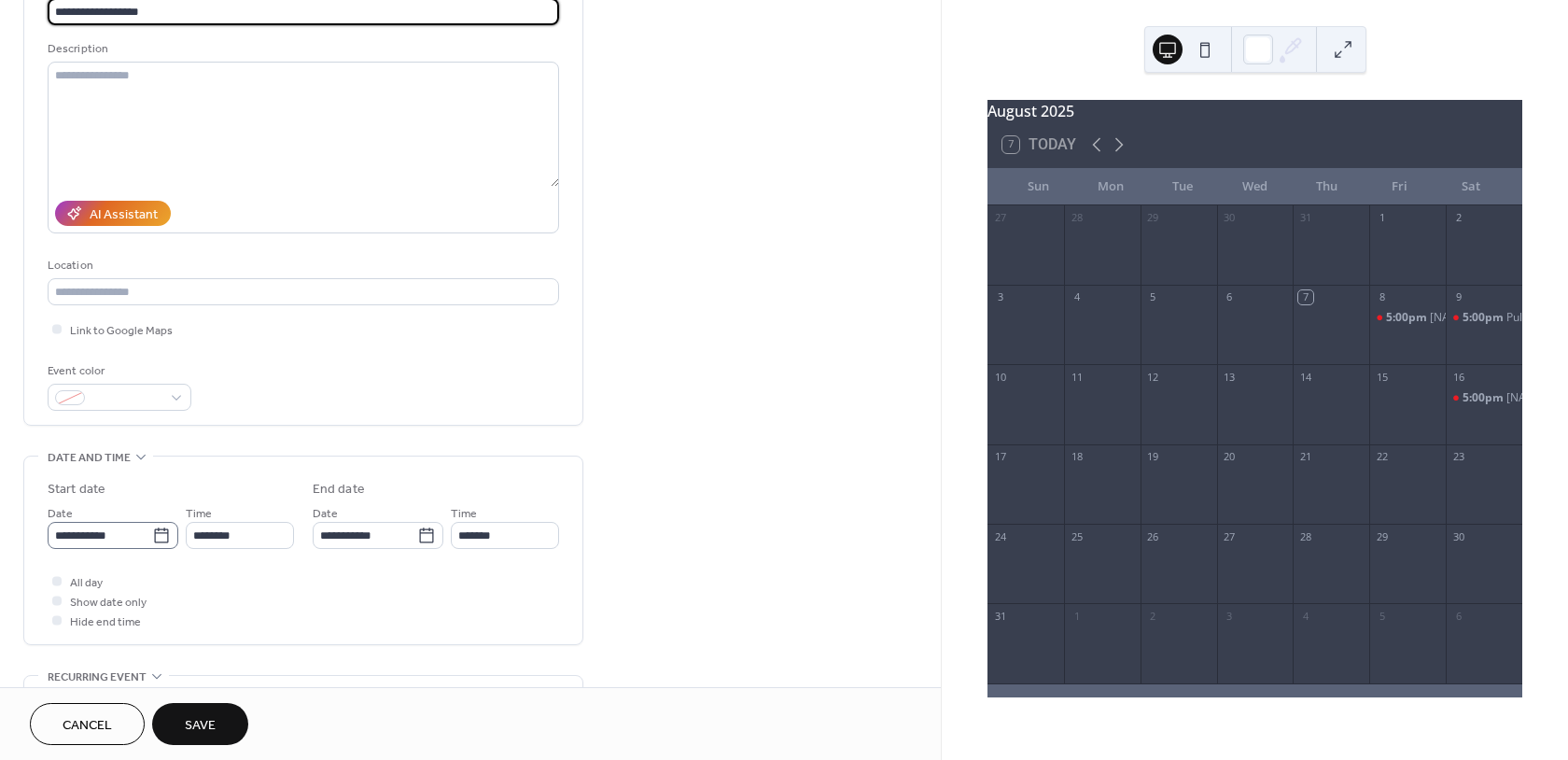 type on "**********" 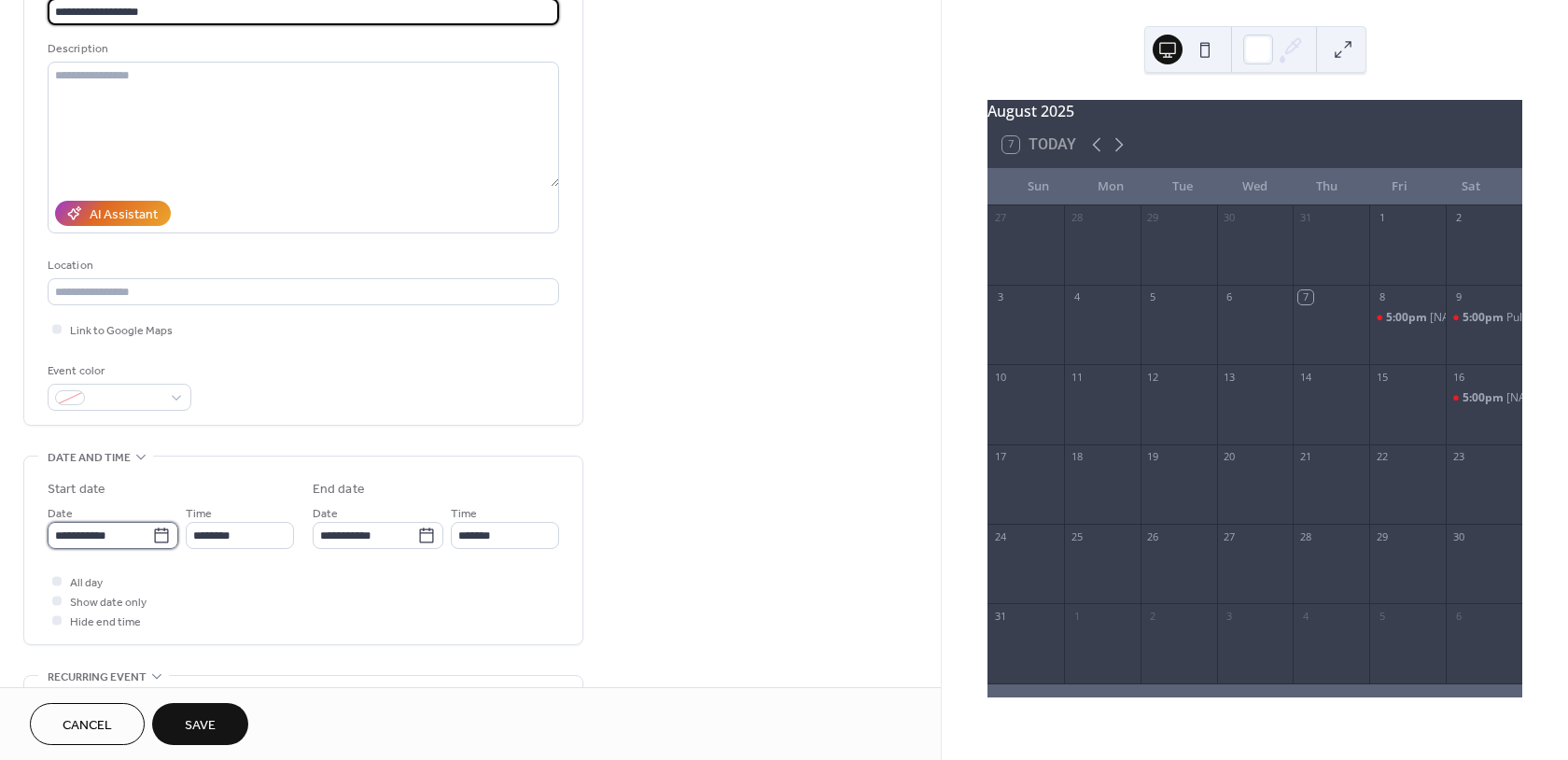 click on "**********" at bounding box center (100, 535) 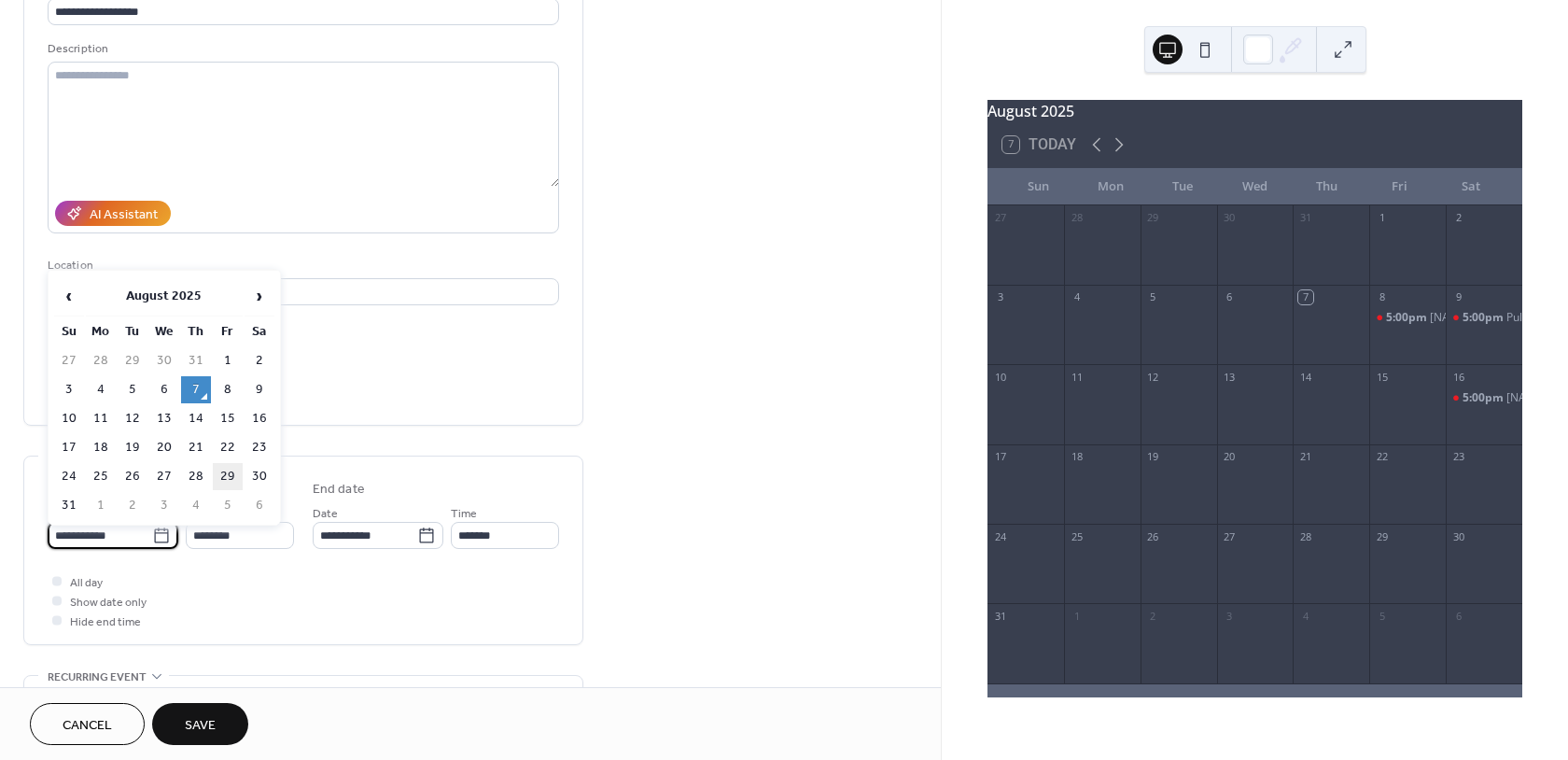 click on "29" at bounding box center [228, 476] 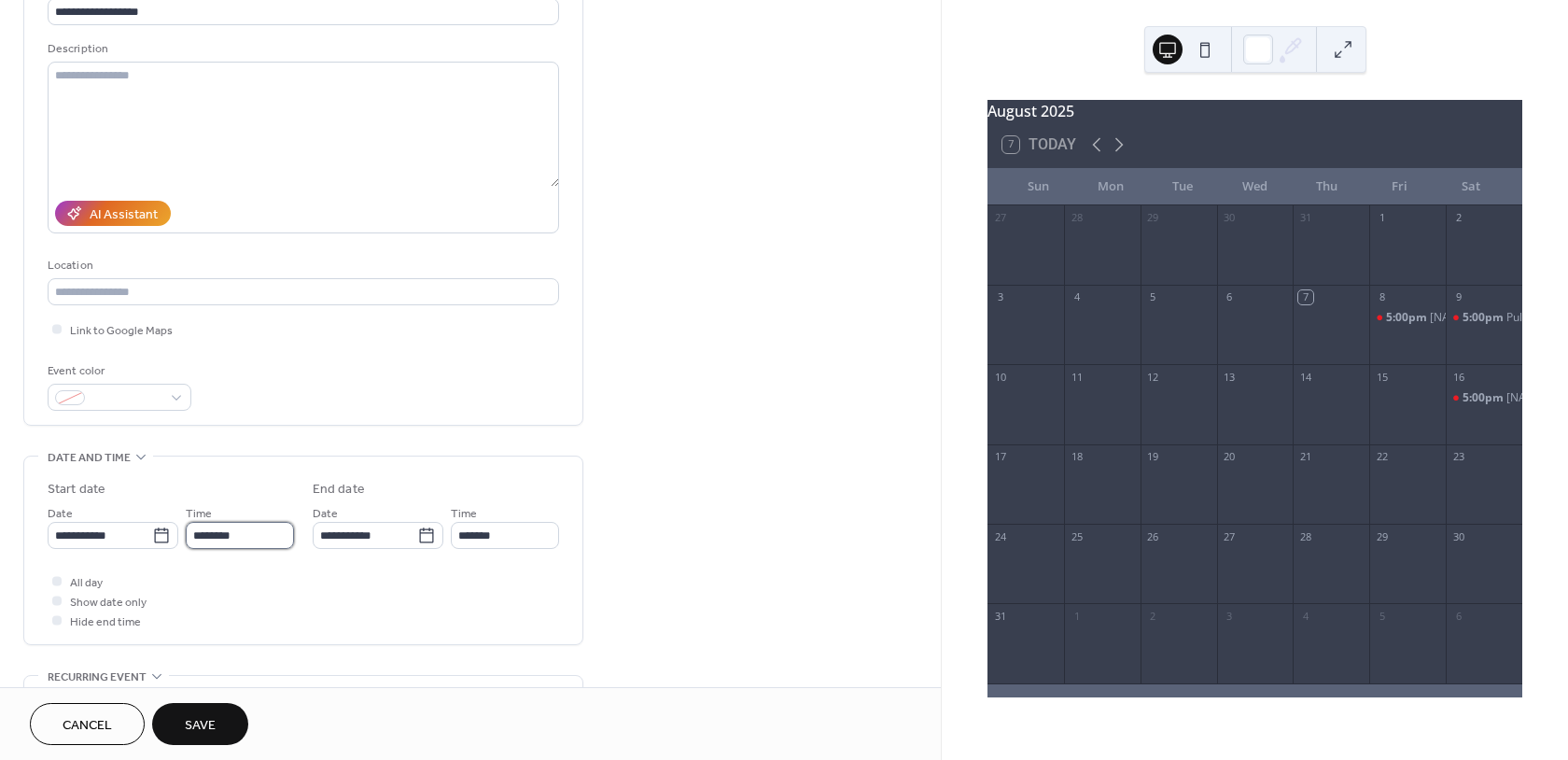 click on "********" at bounding box center (240, 535) 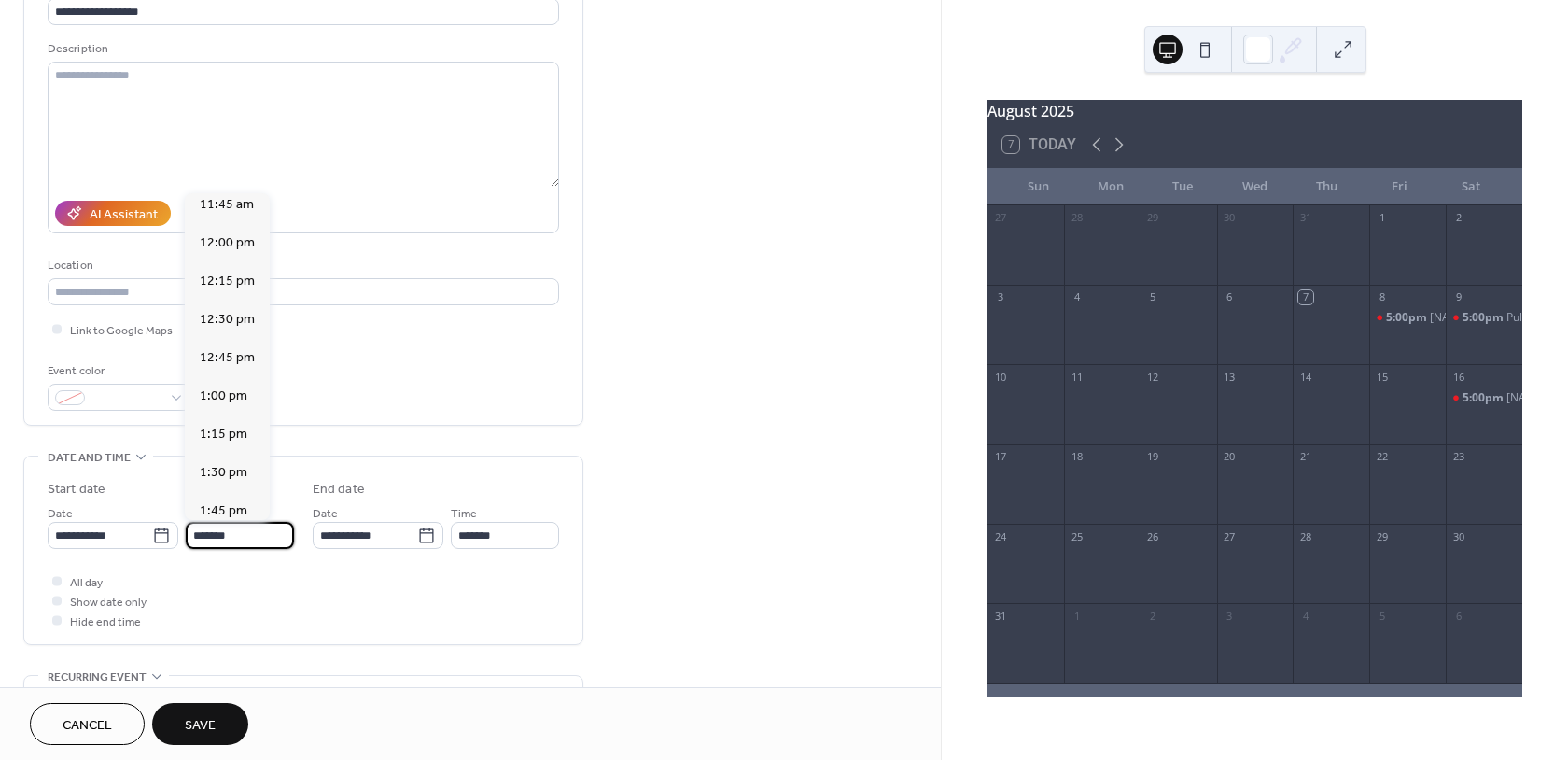 scroll, scrollTop: 2559, scrollLeft: 0, axis: vertical 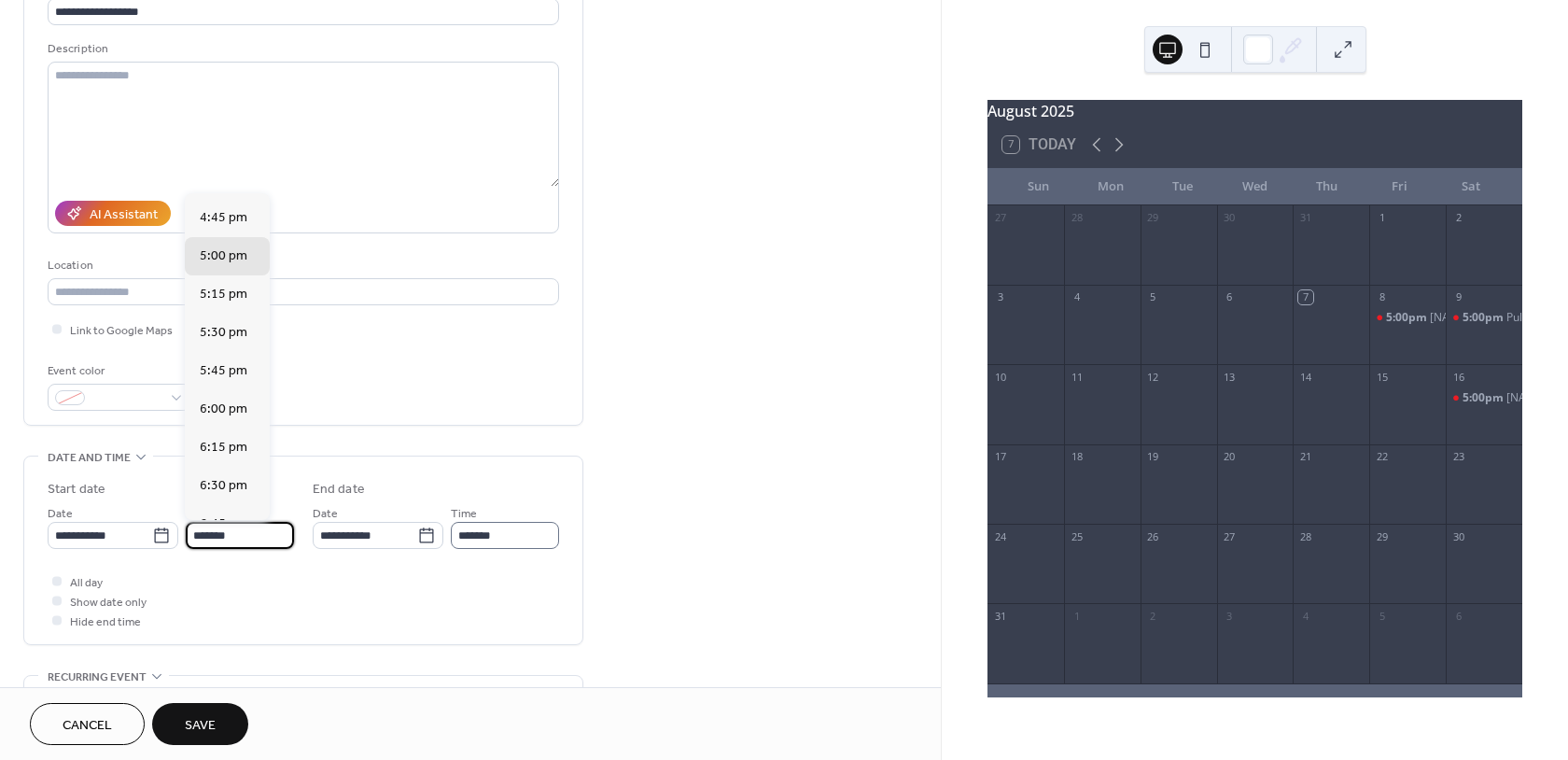type on "*******" 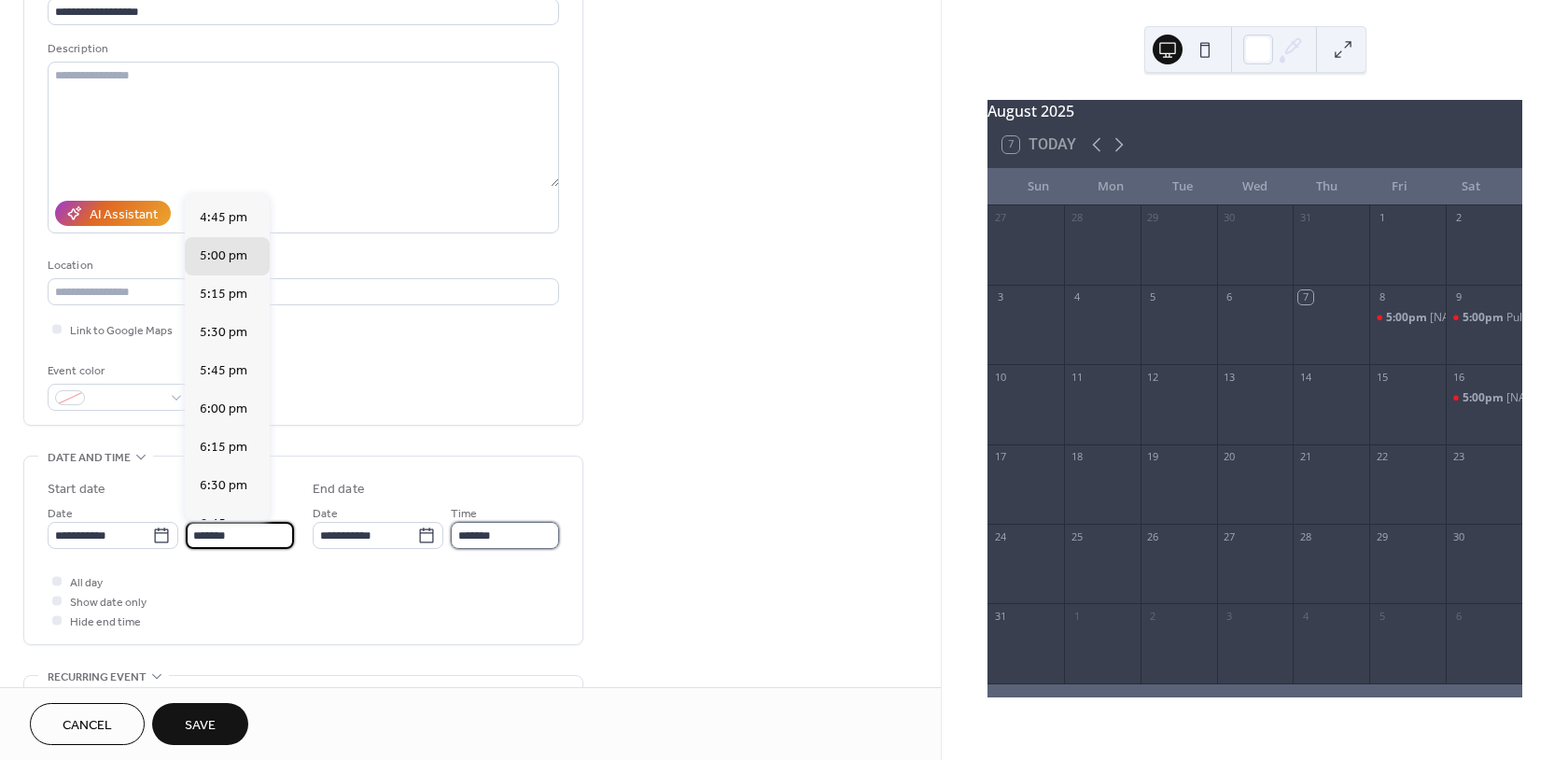 click on "*******" at bounding box center (505, 535) 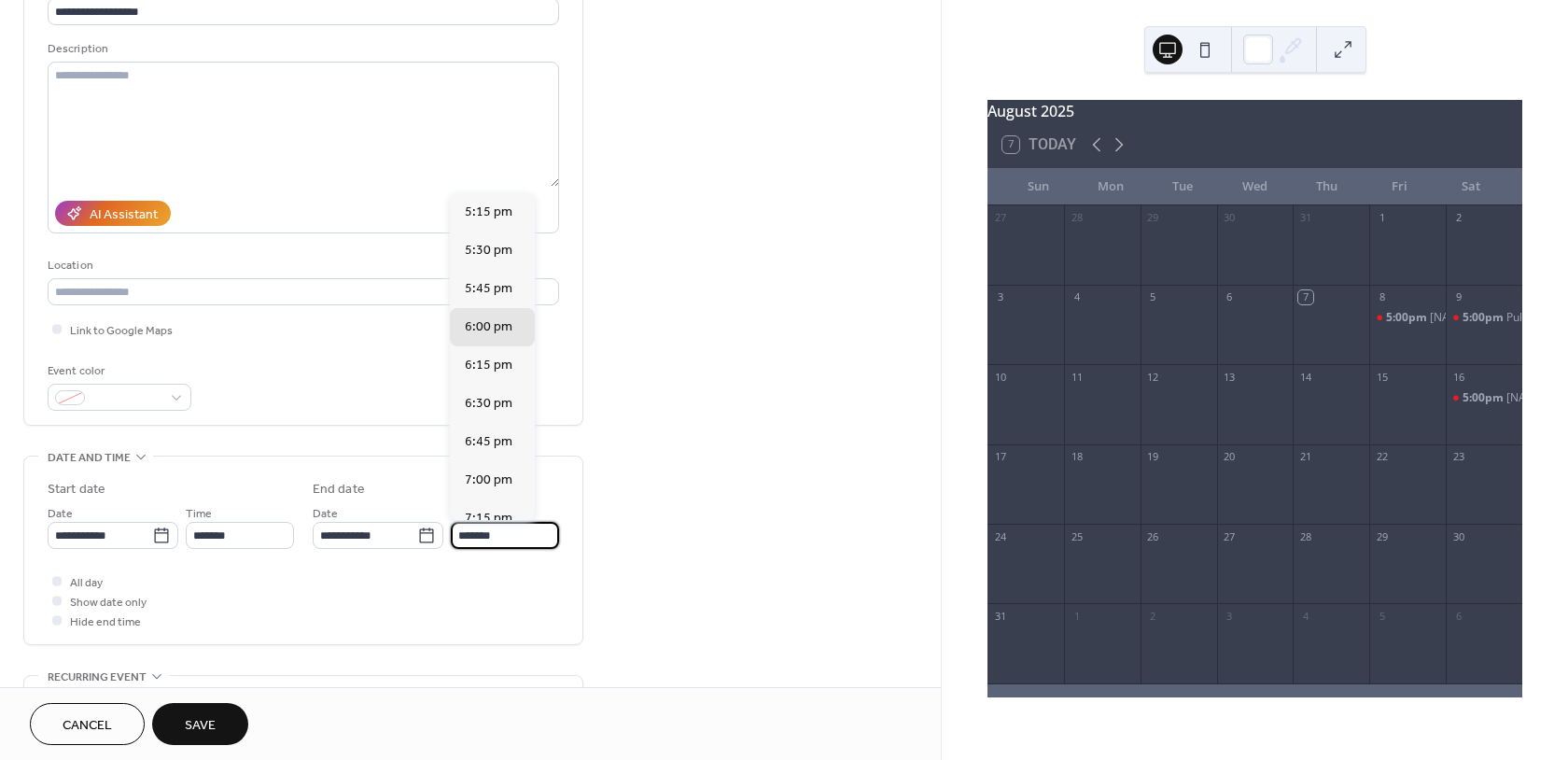 click on "*******" at bounding box center [505, 535] 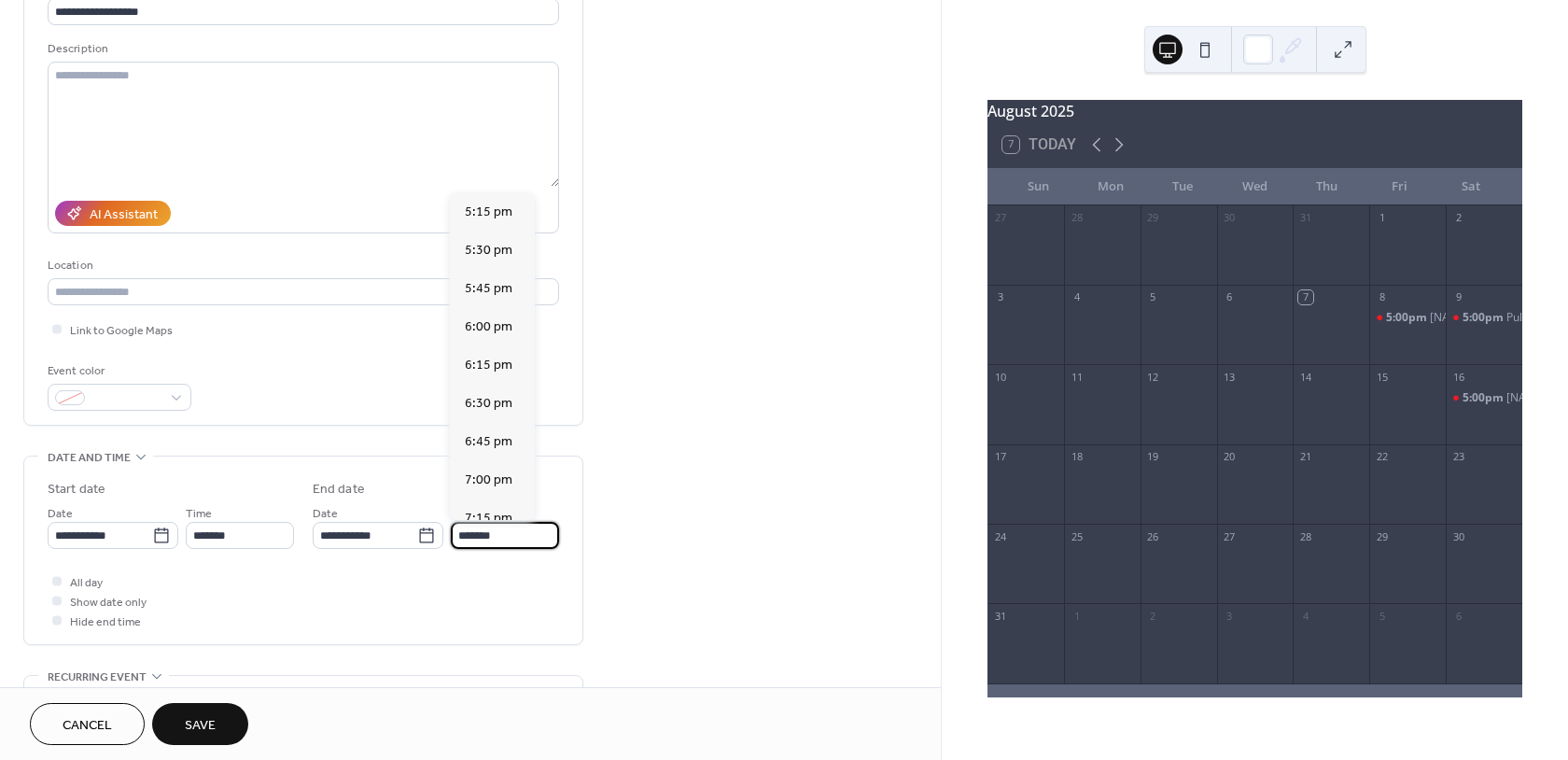 scroll, scrollTop: 414, scrollLeft: 0, axis: vertical 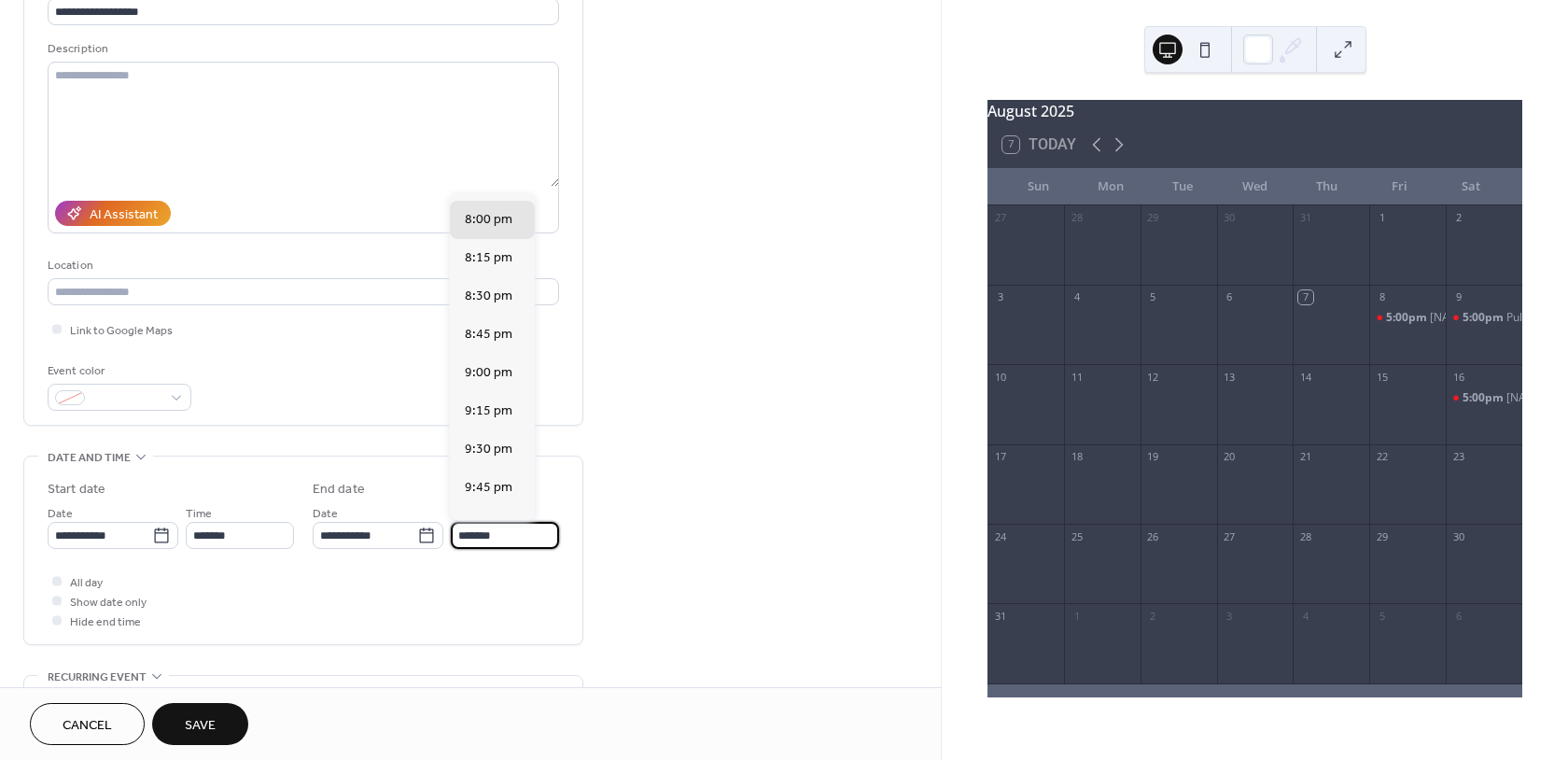 type on "*******" 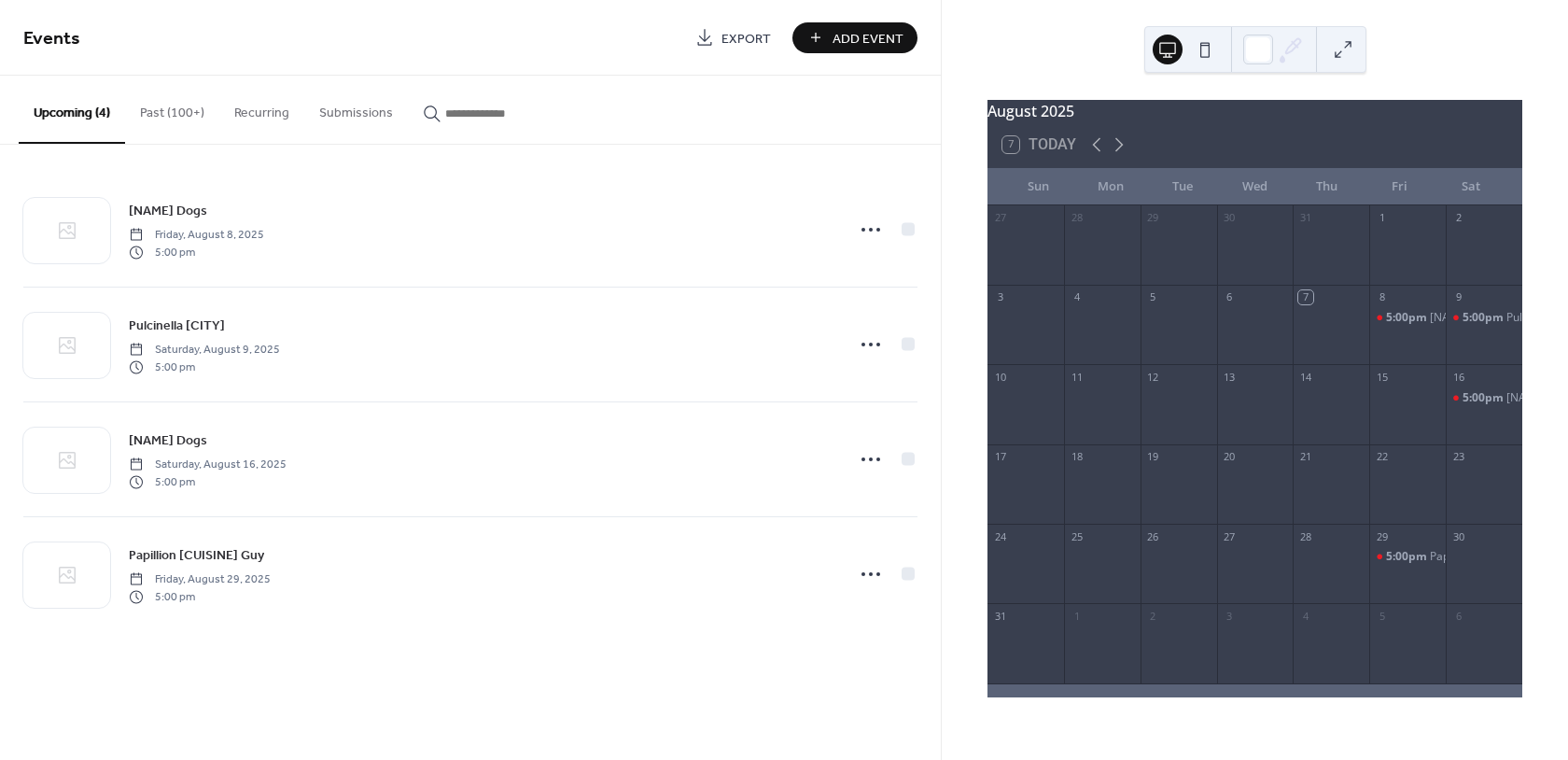 click on "Add Event" at bounding box center (868, 38) 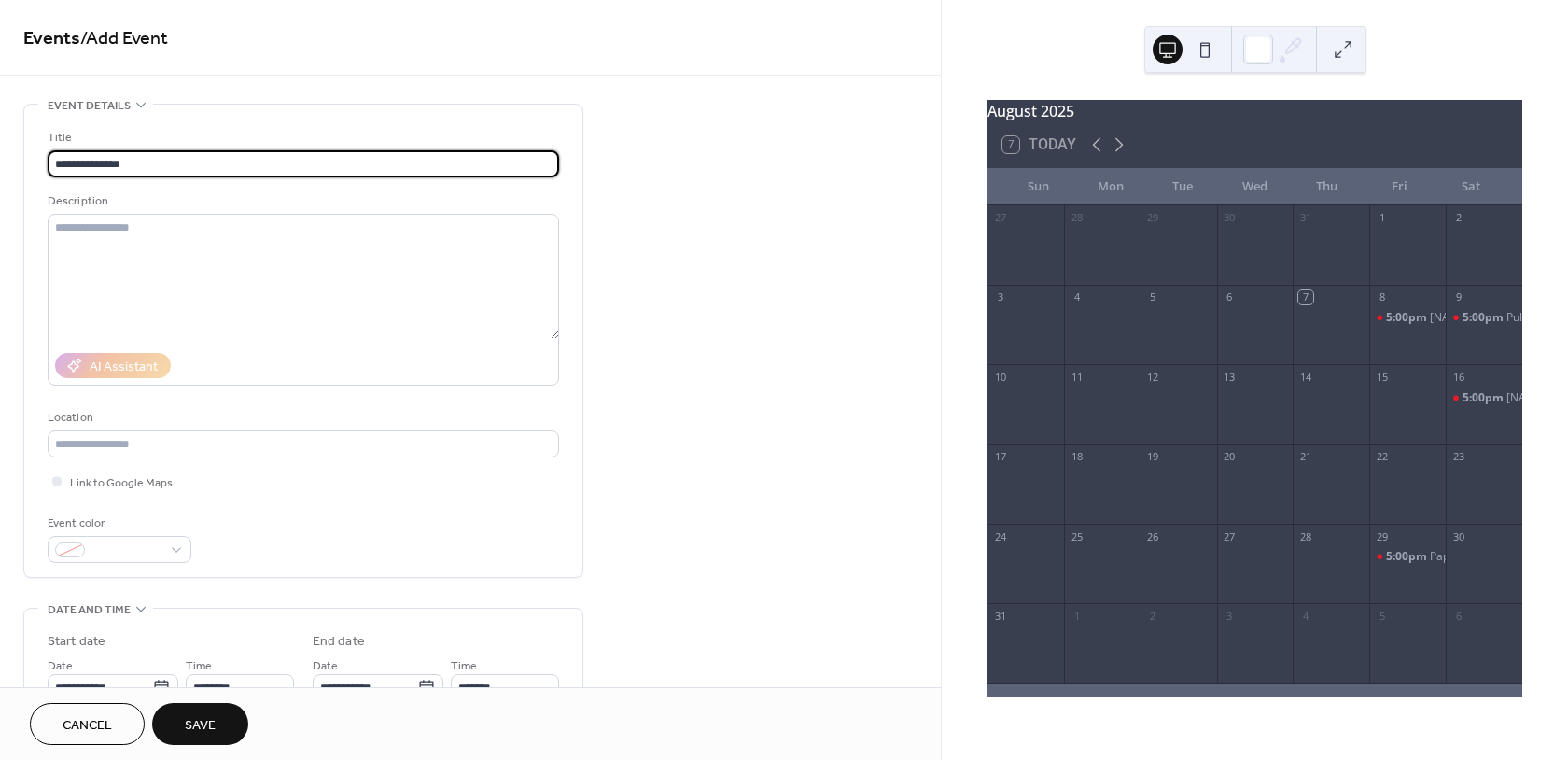 type on "**********" 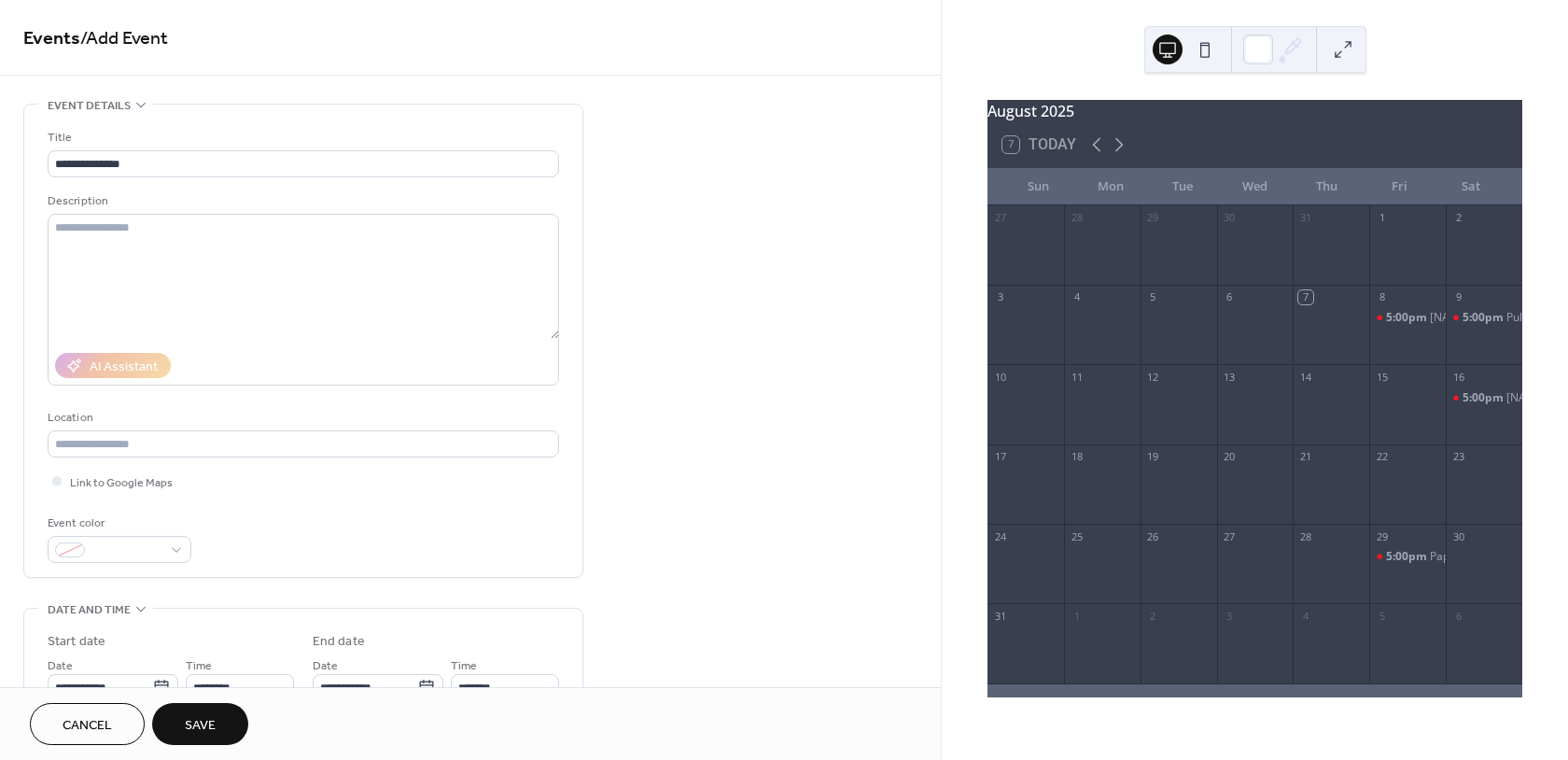 type 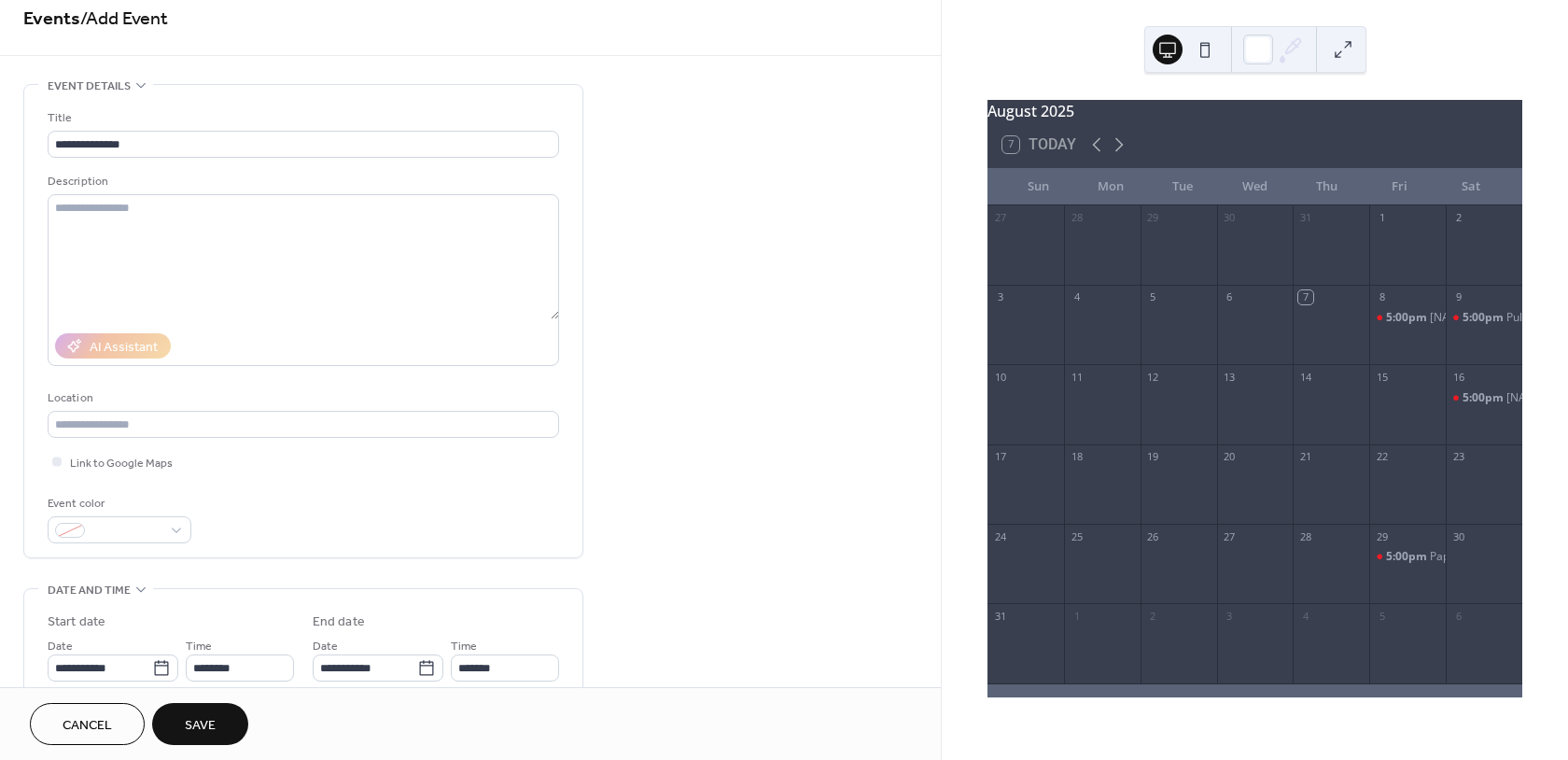 scroll, scrollTop: 143, scrollLeft: 0, axis: vertical 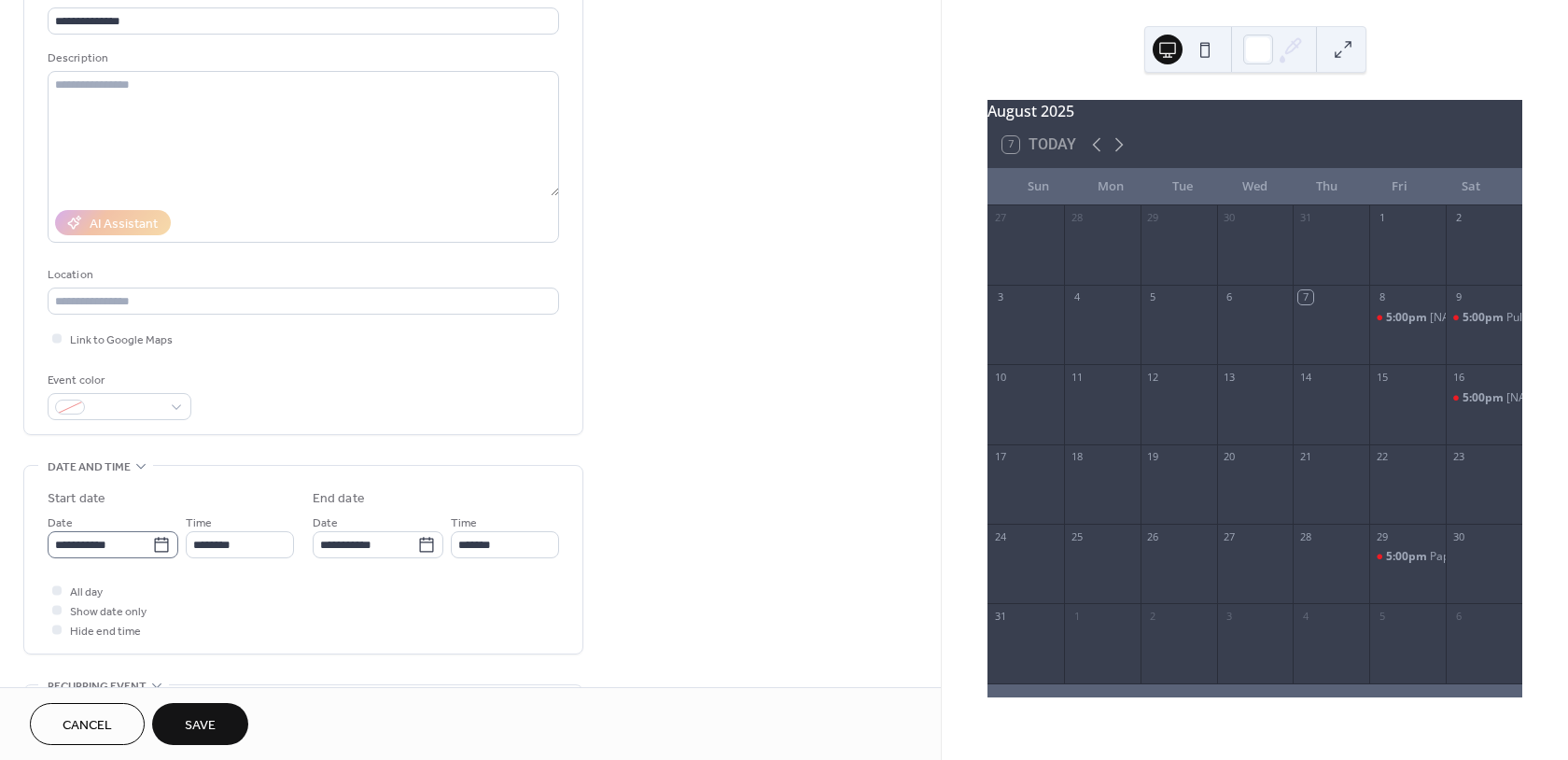 click 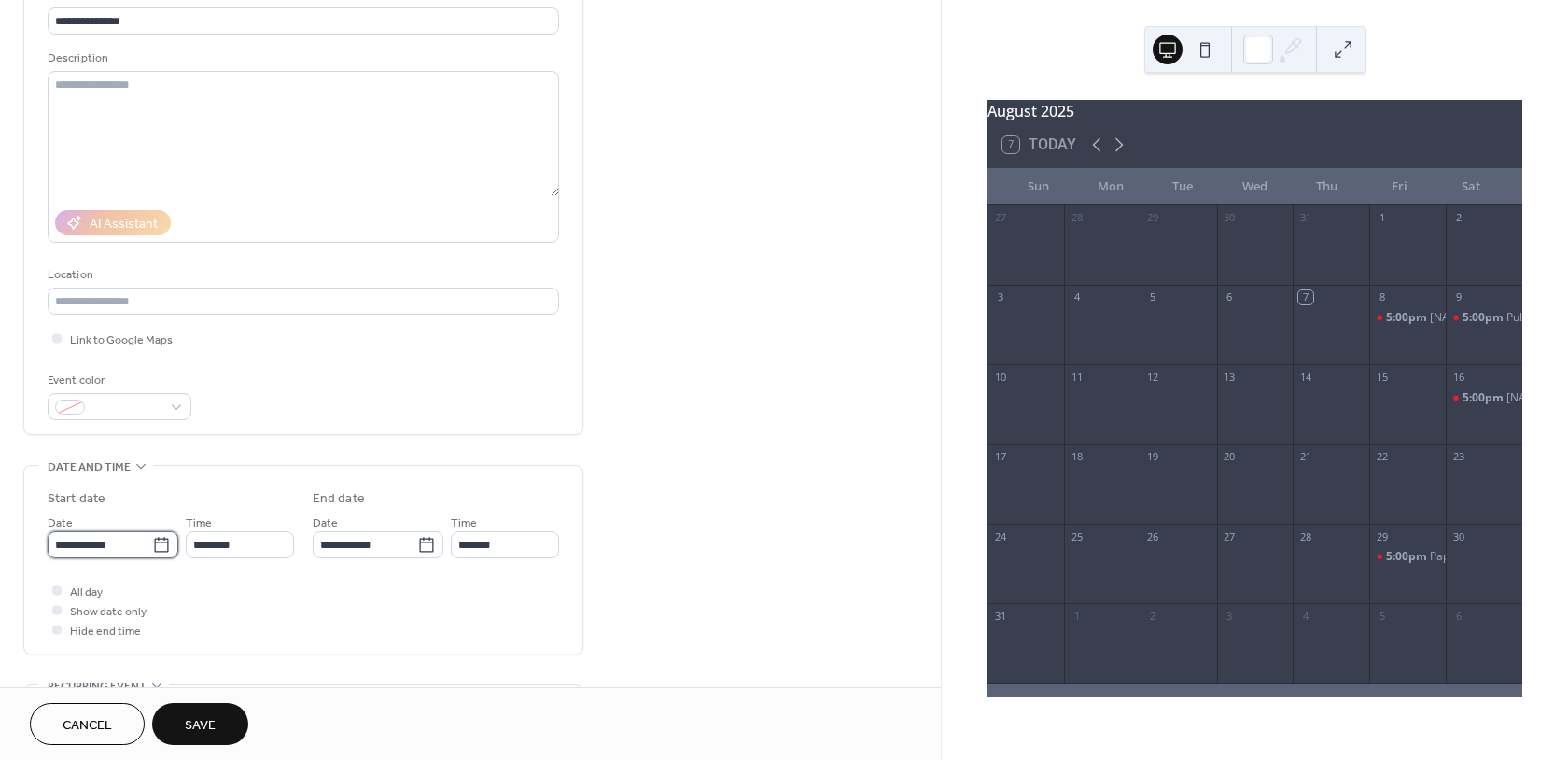click on "**********" at bounding box center [100, 544] 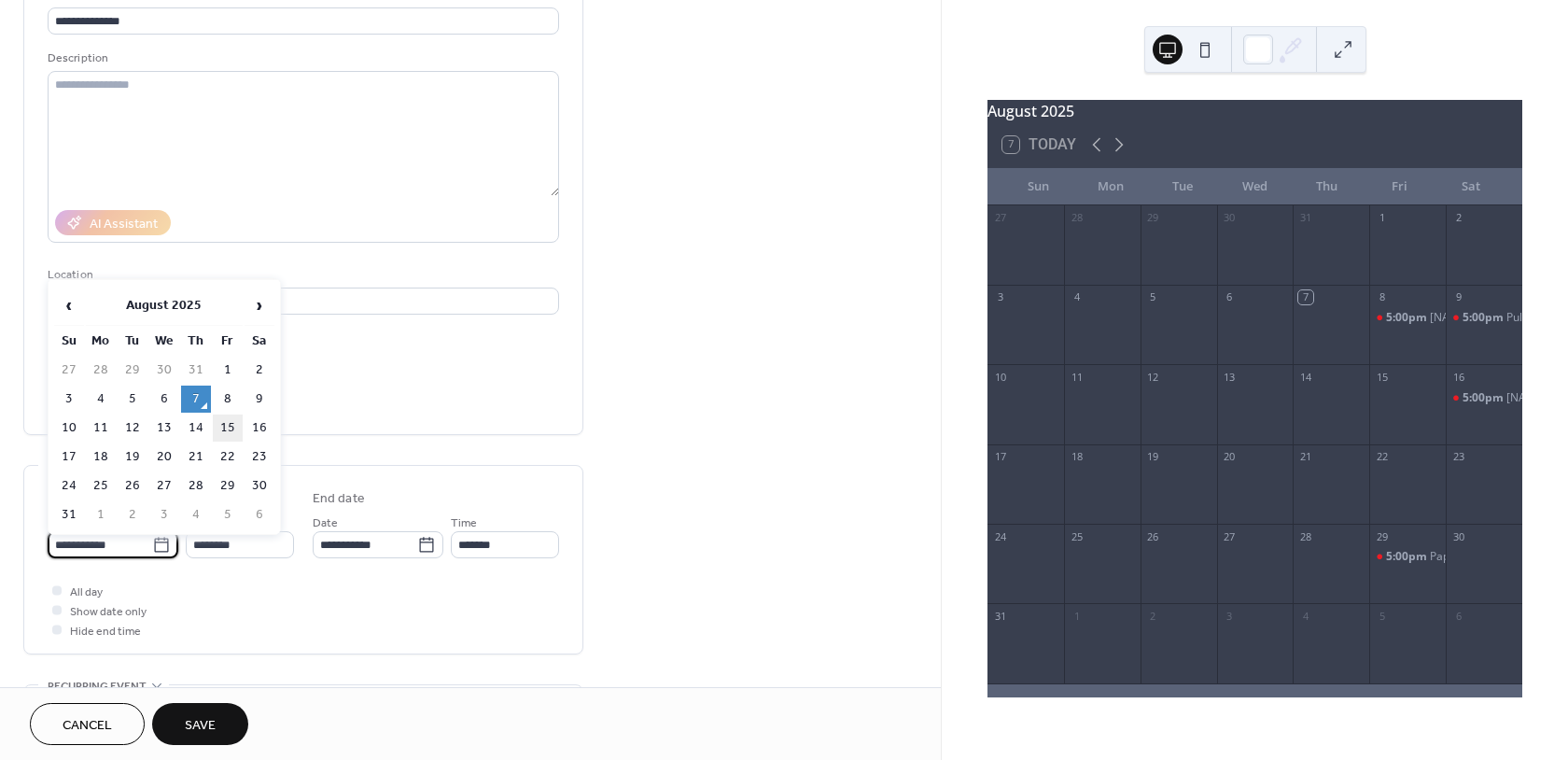 click on "15" at bounding box center [228, 428] 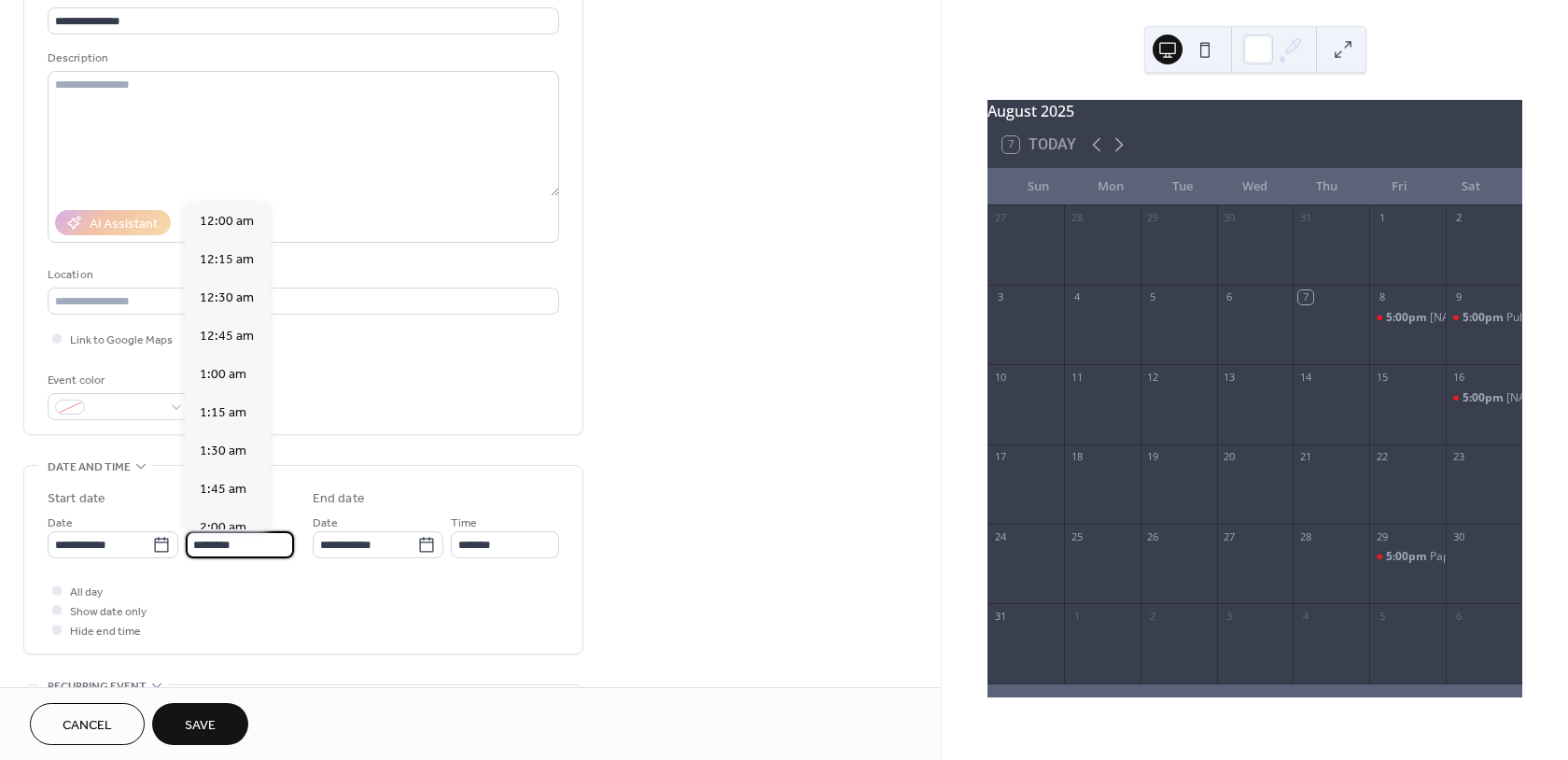 click on "********" at bounding box center (240, 544) 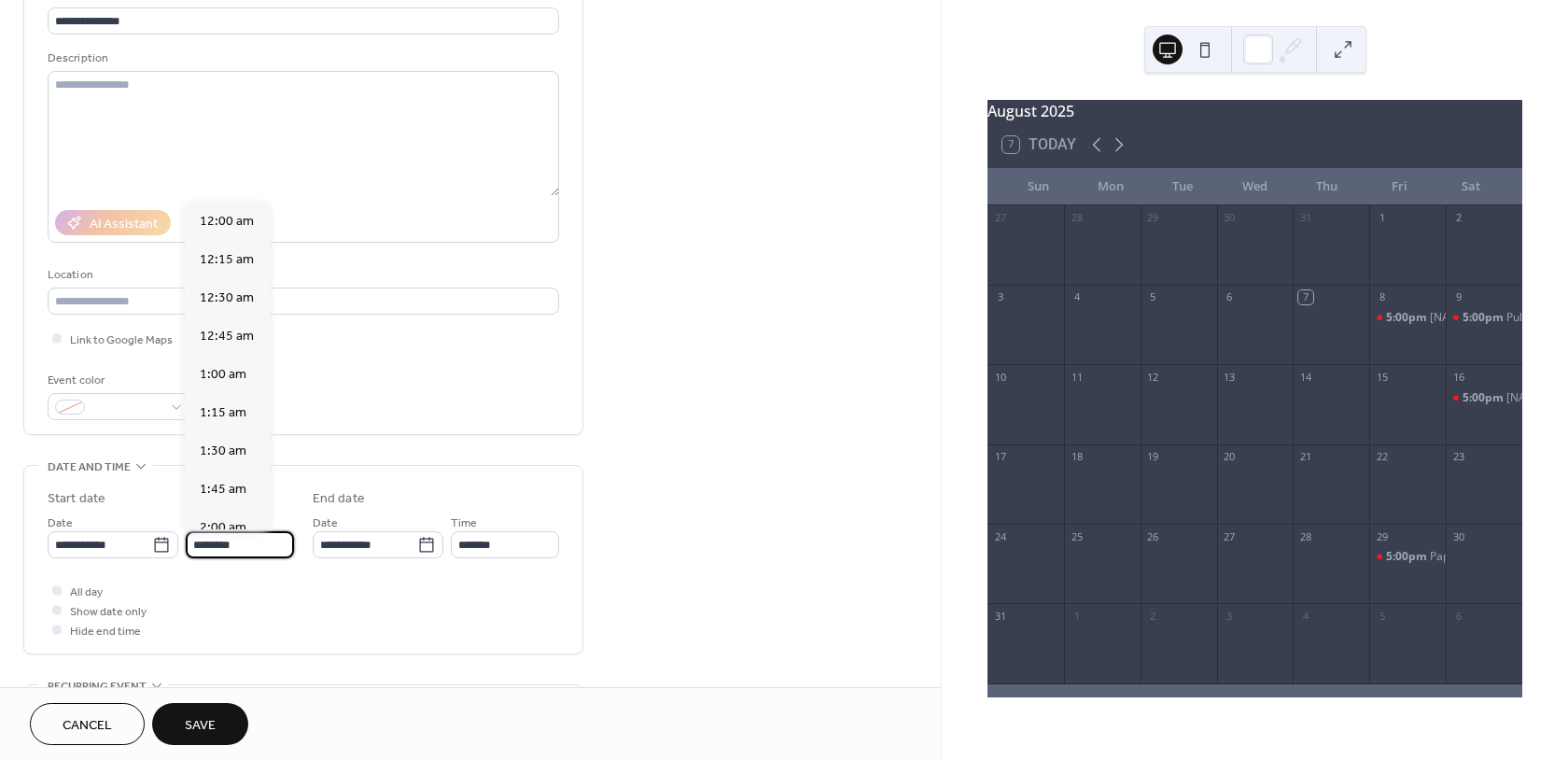 scroll, scrollTop: 1807, scrollLeft: 0, axis: vertical 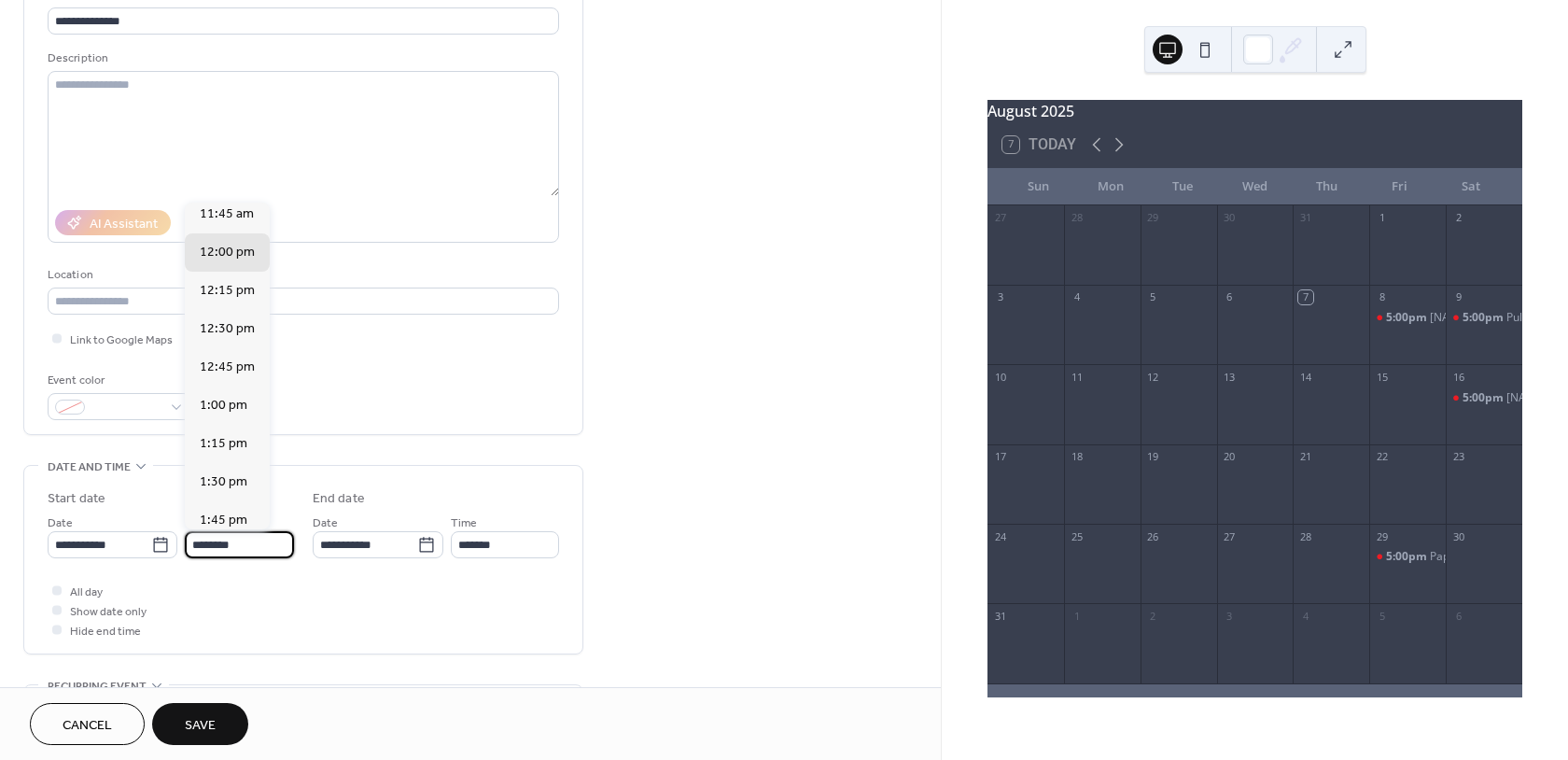 drag, startPoint x: 203, startPoint y: 544, endPoint x: 190, endPoint y: 544, distance: 13 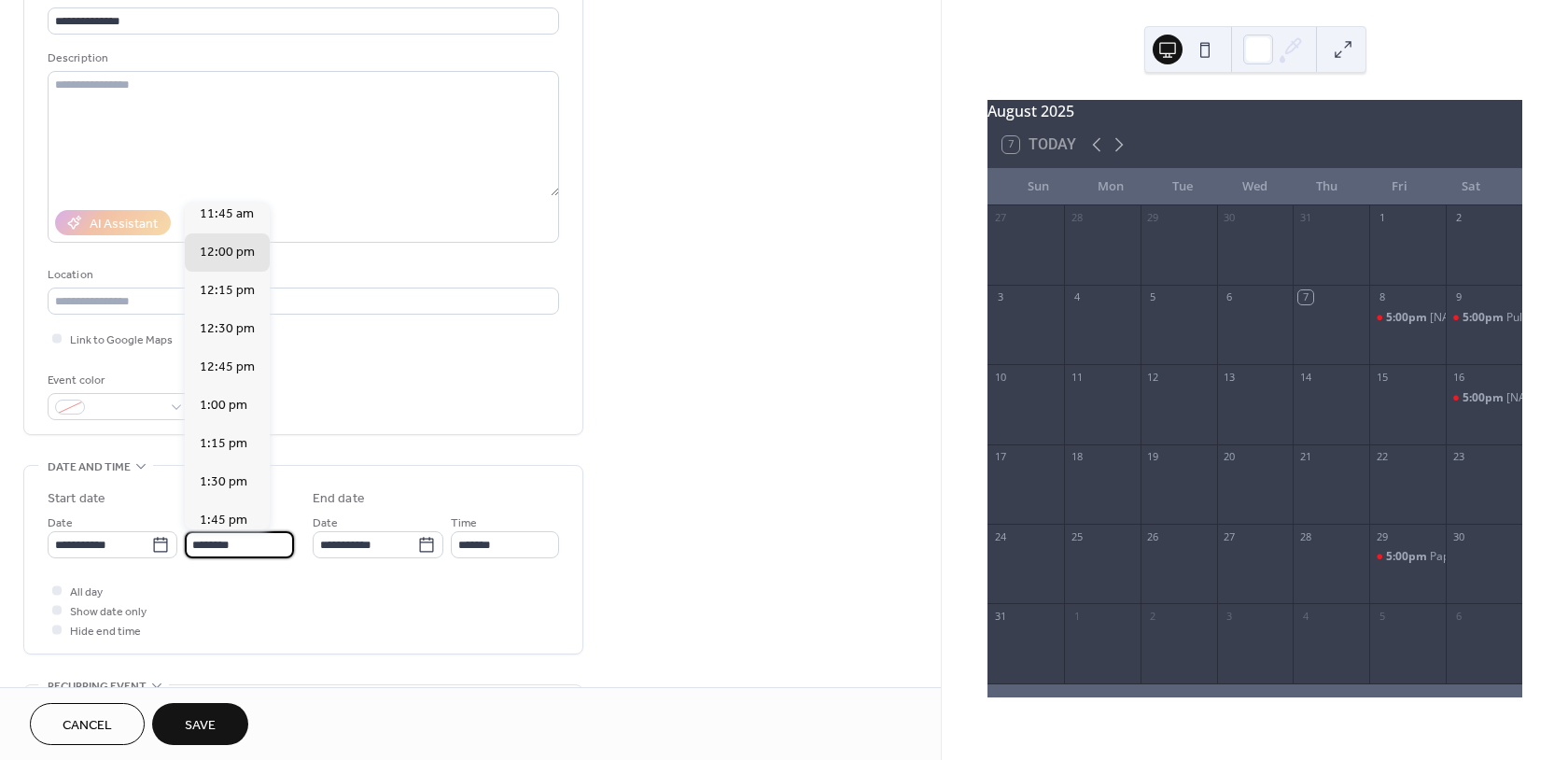 click on "********" at bounding box center (239, 544) 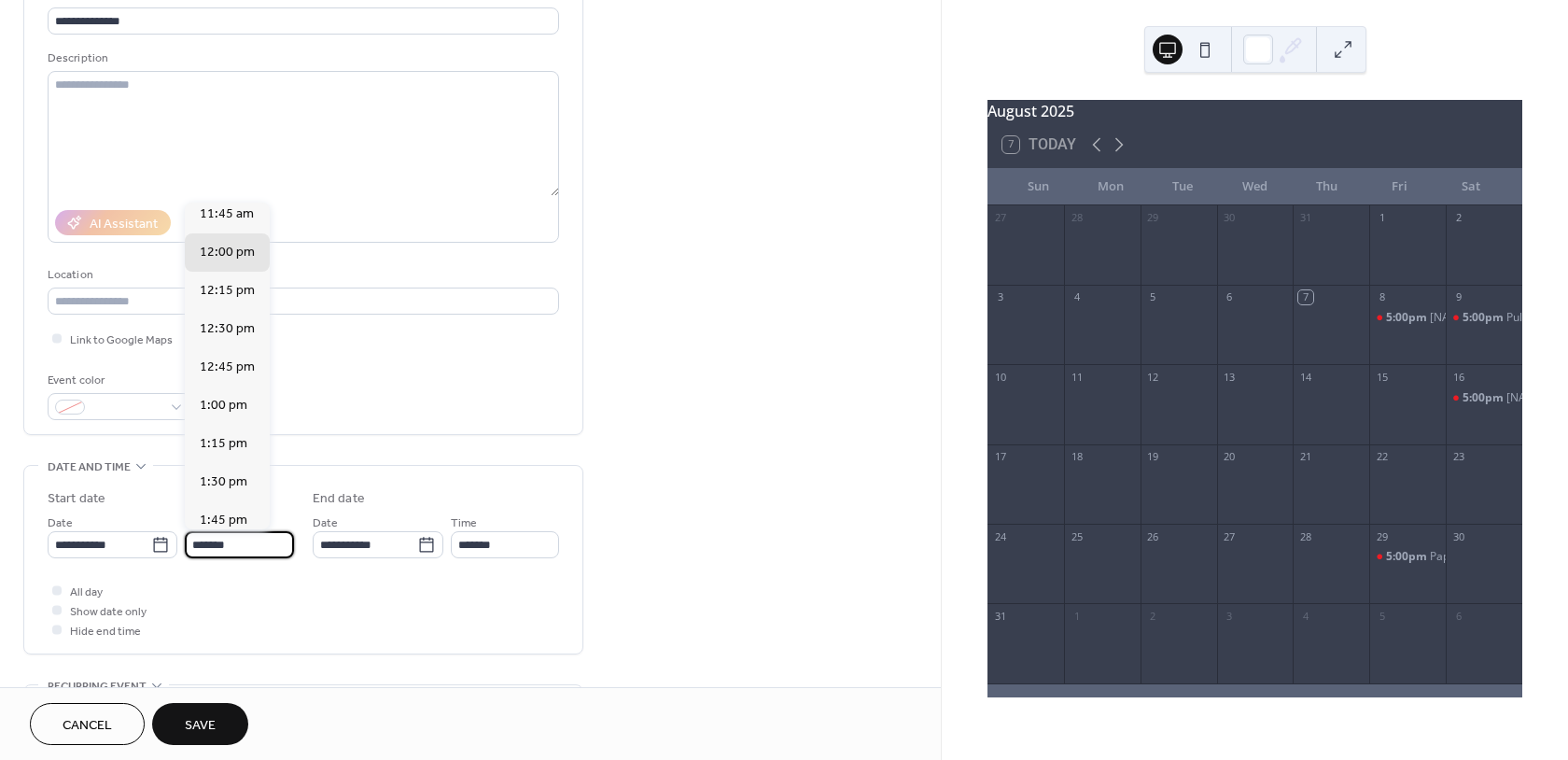 scroll, scrollTop: 2559, scrollLeft: 0, axis: vertical 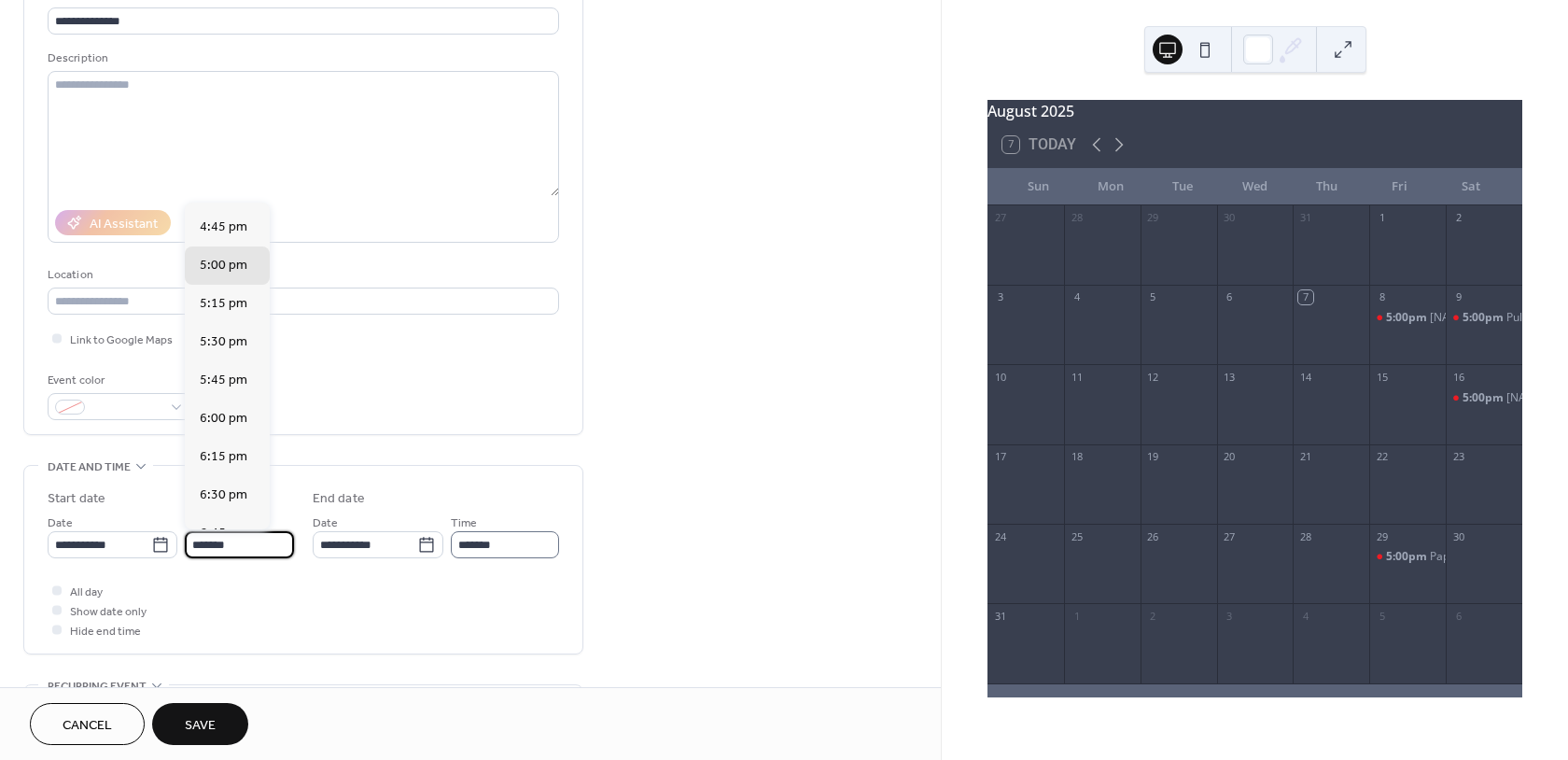 type on "*******" 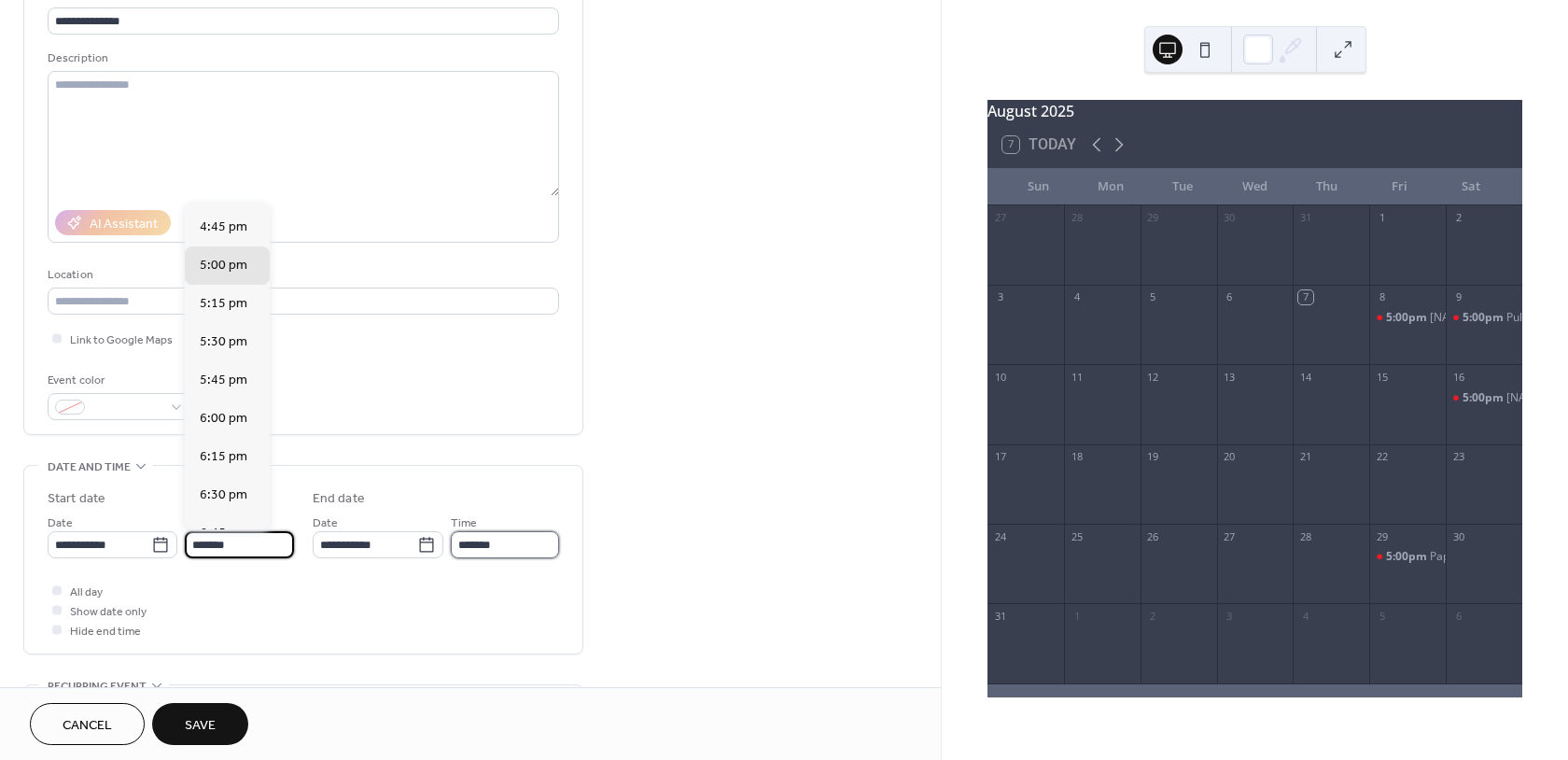 click on "*******" at bounding box center [505, 544] 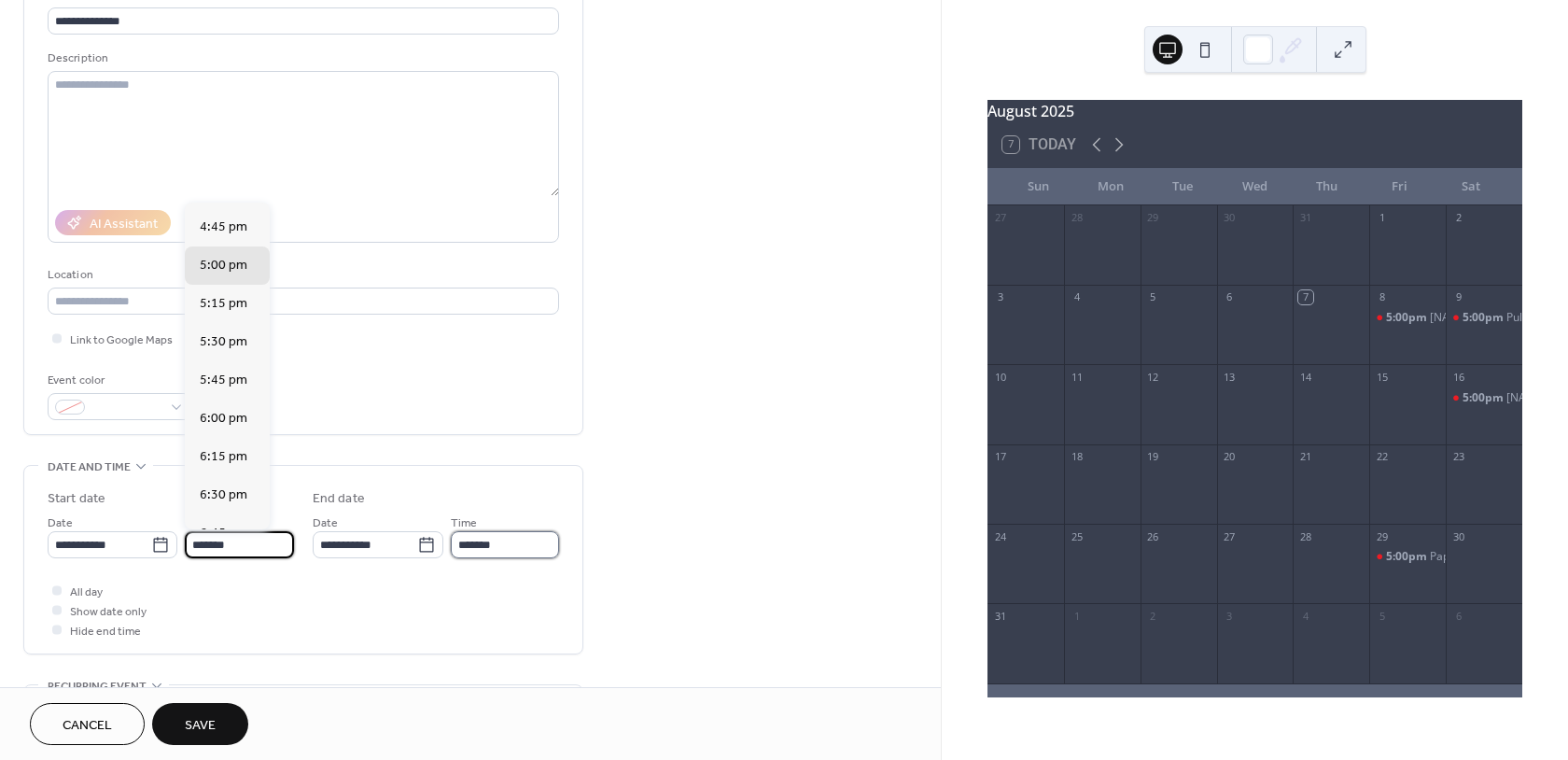 scroll, scrollTop: 0, scrollLeft: 0, axis: both 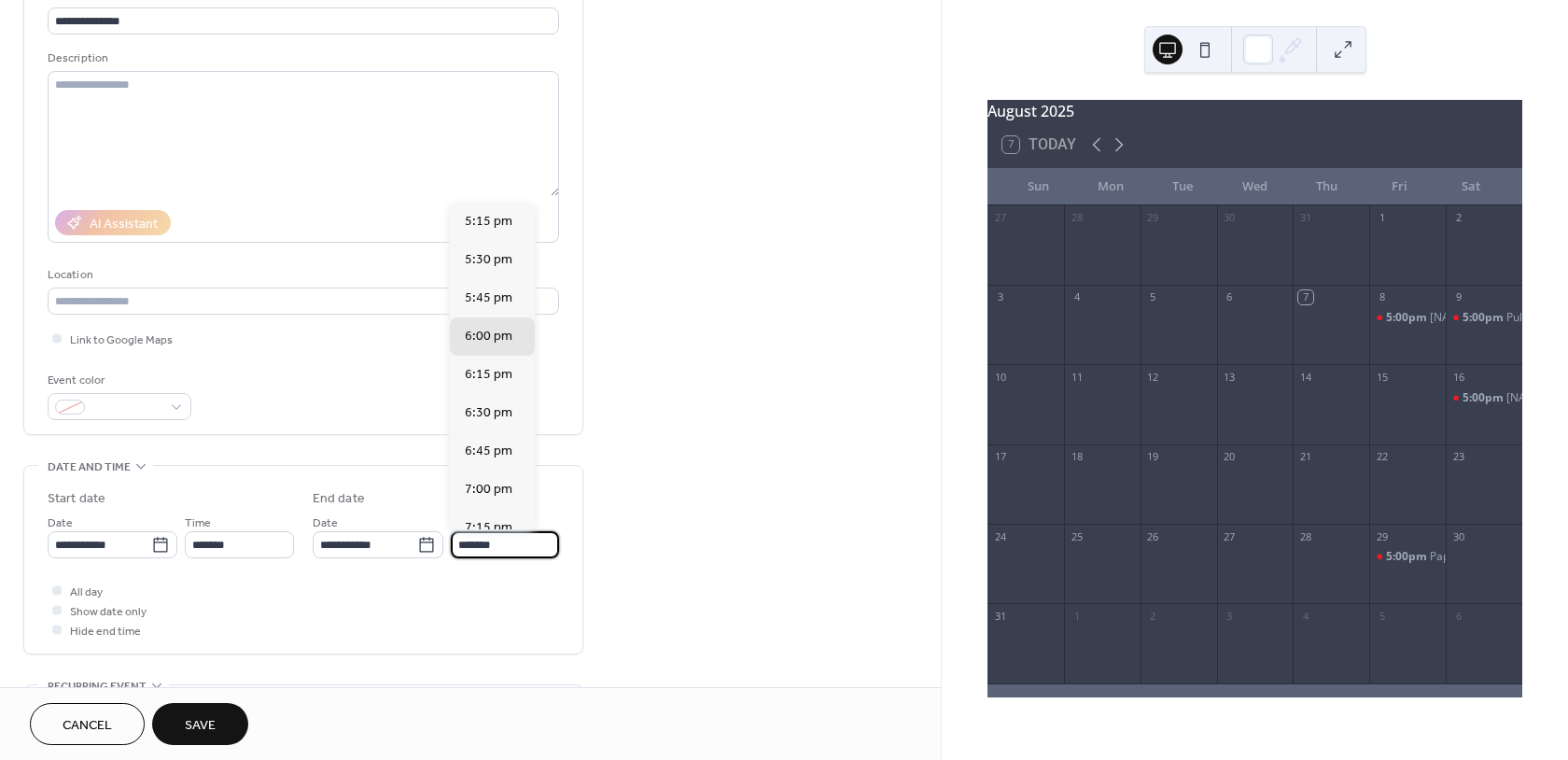 click on "*******" at bounding box center [505, 544] 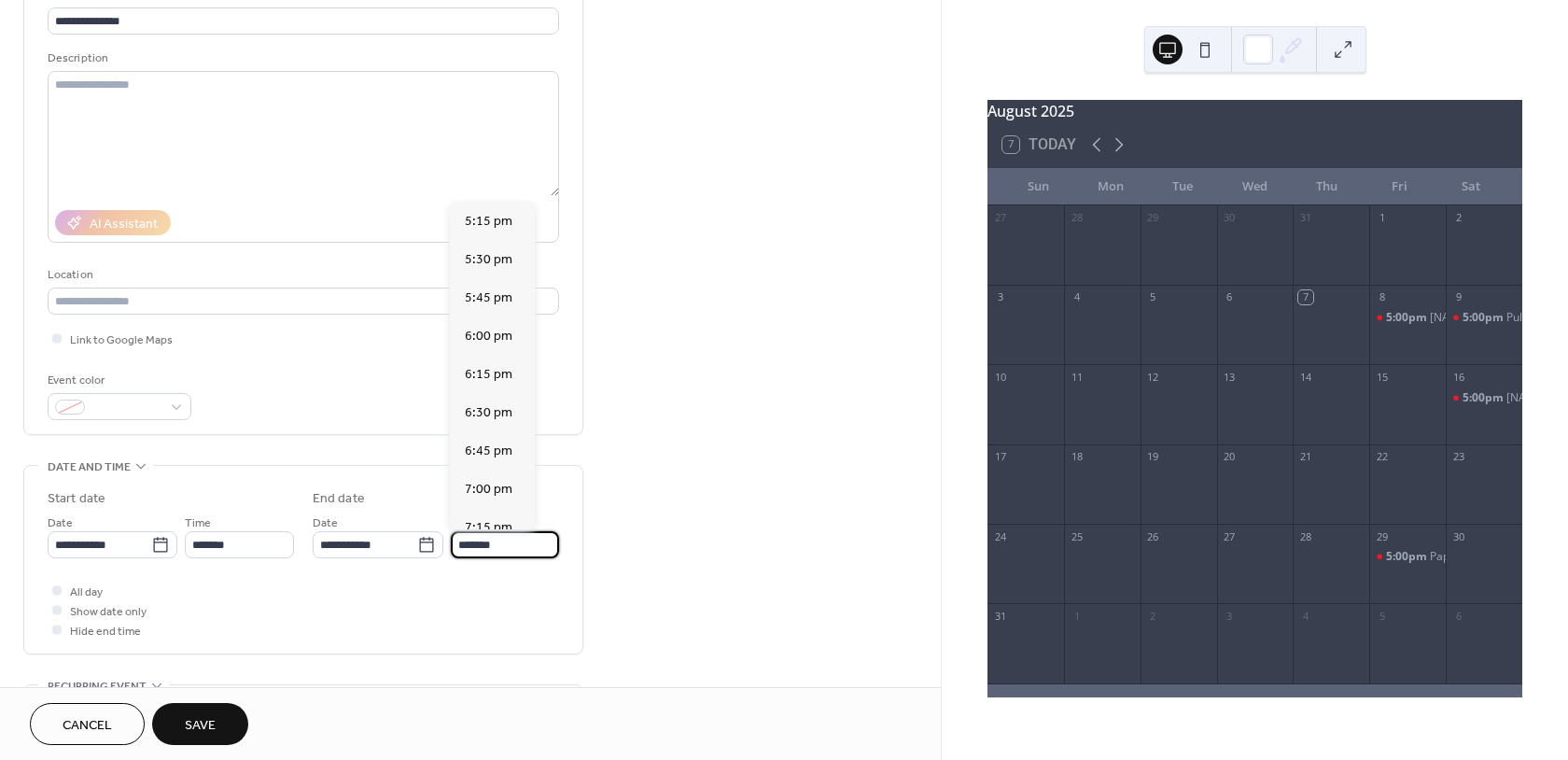 scroll, scrollTop: 414, scrollLeft: 0, axis: vertical 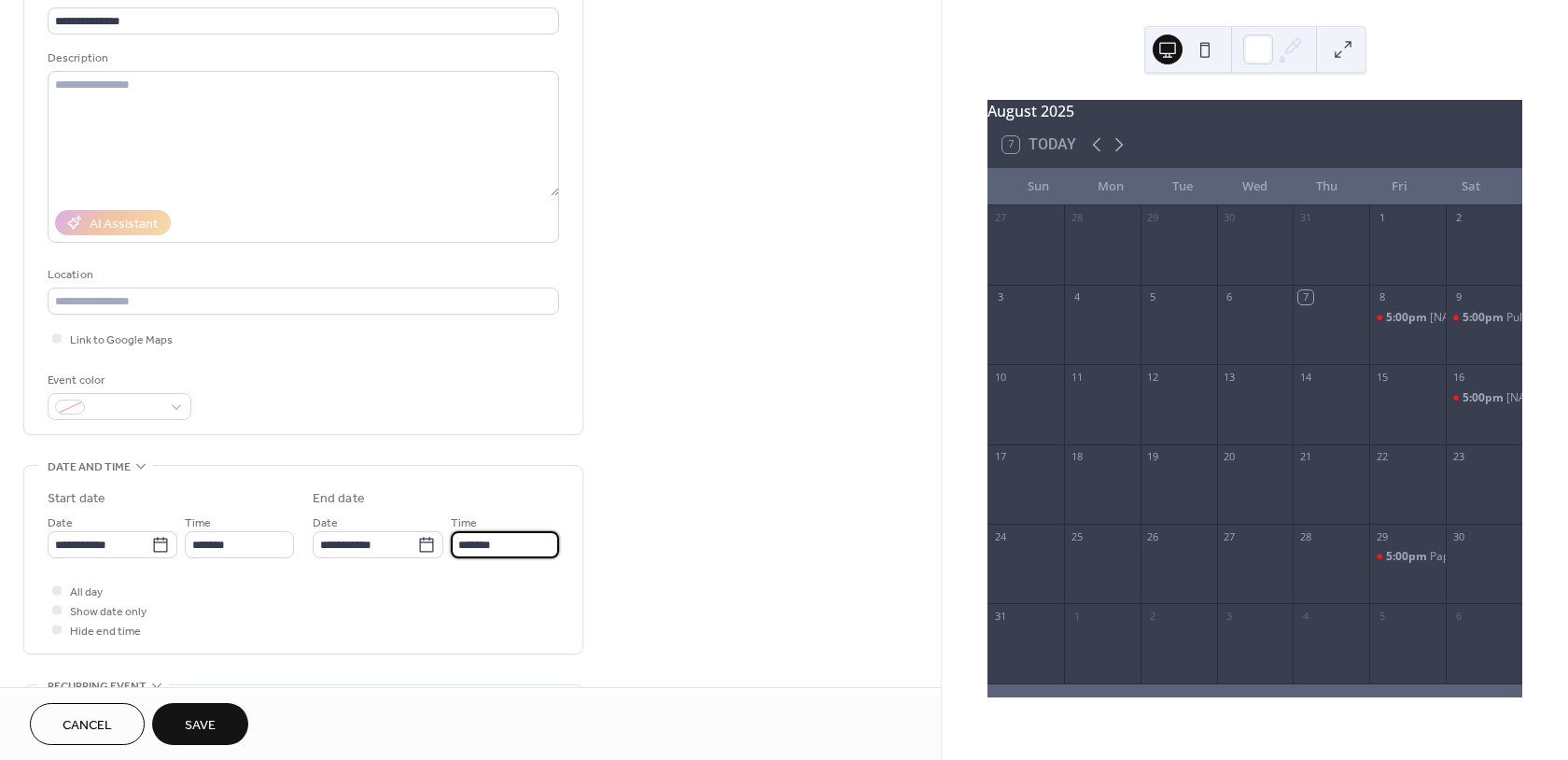 type on "*******" 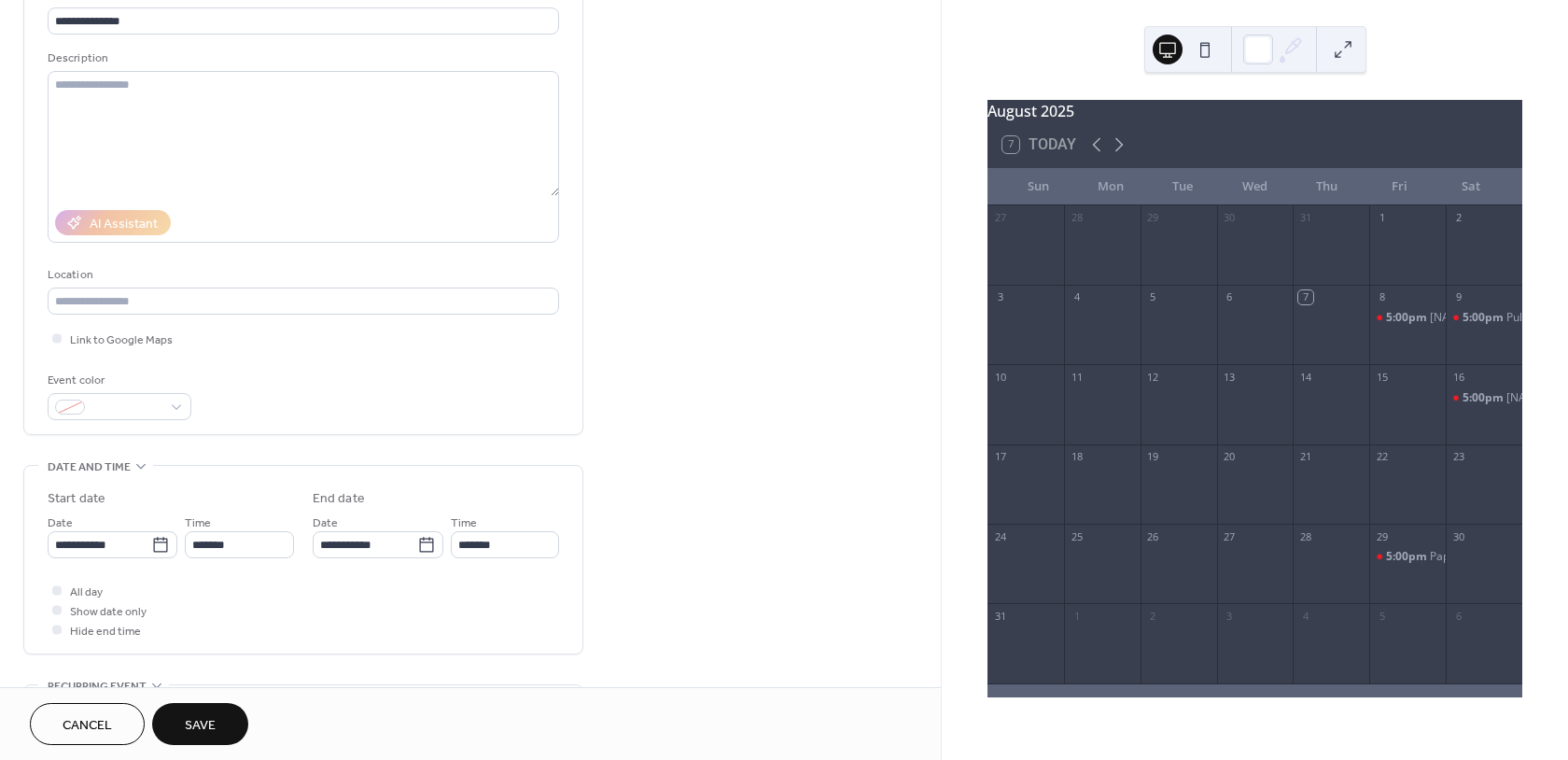 click on "Save" at bounding box center [200, 724] 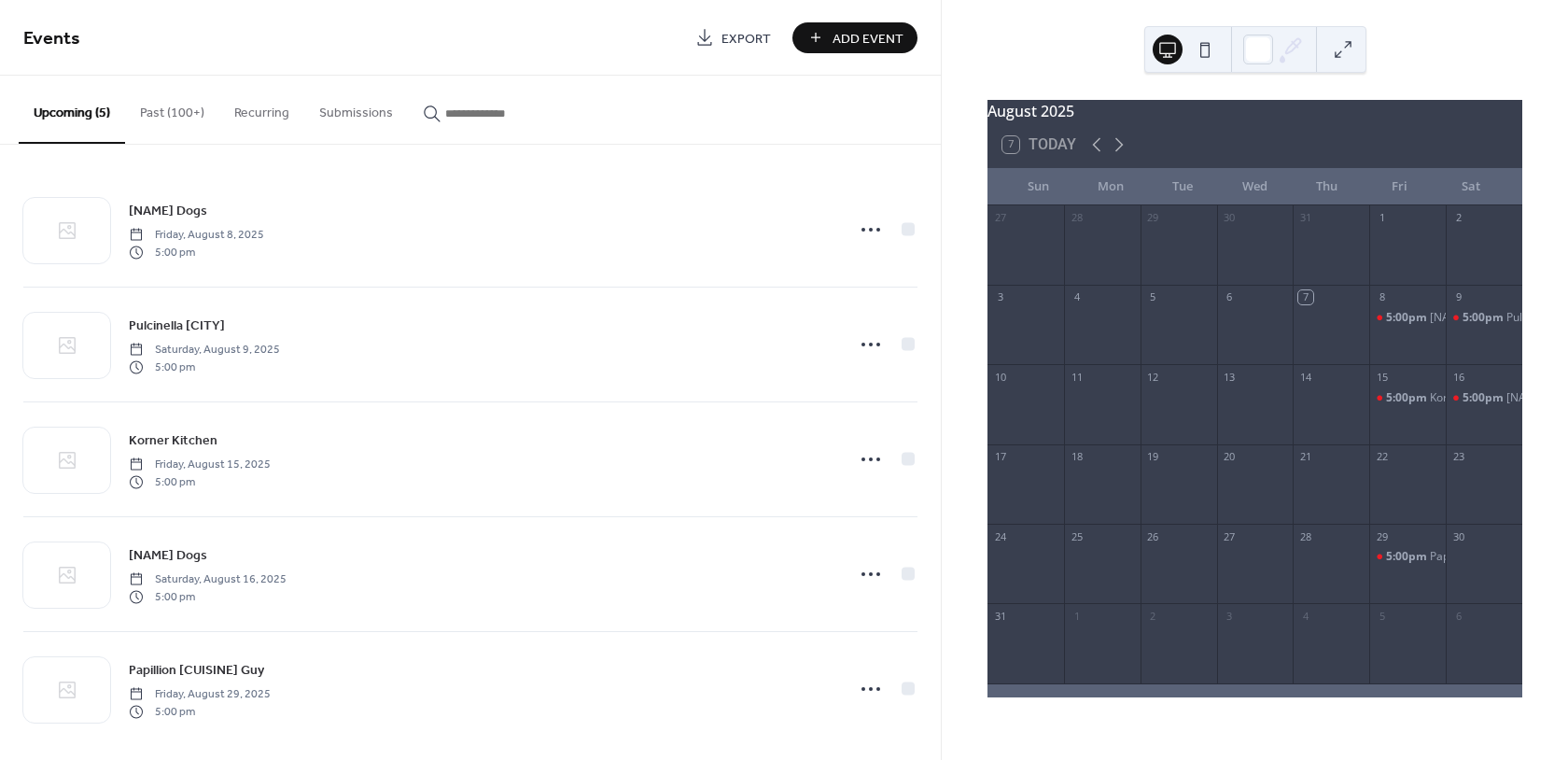 click on "Add Event" at bounding box center [868, 38] 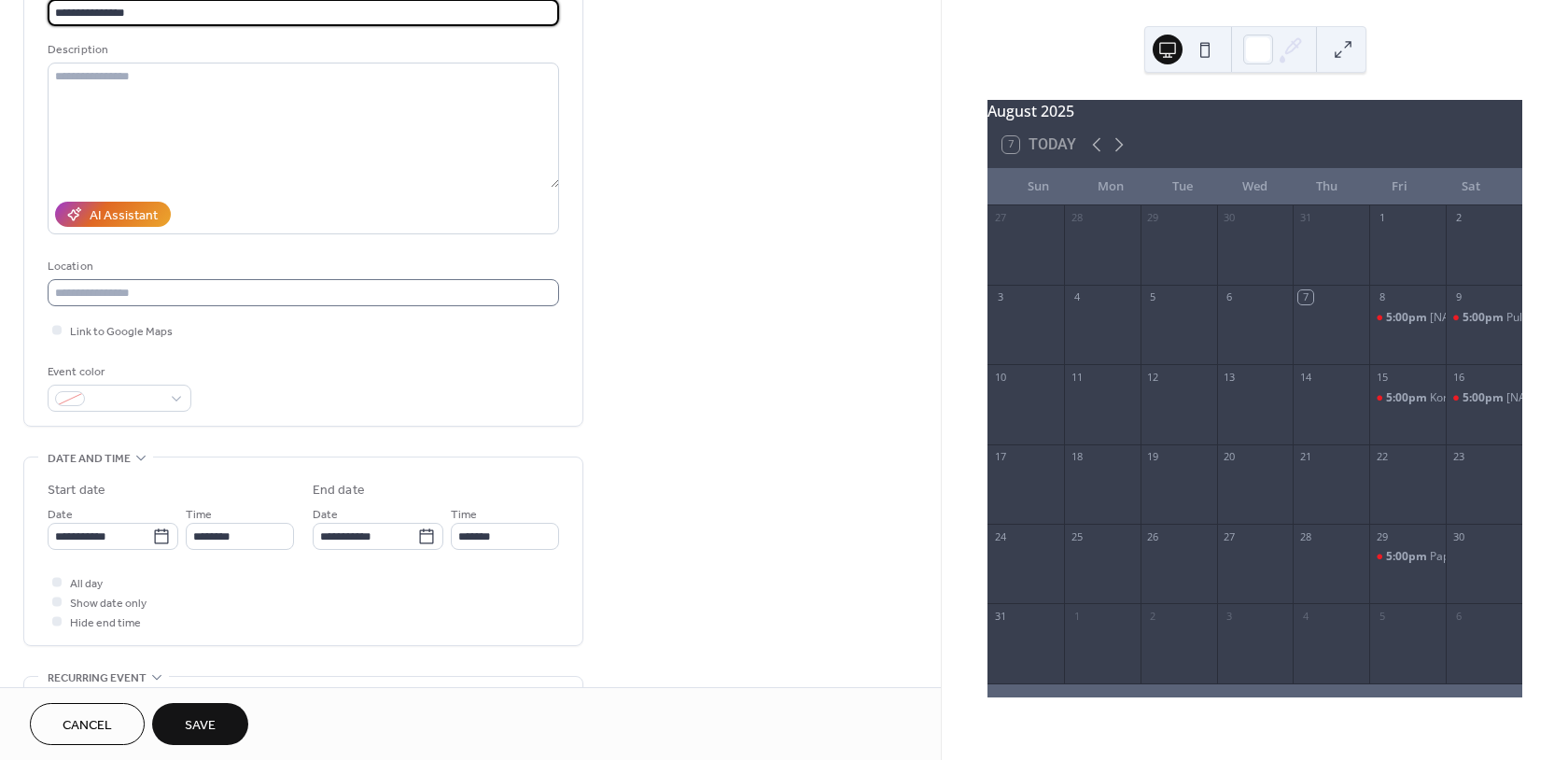 scroll, scrollTop: 163, scrollLeft: 0, axis: vertical 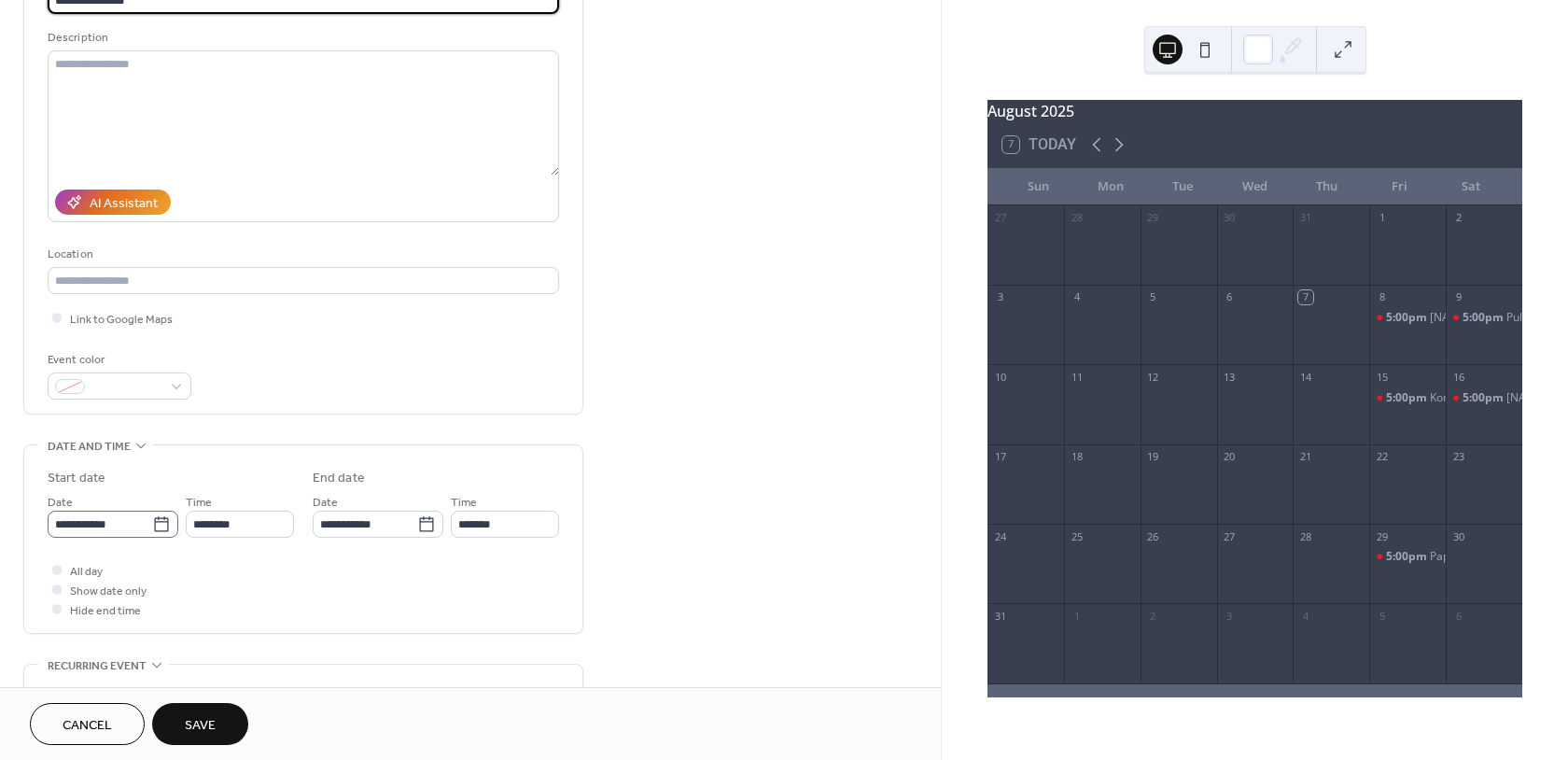 type on "**********" 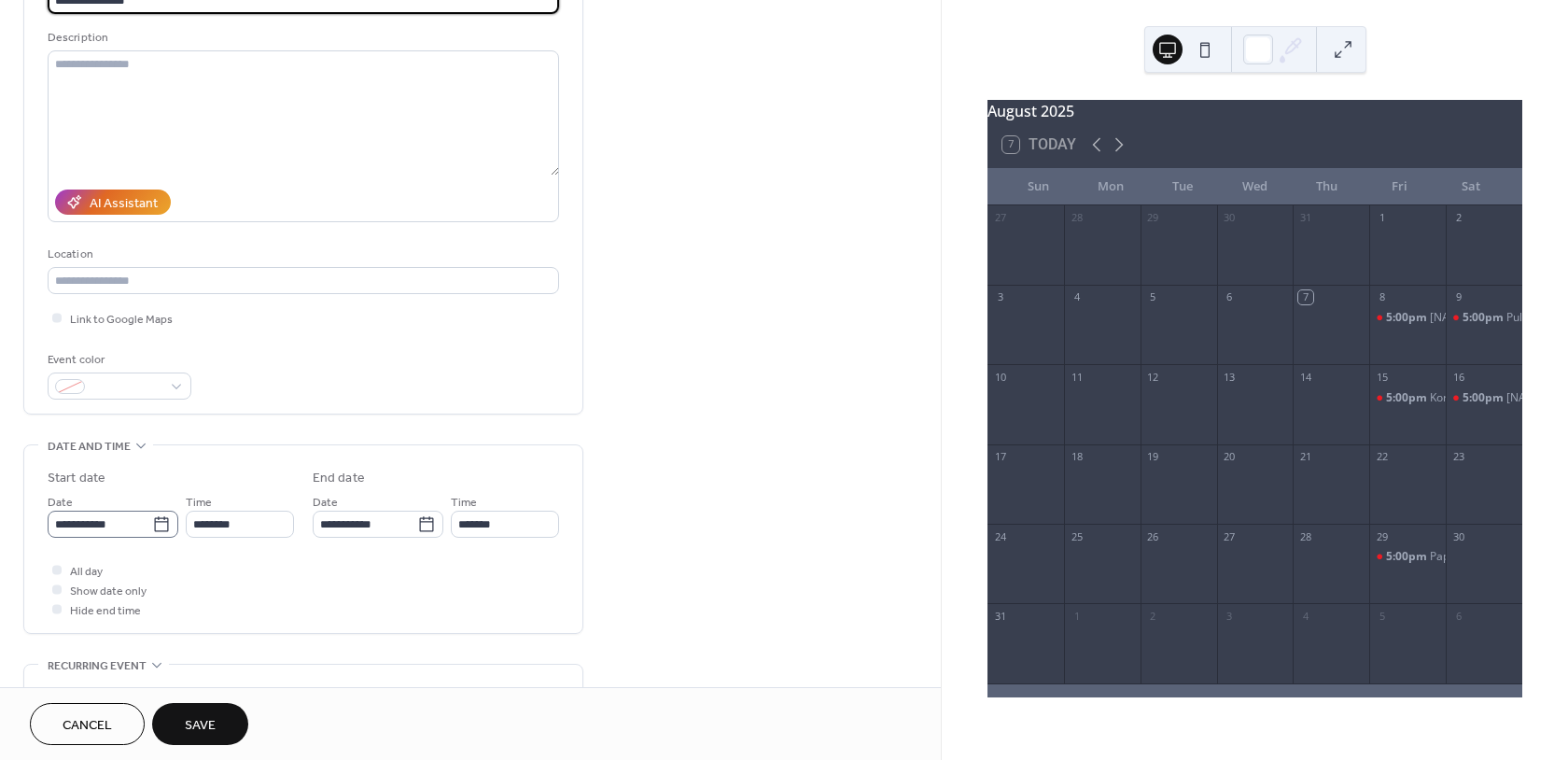 click 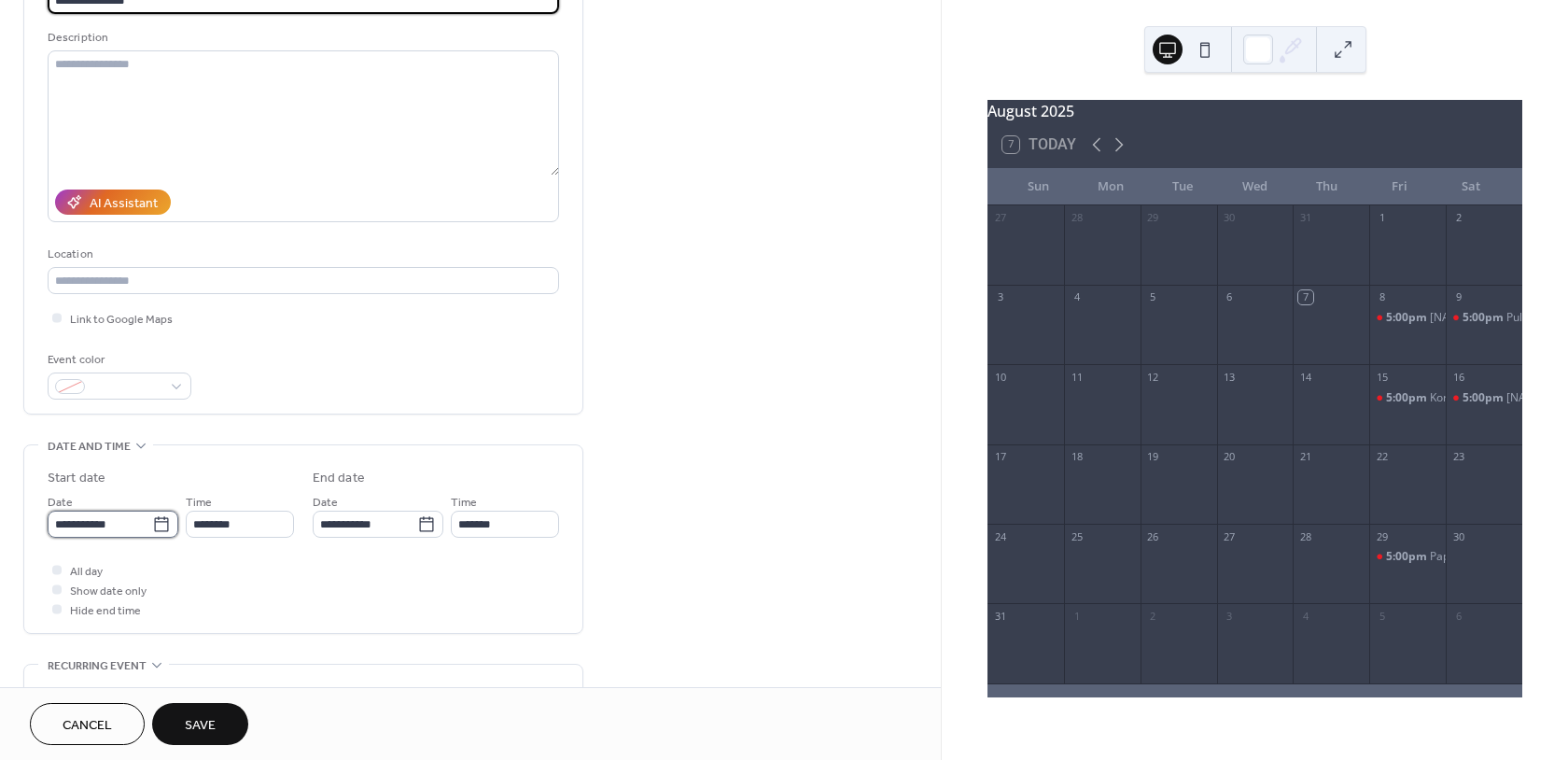 click on "**********" at bounding box center (100, 524) 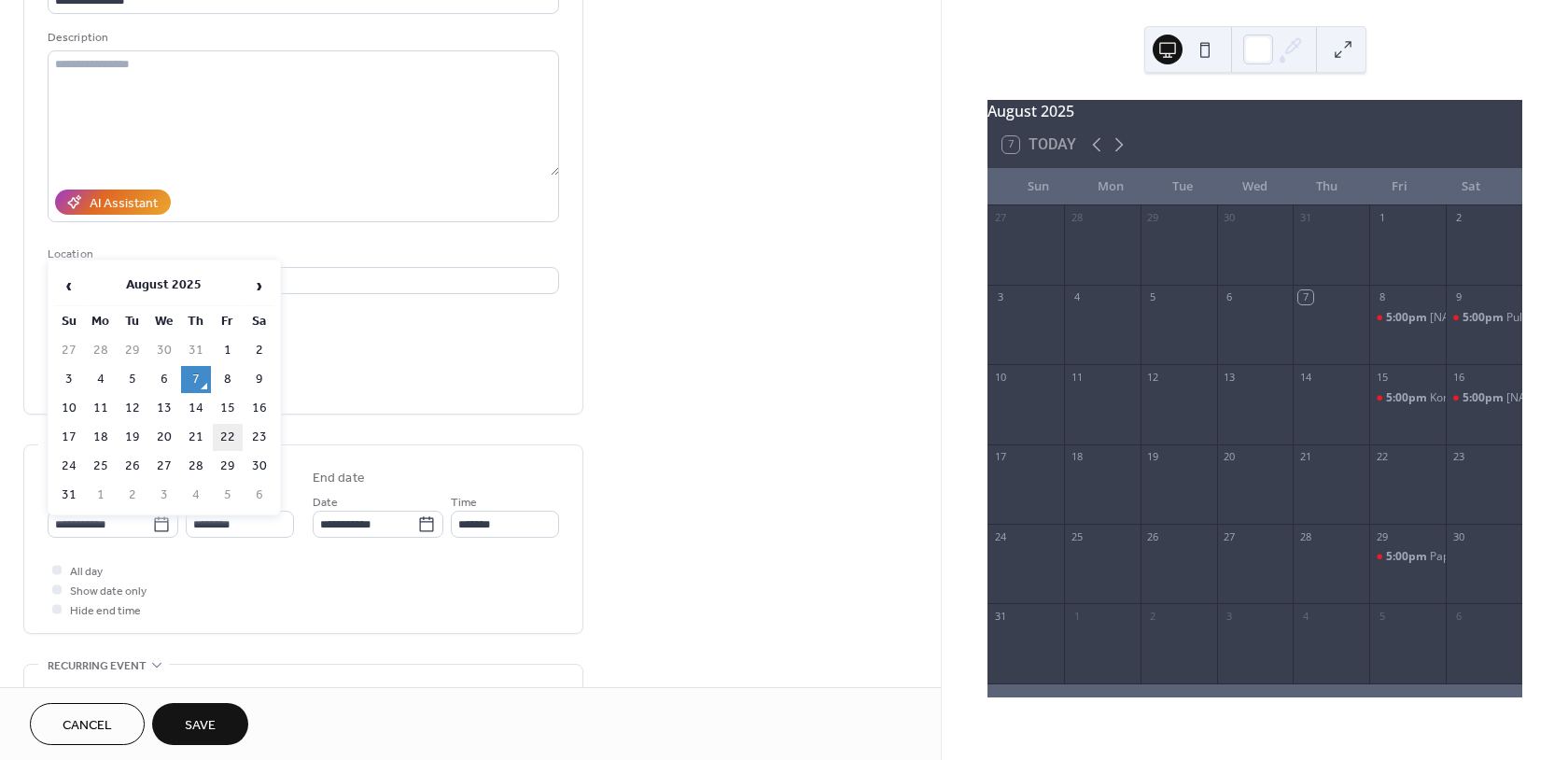 click on "22" at bounding box center [228, 437] 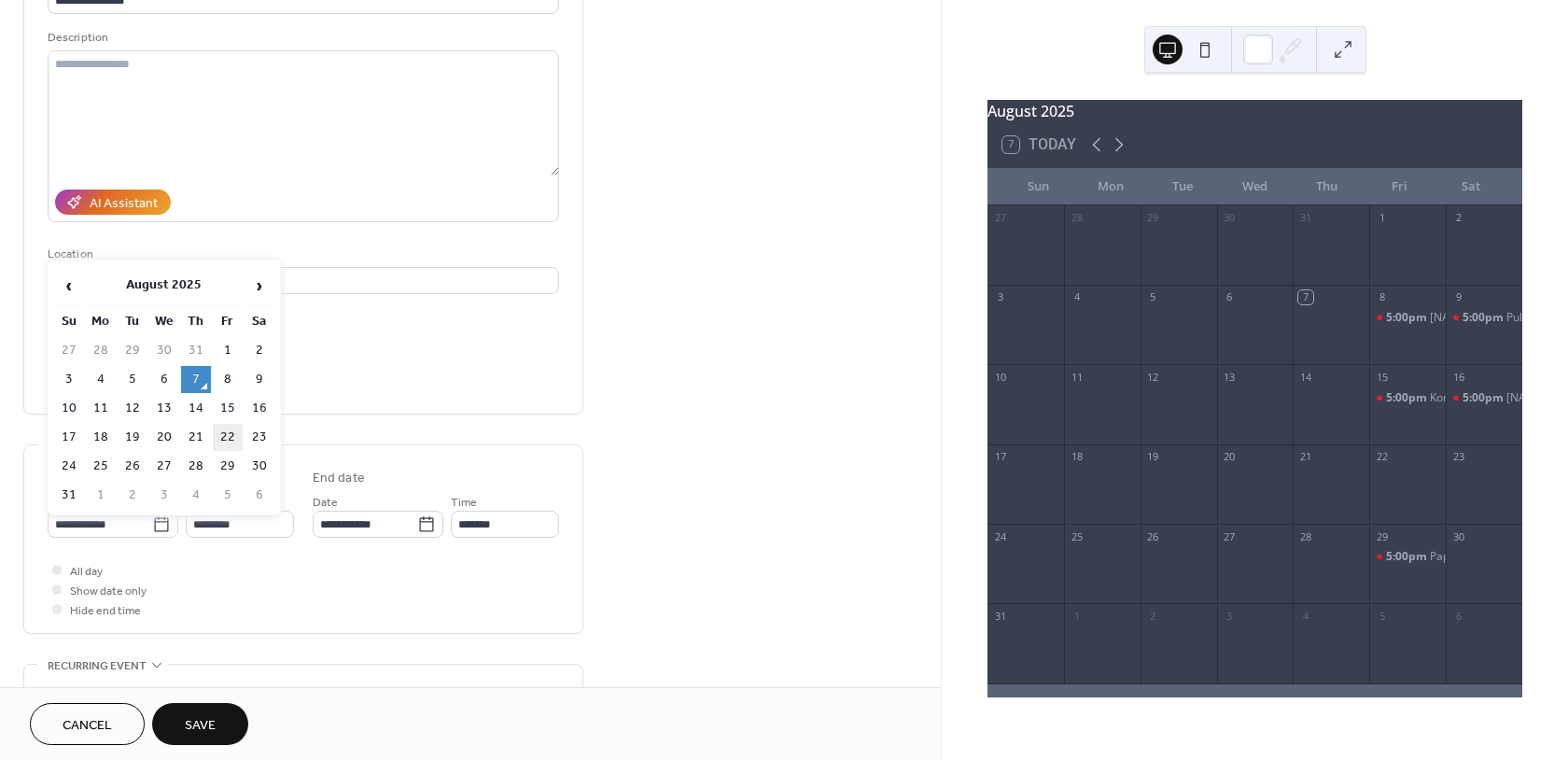 type on "**********" 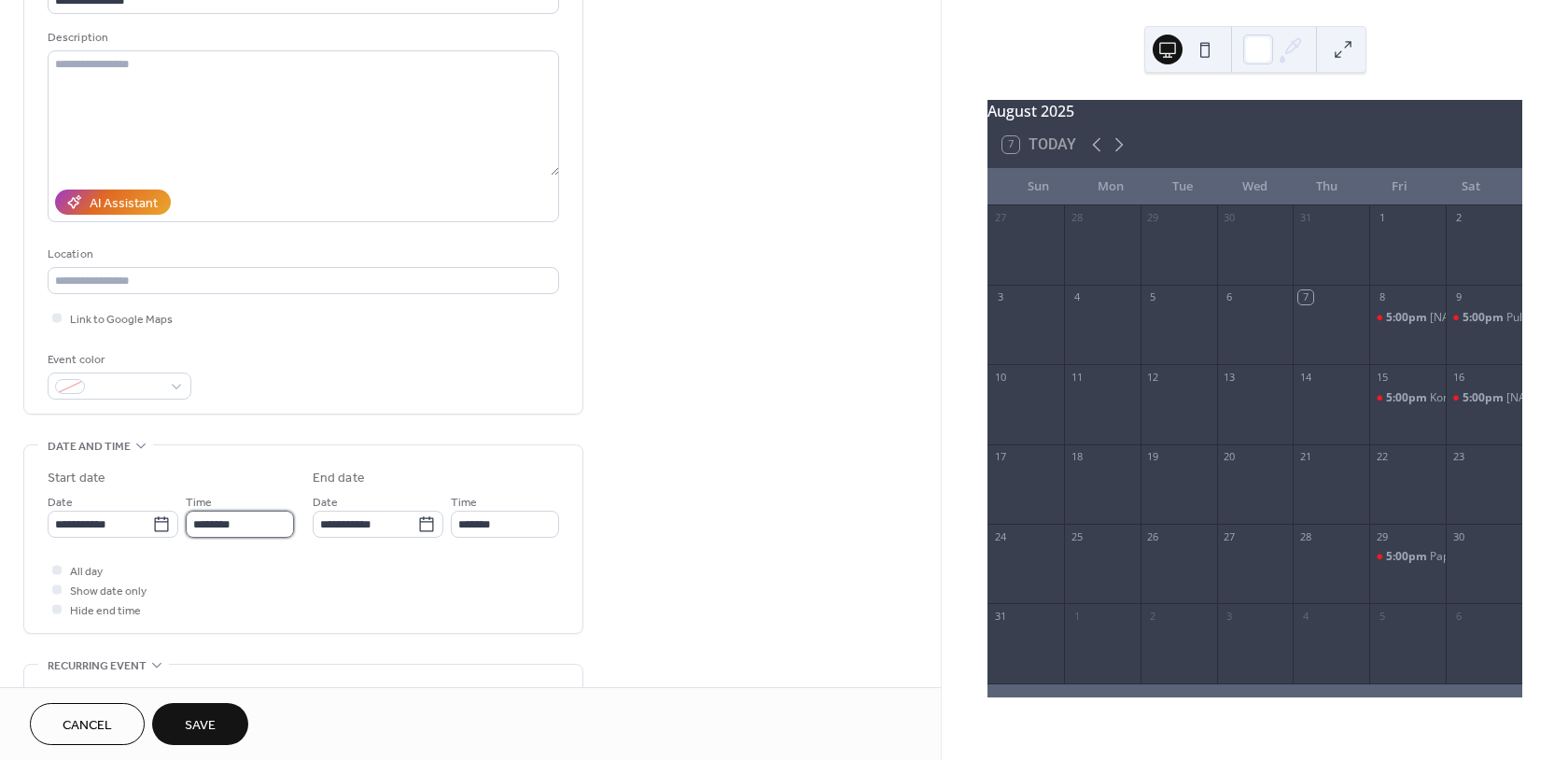 click on "********" at bounding box center [240, 524] 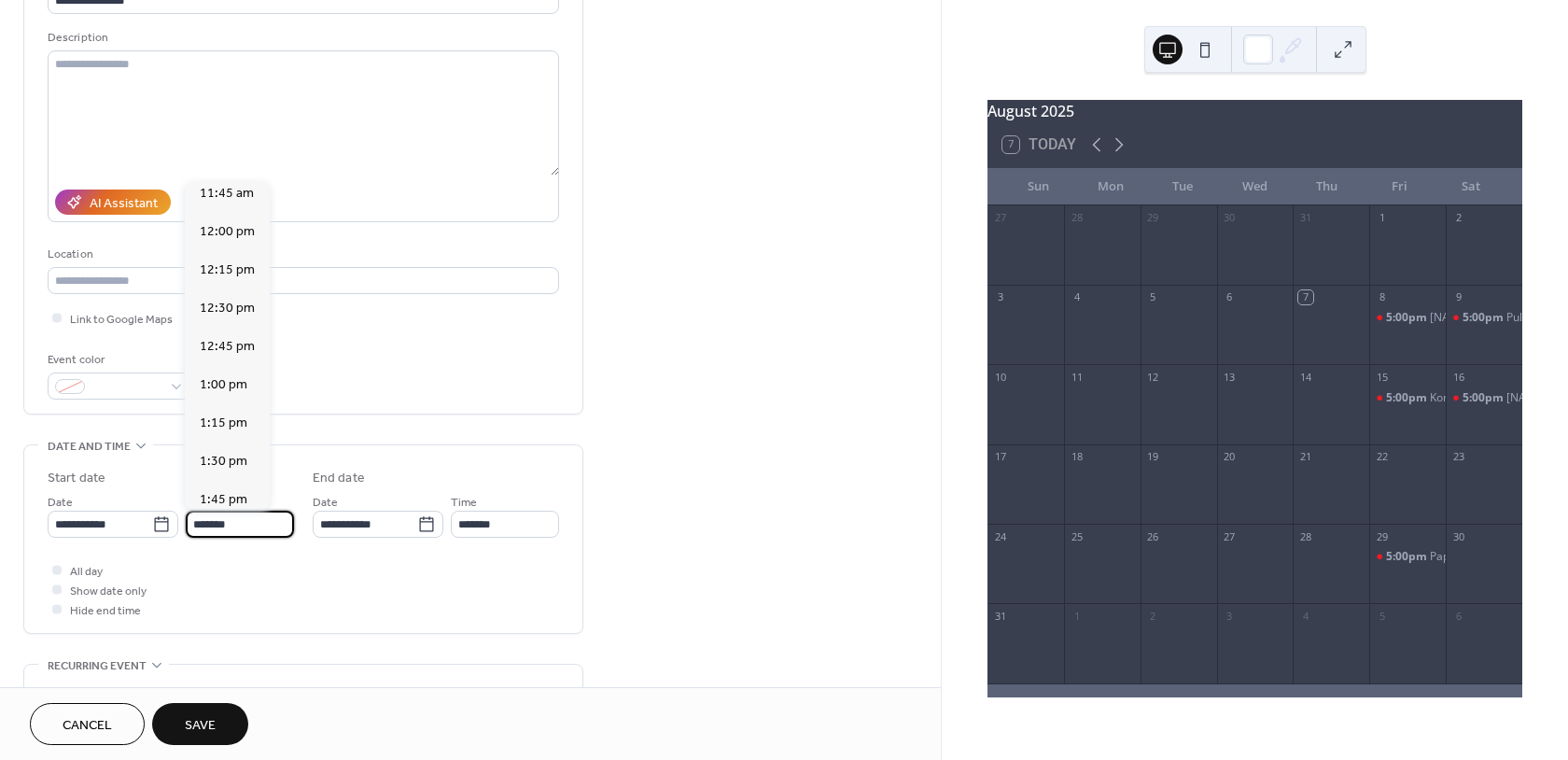 scroll, scrollTop: 2559, scrollLeft: 0, axis: vertical 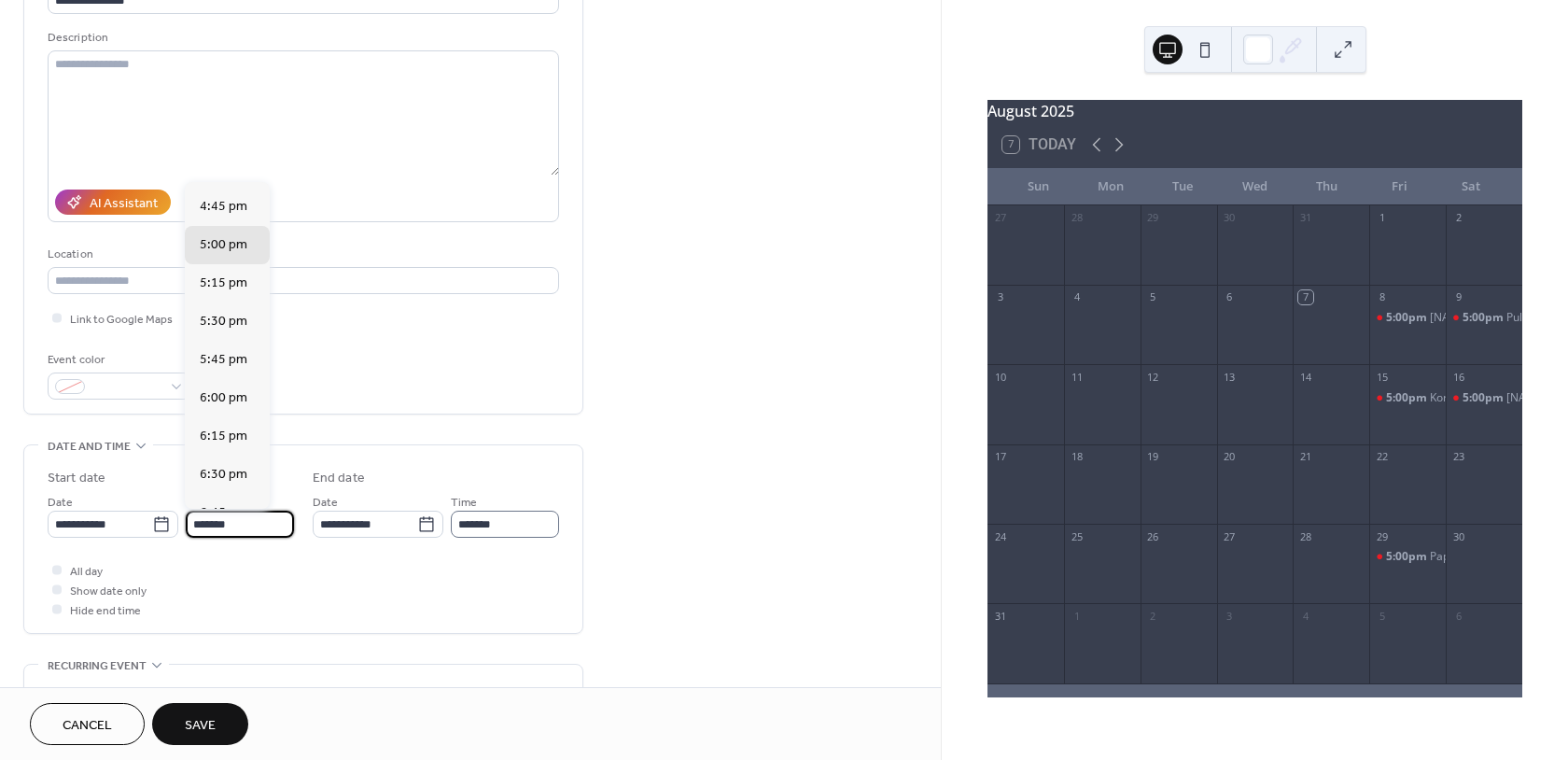 type on "*******" 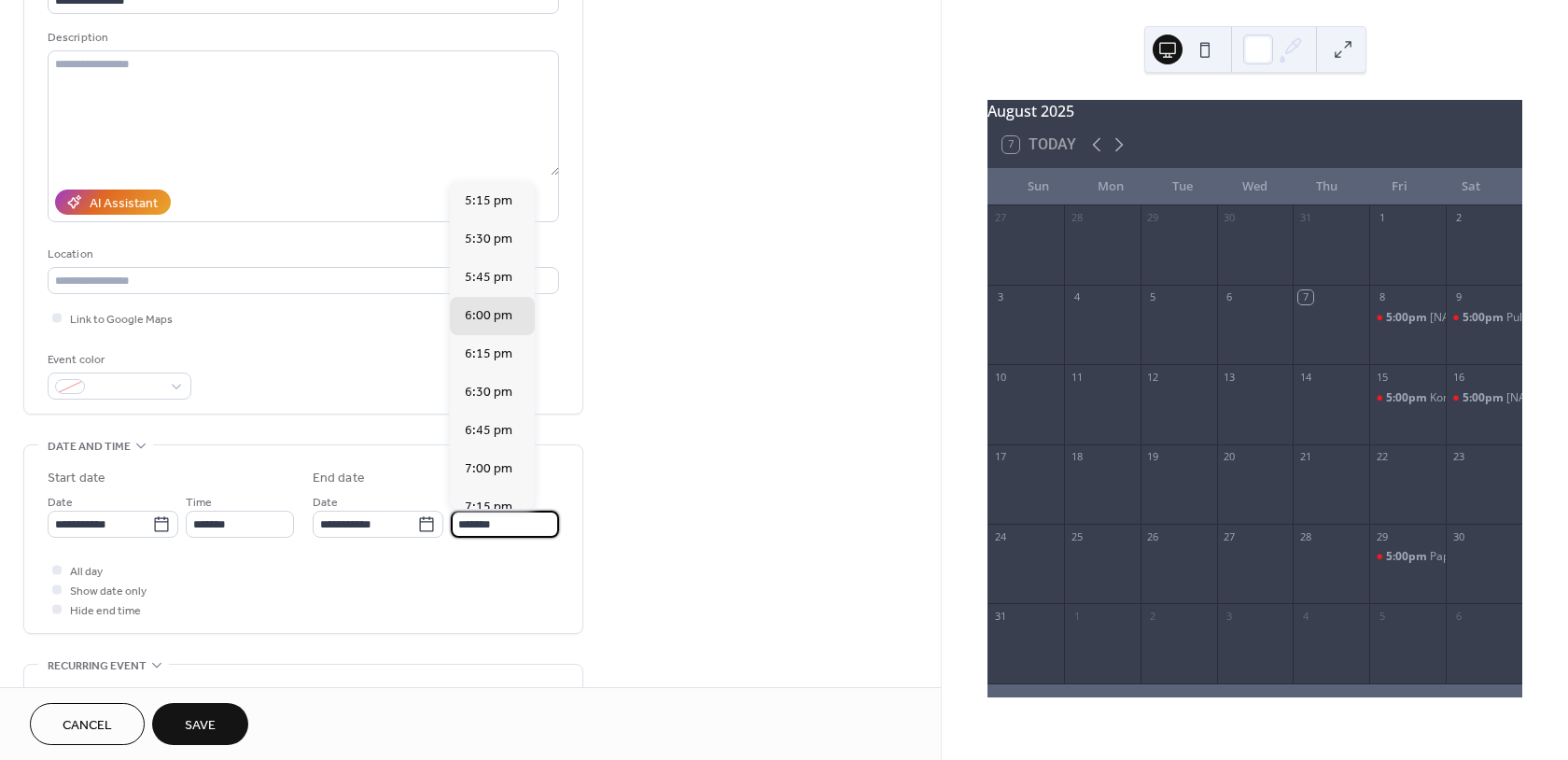 click on "*******" at bounding box center (505, 524) 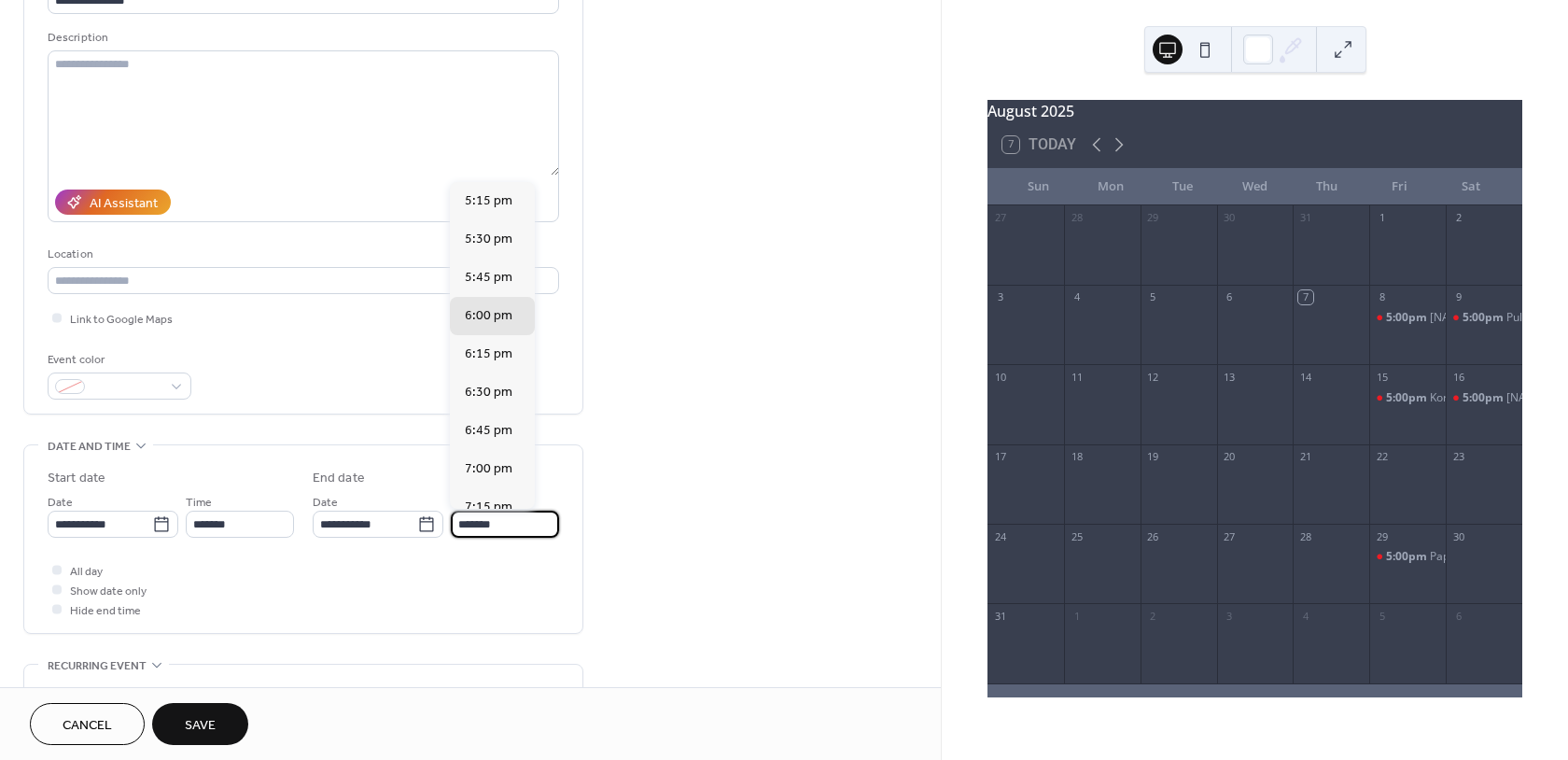 click on "*******" at bounding box center [505, 524] 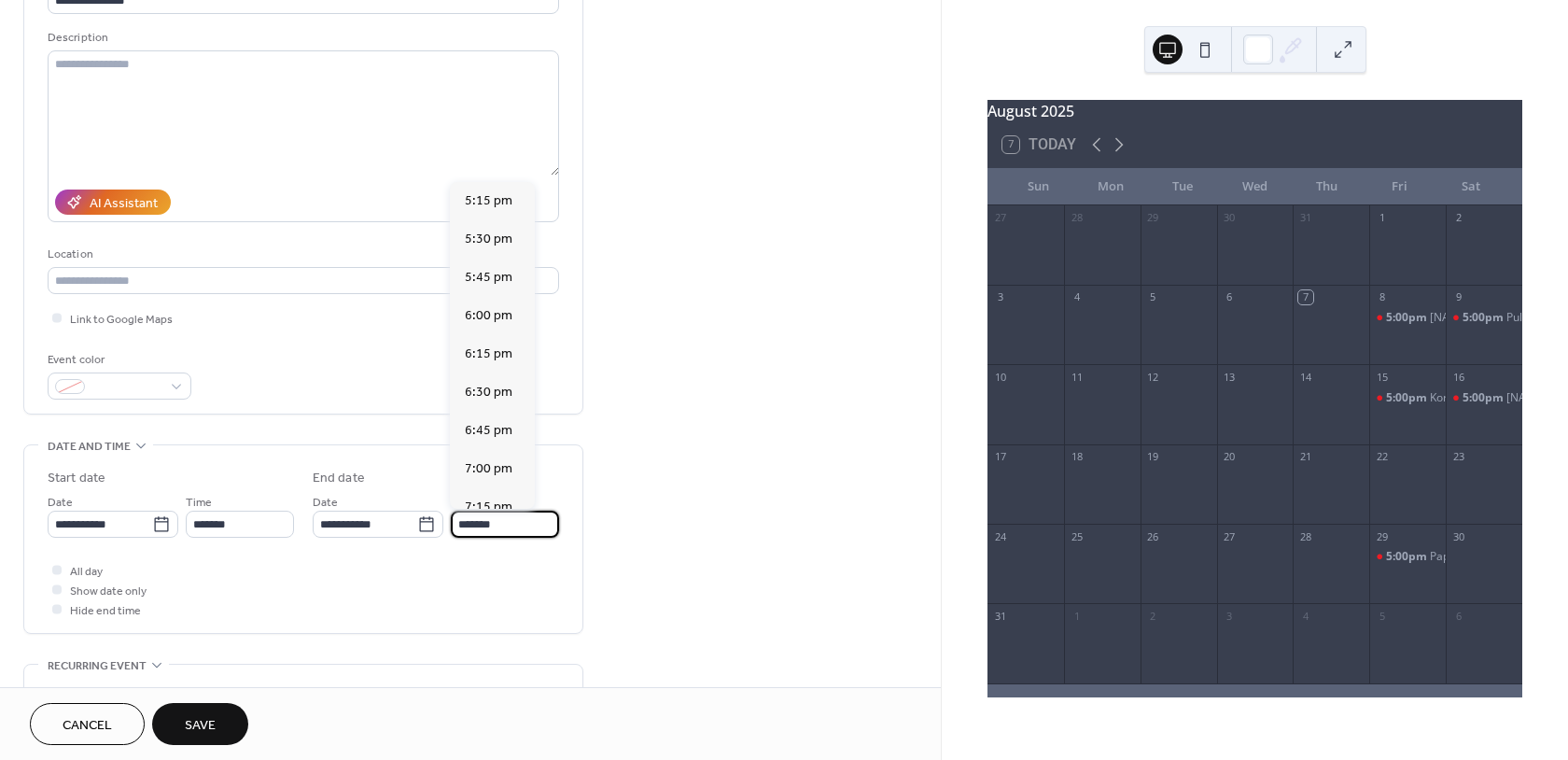 scroll, scrollTop: 414, scrollLeft: 0, axis: vertical 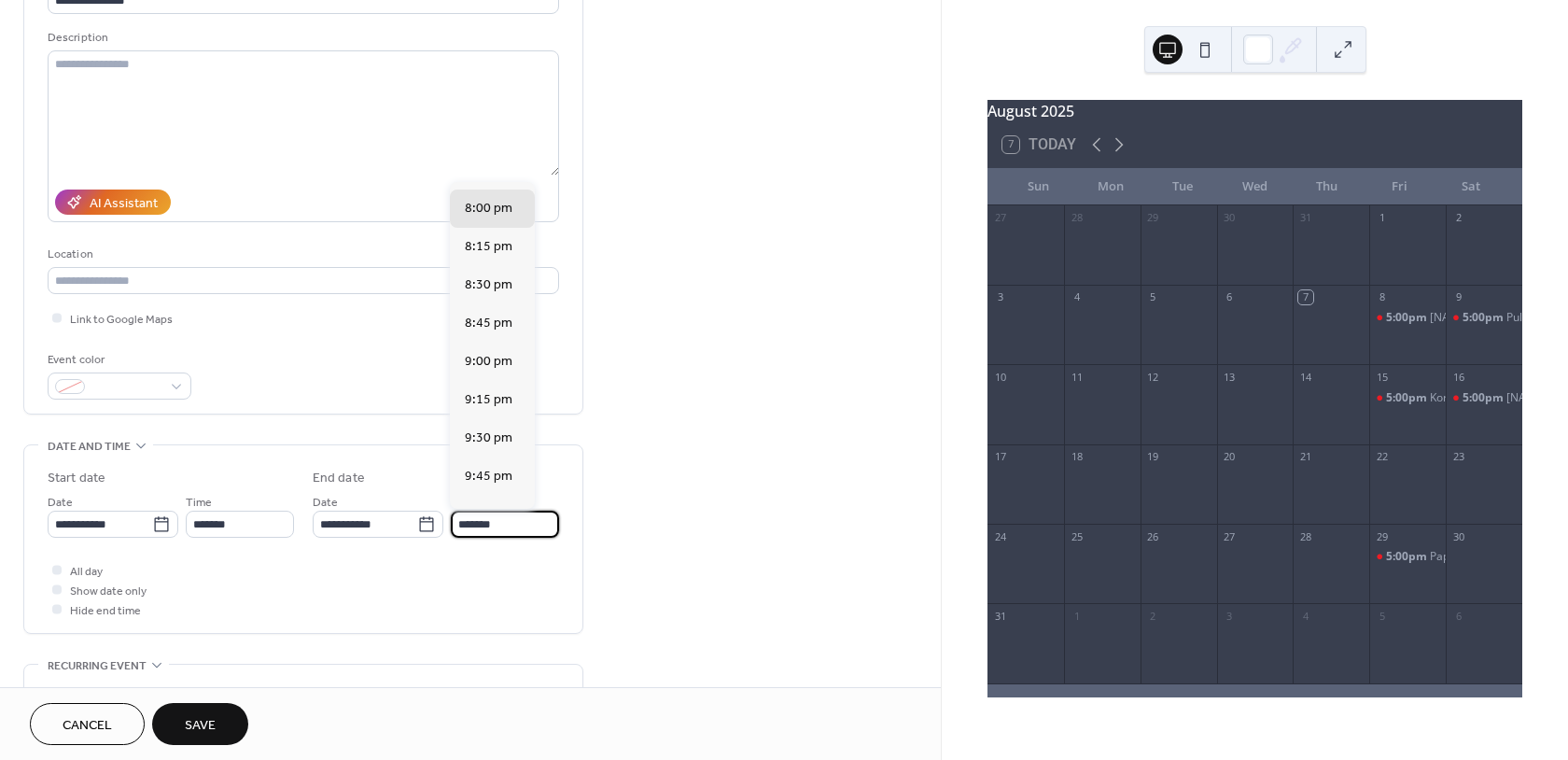 type on "*******" 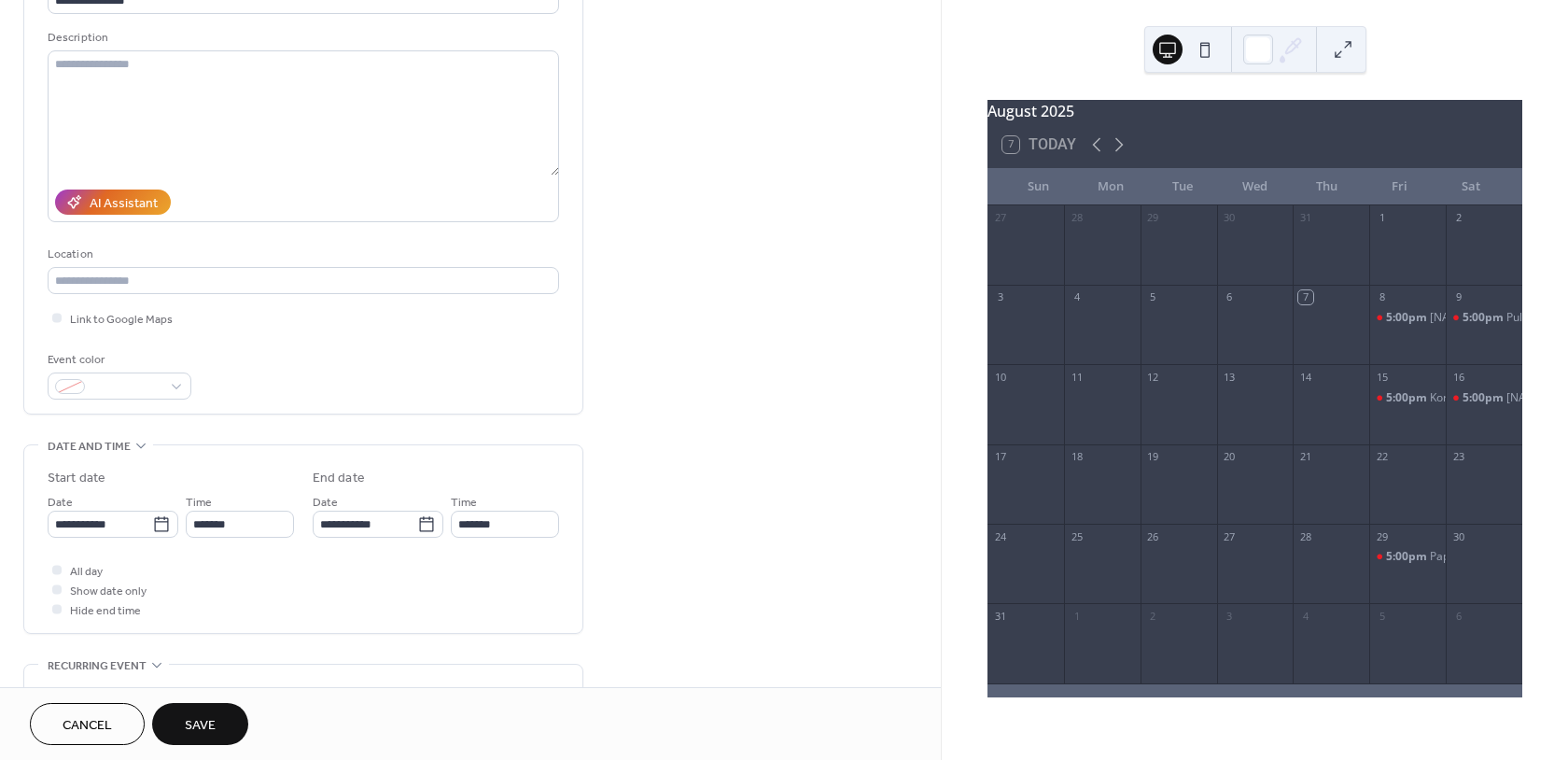 click on "Save" at bounding box center [200, 725] 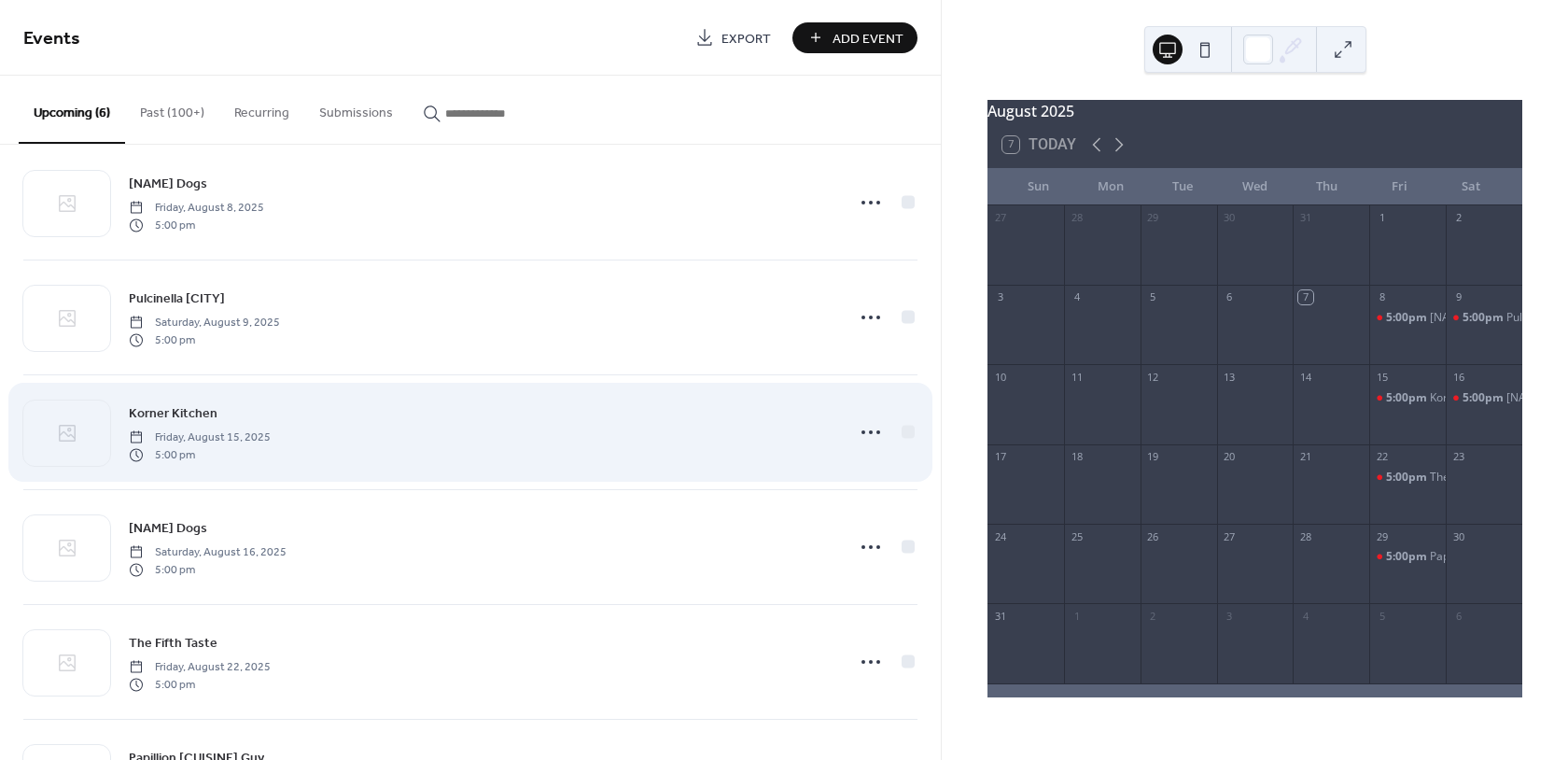scroll, scrollTop: 124, scrollLeft: 0, axis: vertical 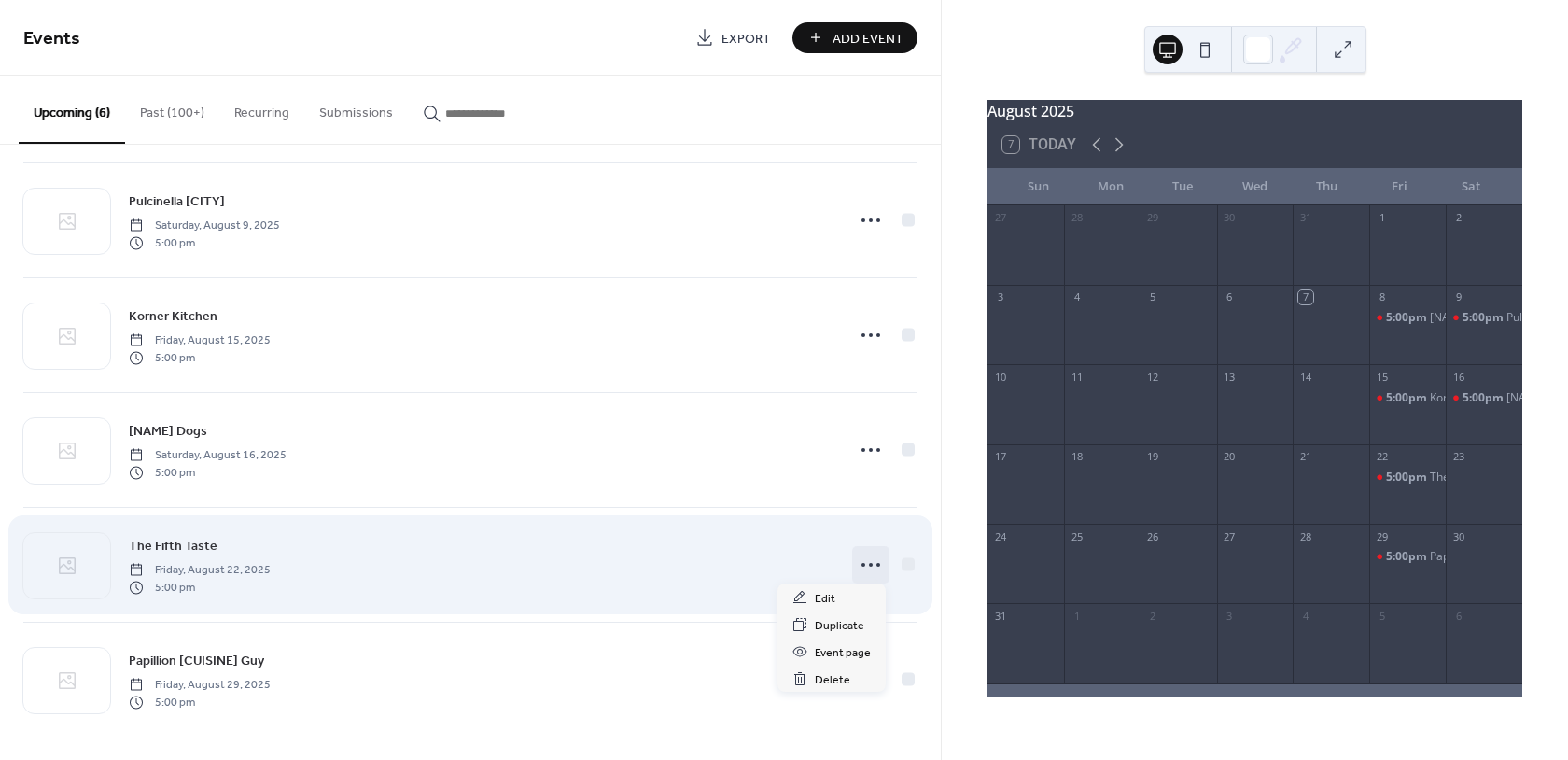click 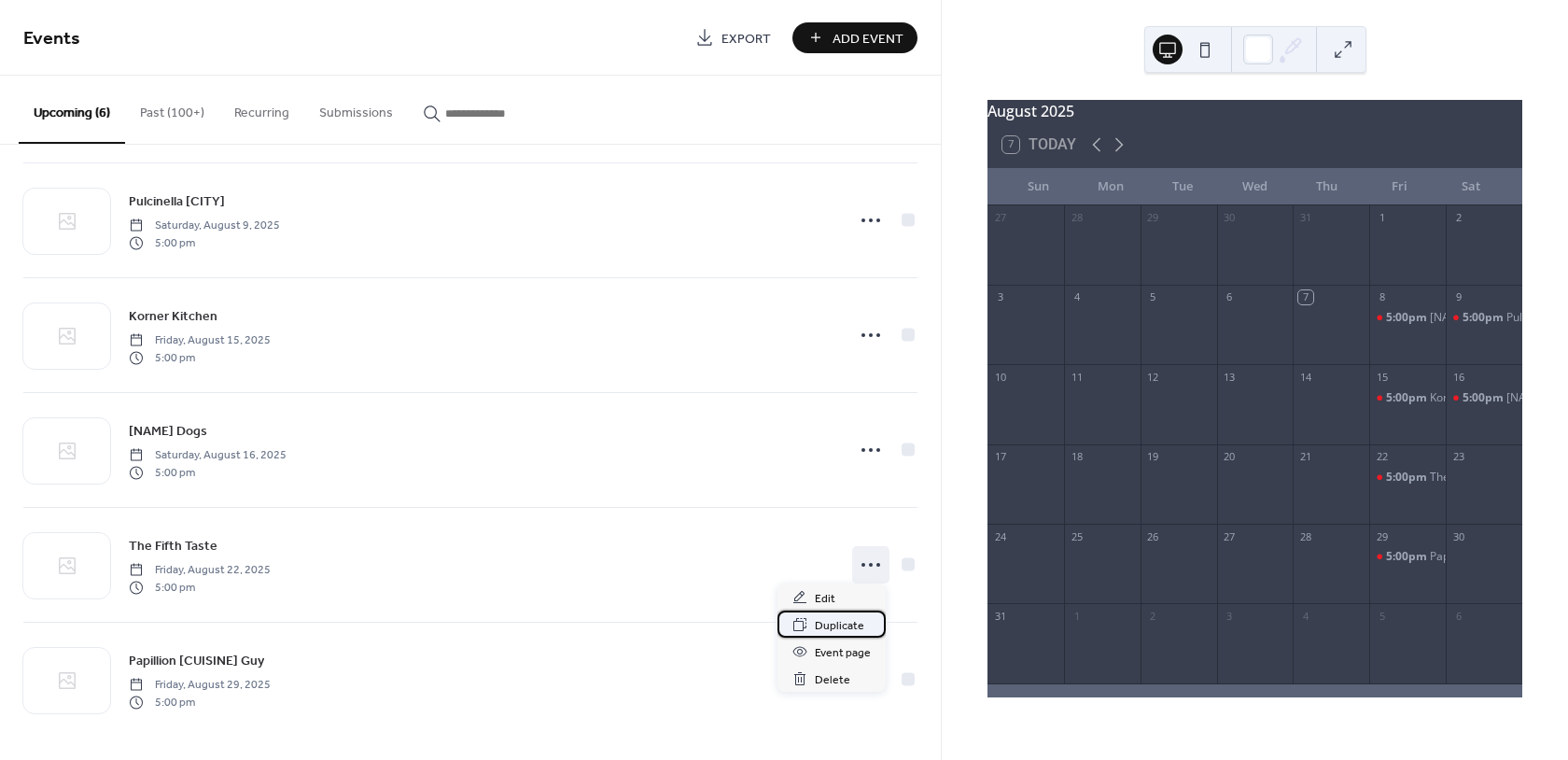 click on "Duplicate" at bounding box center [839, 626] 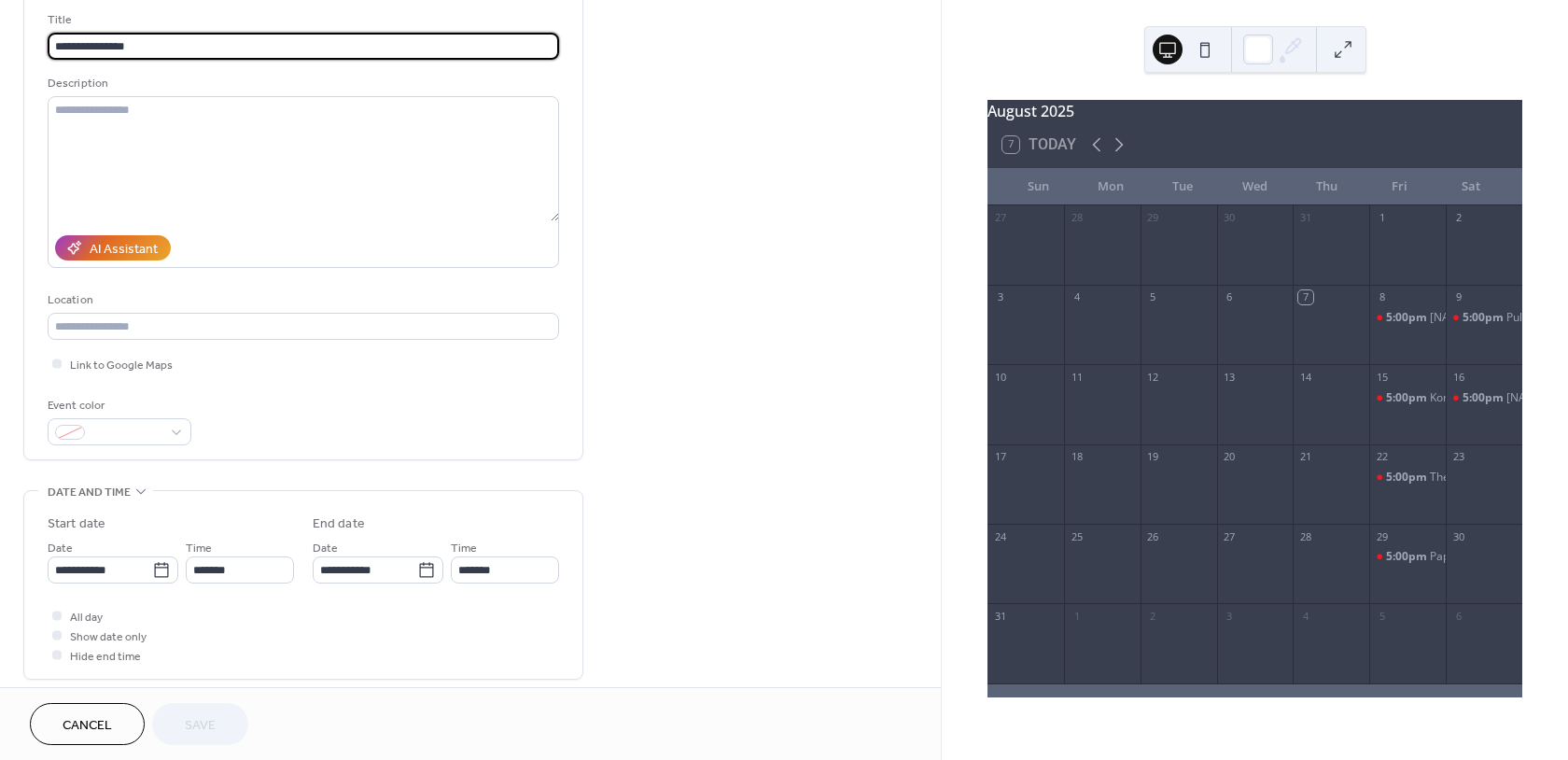 scroll, scrollTop: 144, scrollLeft: 0, axis: vertical 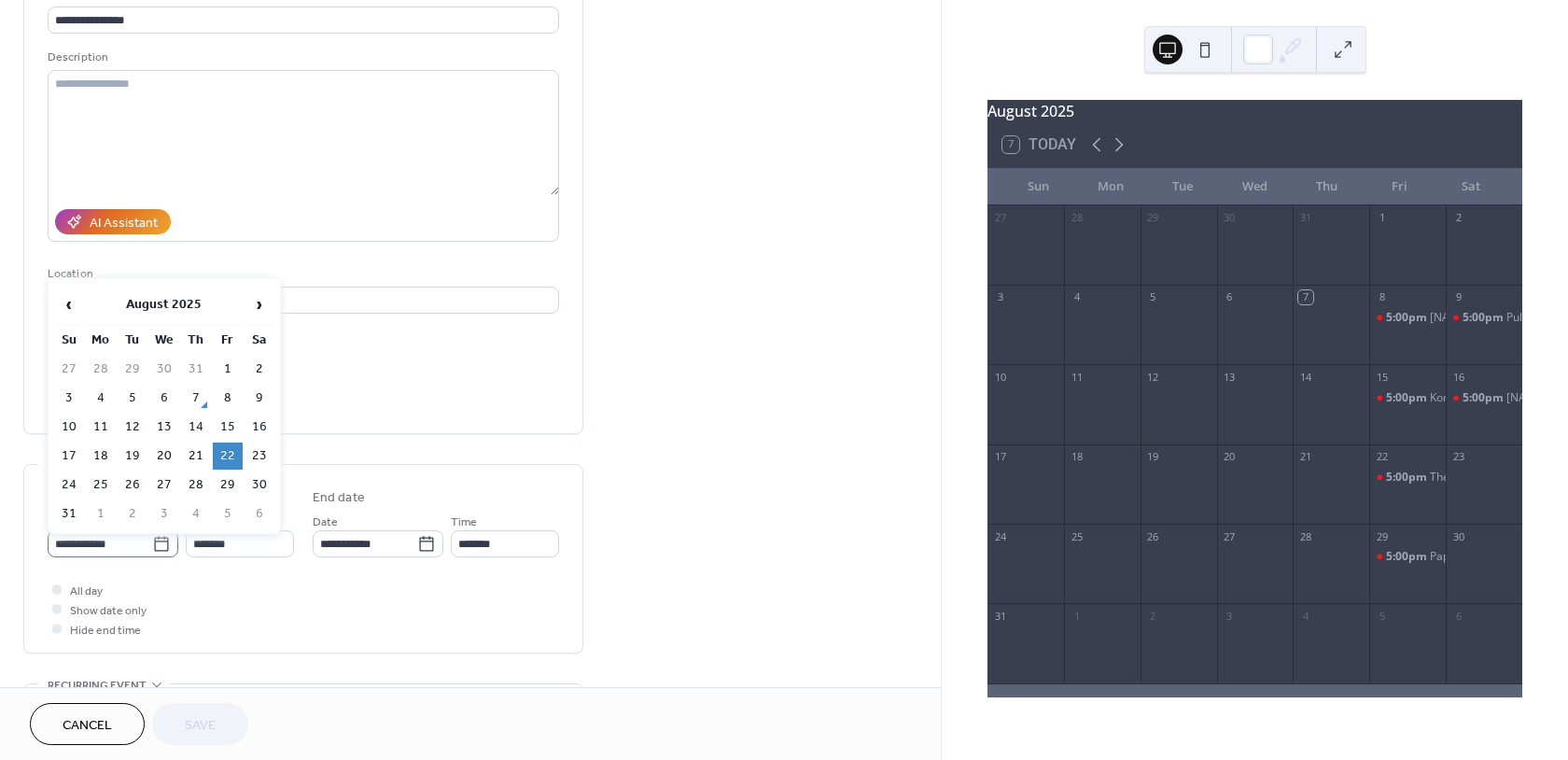 click 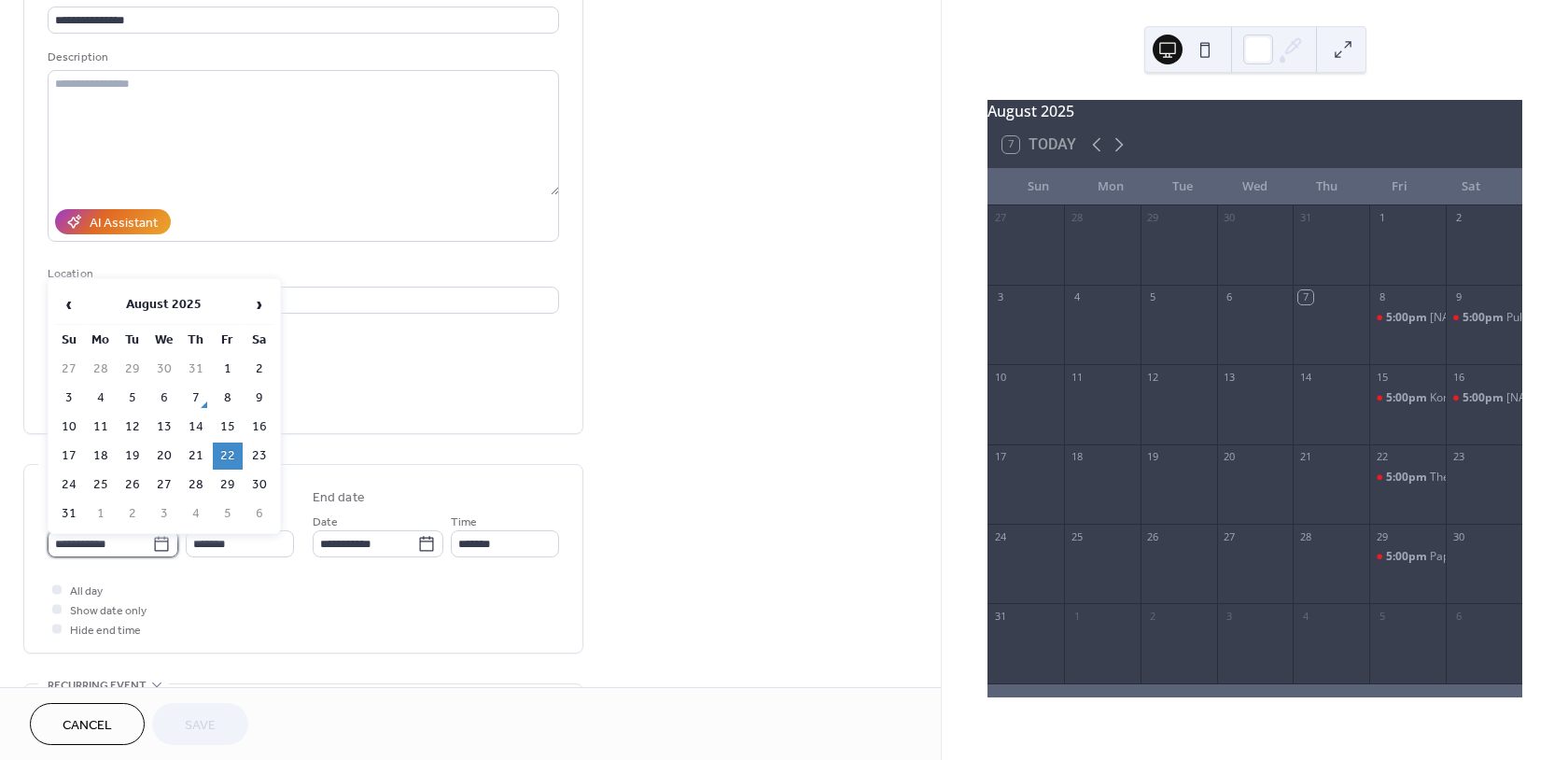 click on "**********" at bounding box center (100, 543) 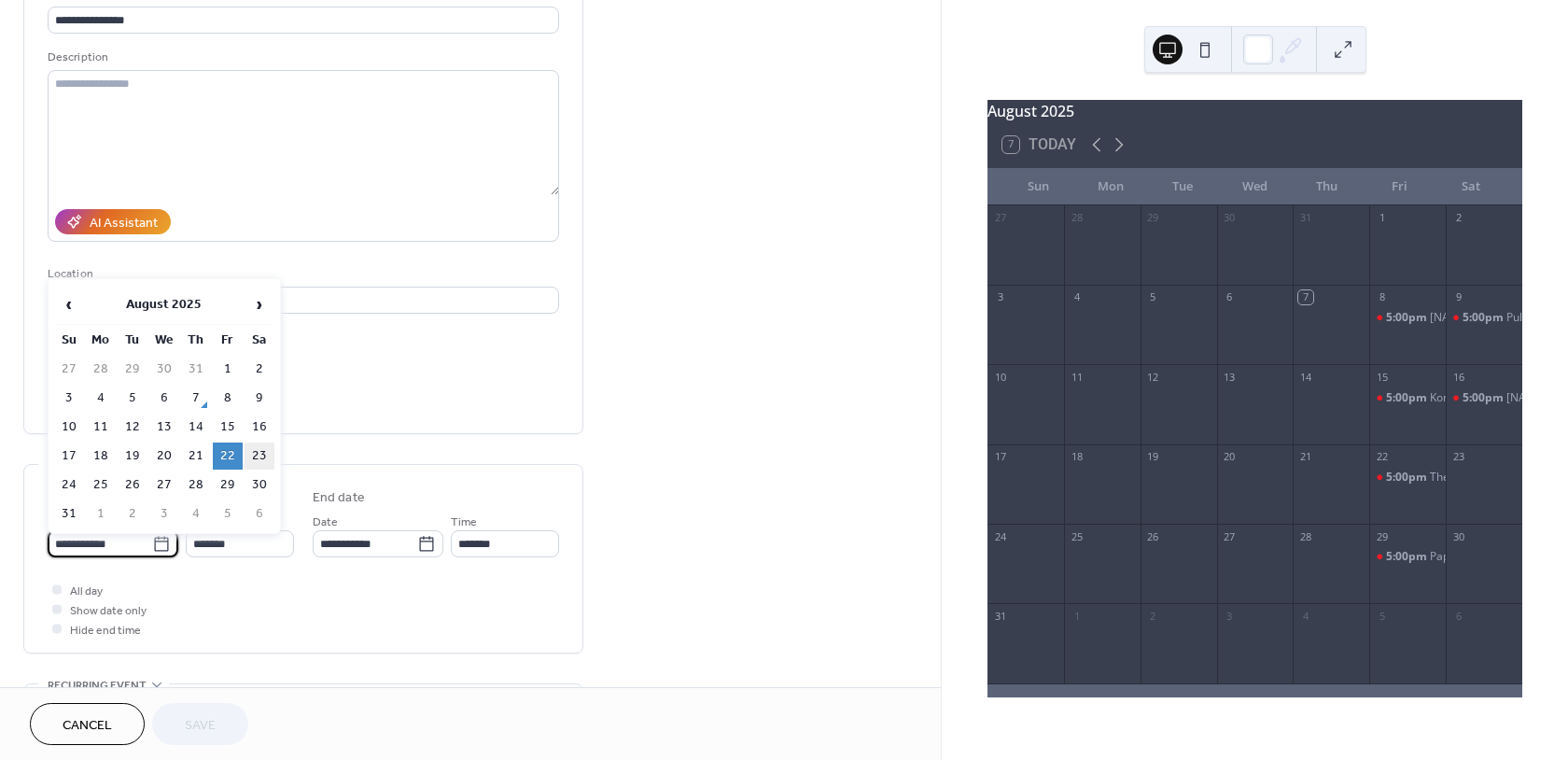 click on "23" at bounding box center [259, 456] 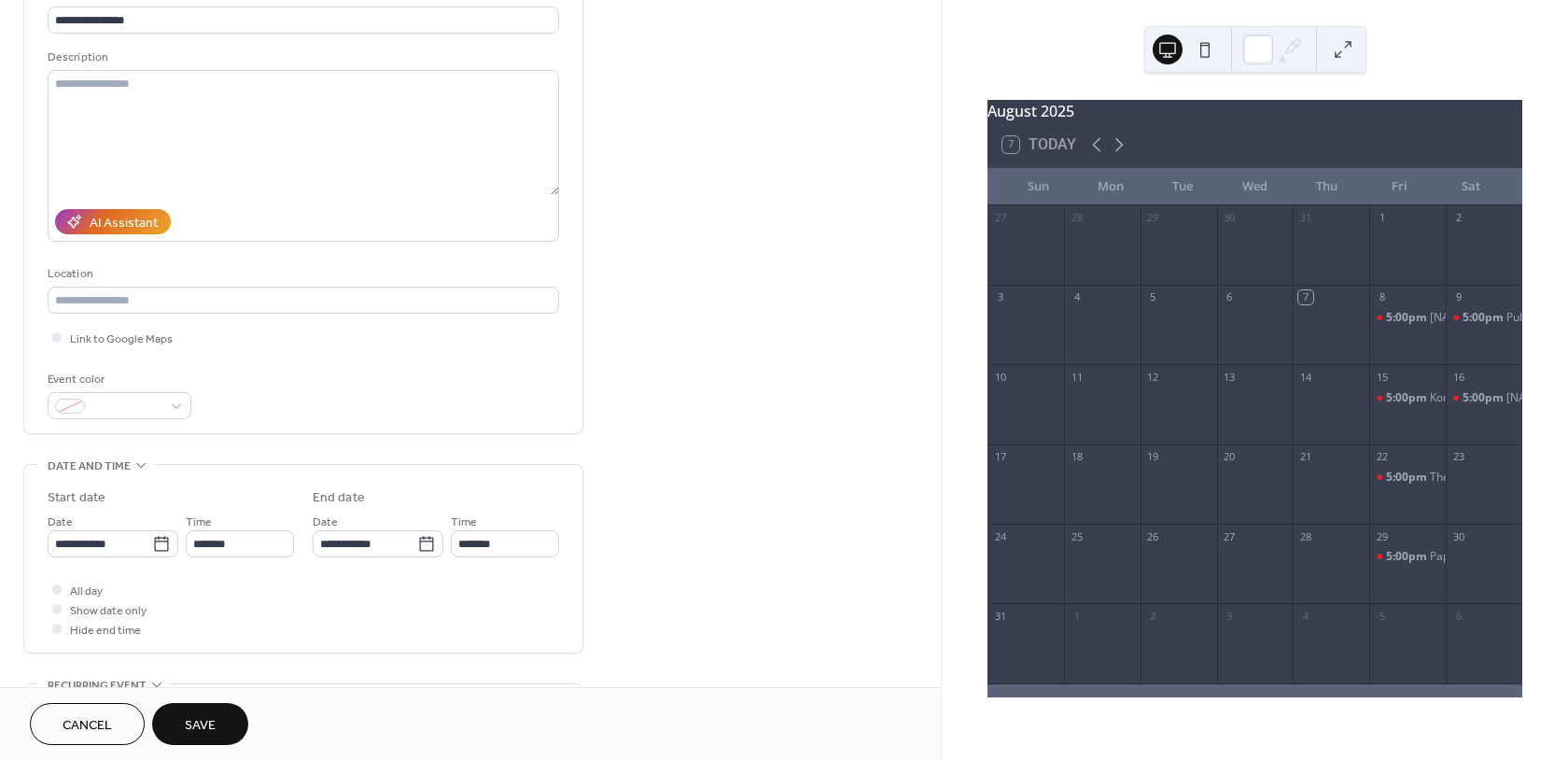 click on "Save" at bounding box center (200, 724) 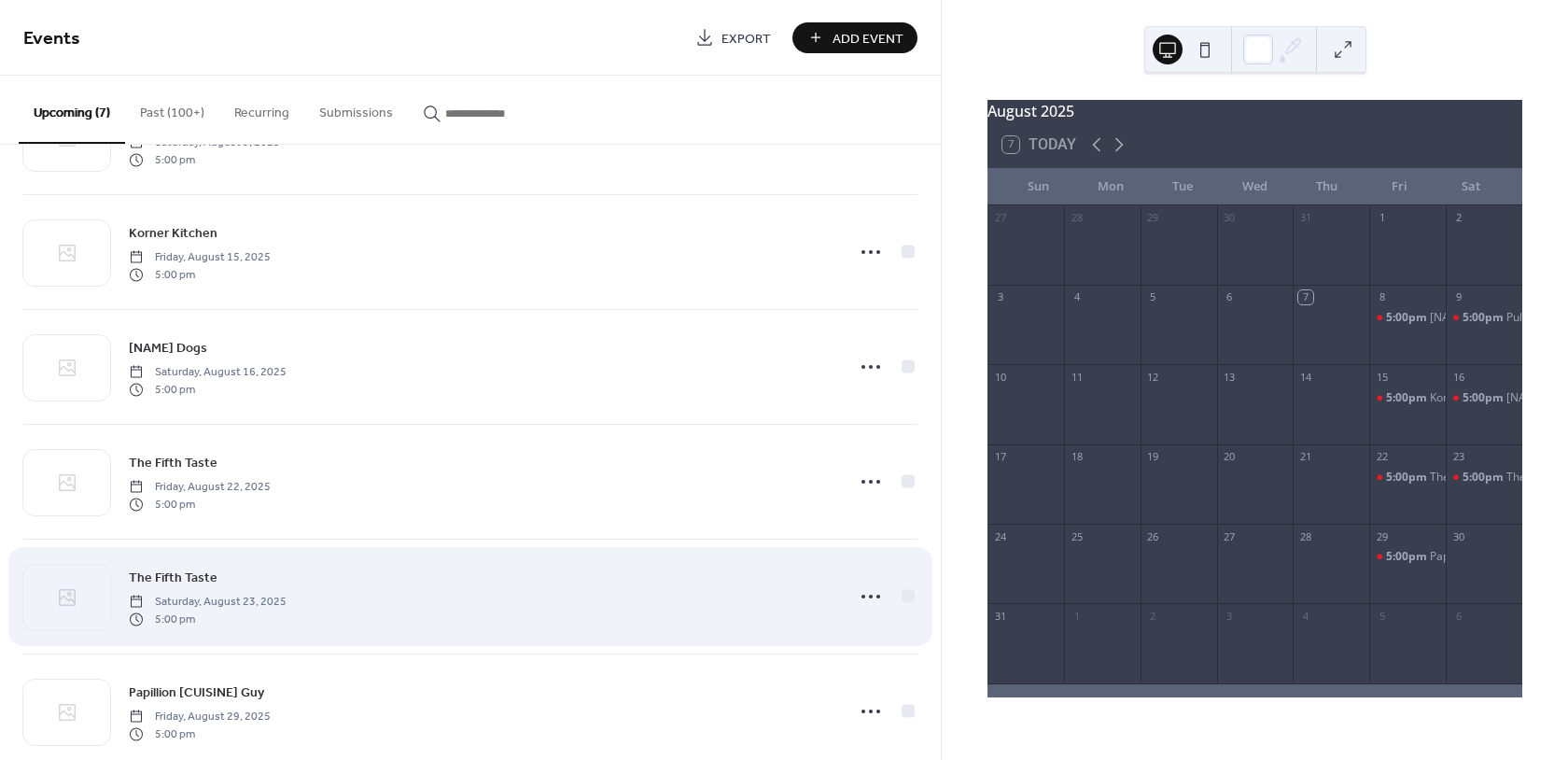 scroll, scrollTop: 239, scrollLeft: 0, axis: vertical 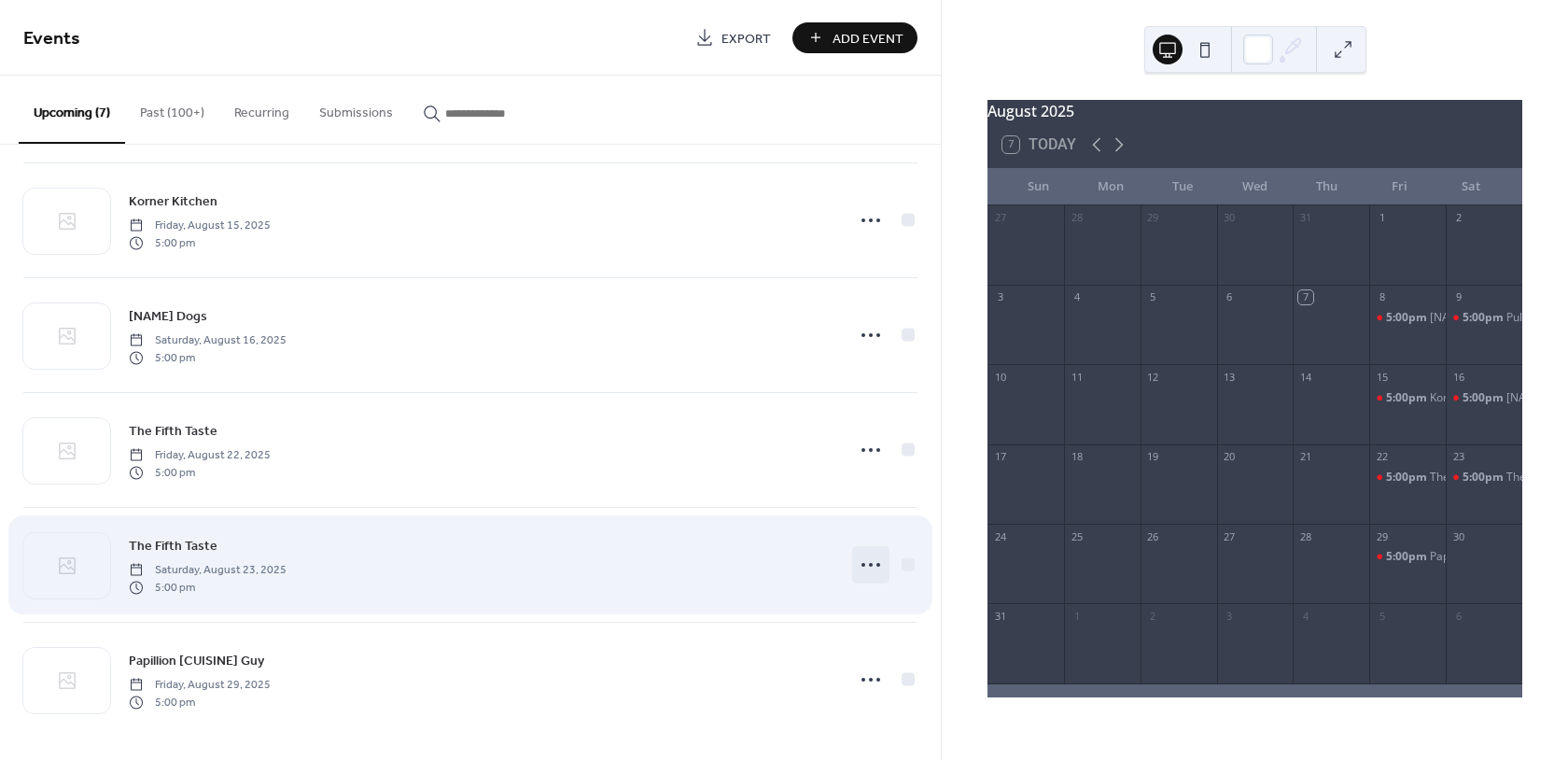 click 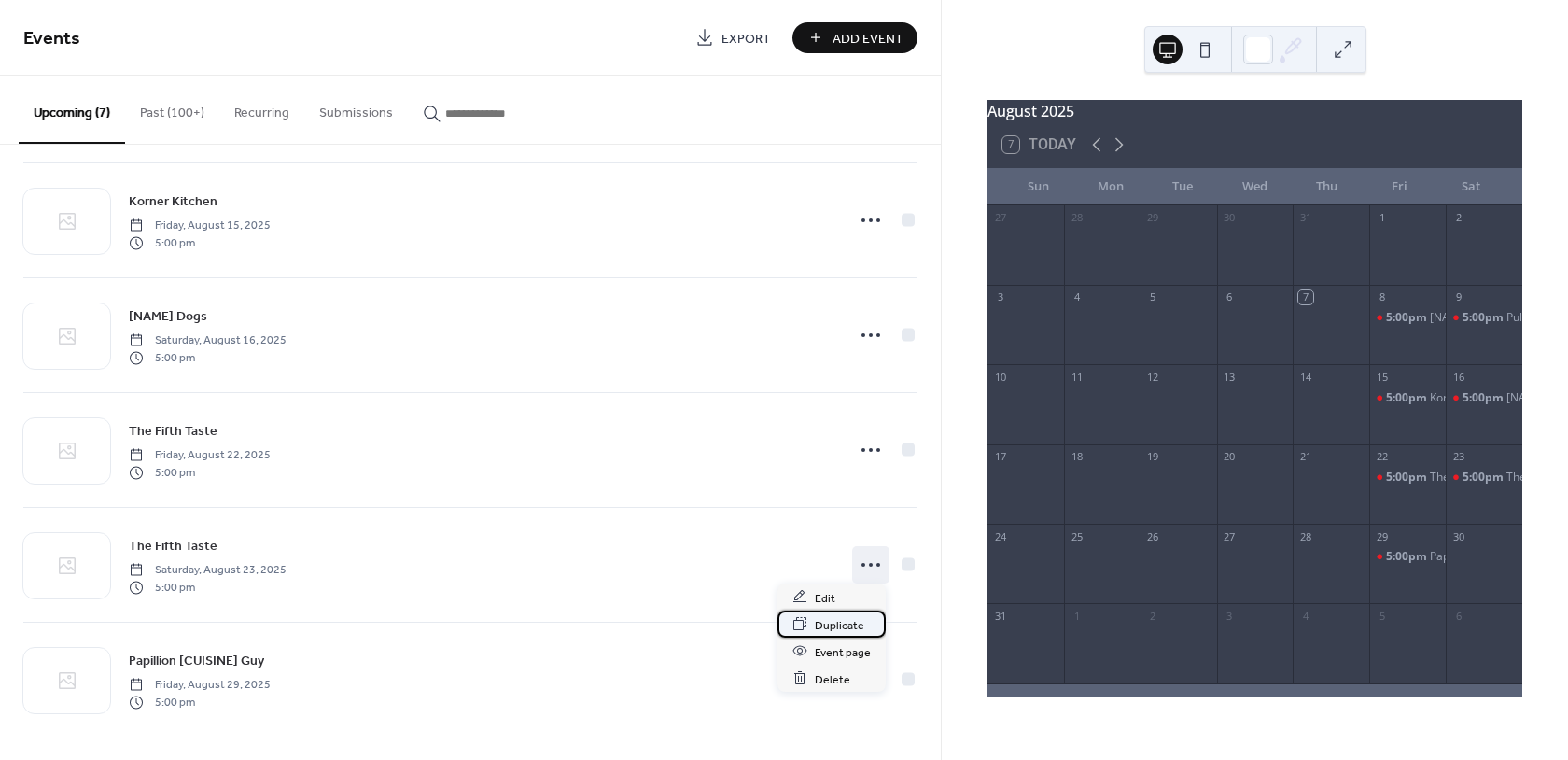 click on "Duplicate" at bounding box center (839, 625) 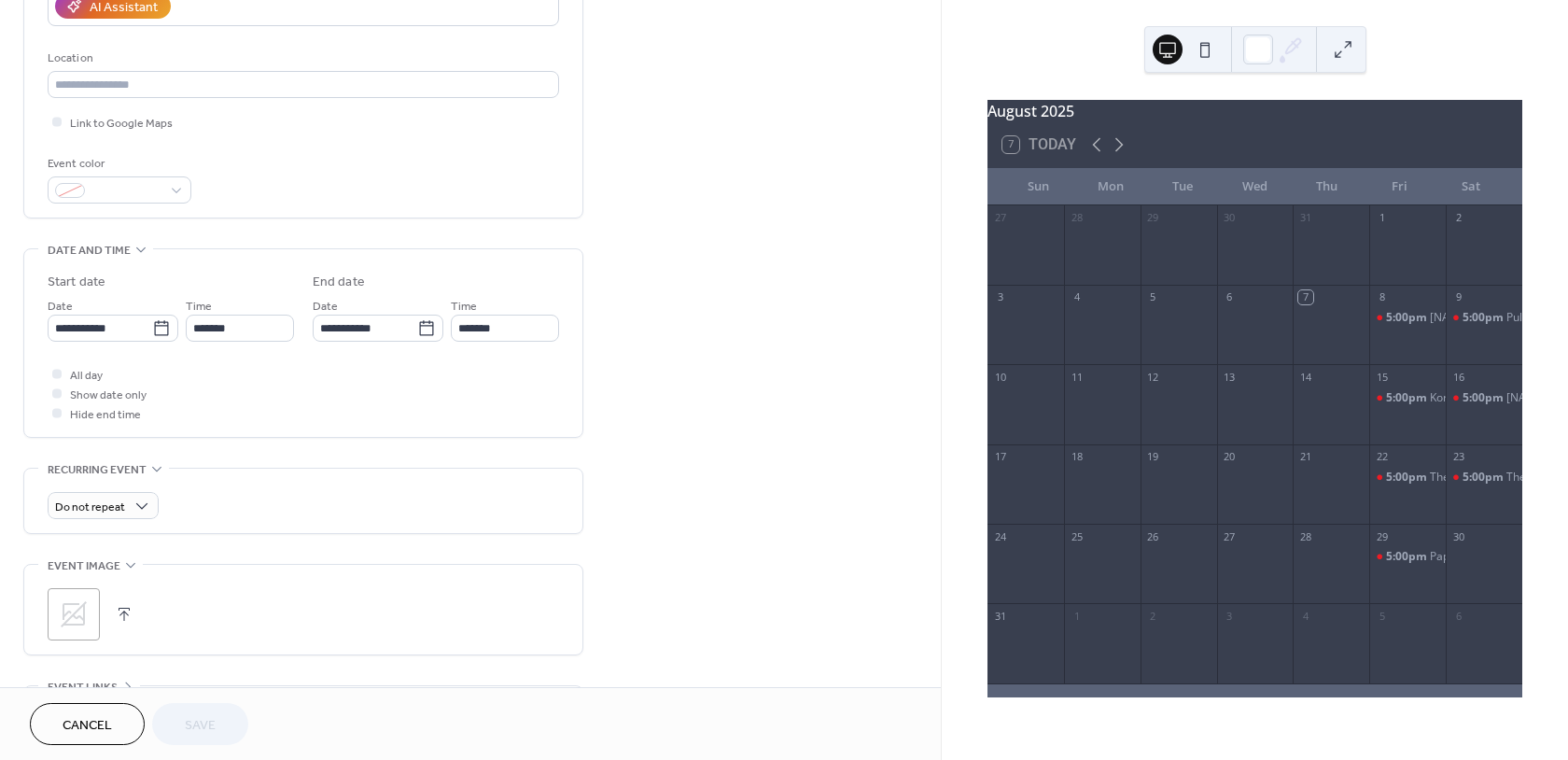 scroll, scrollTop: 368, scrollLeft: 0, axis: vertical 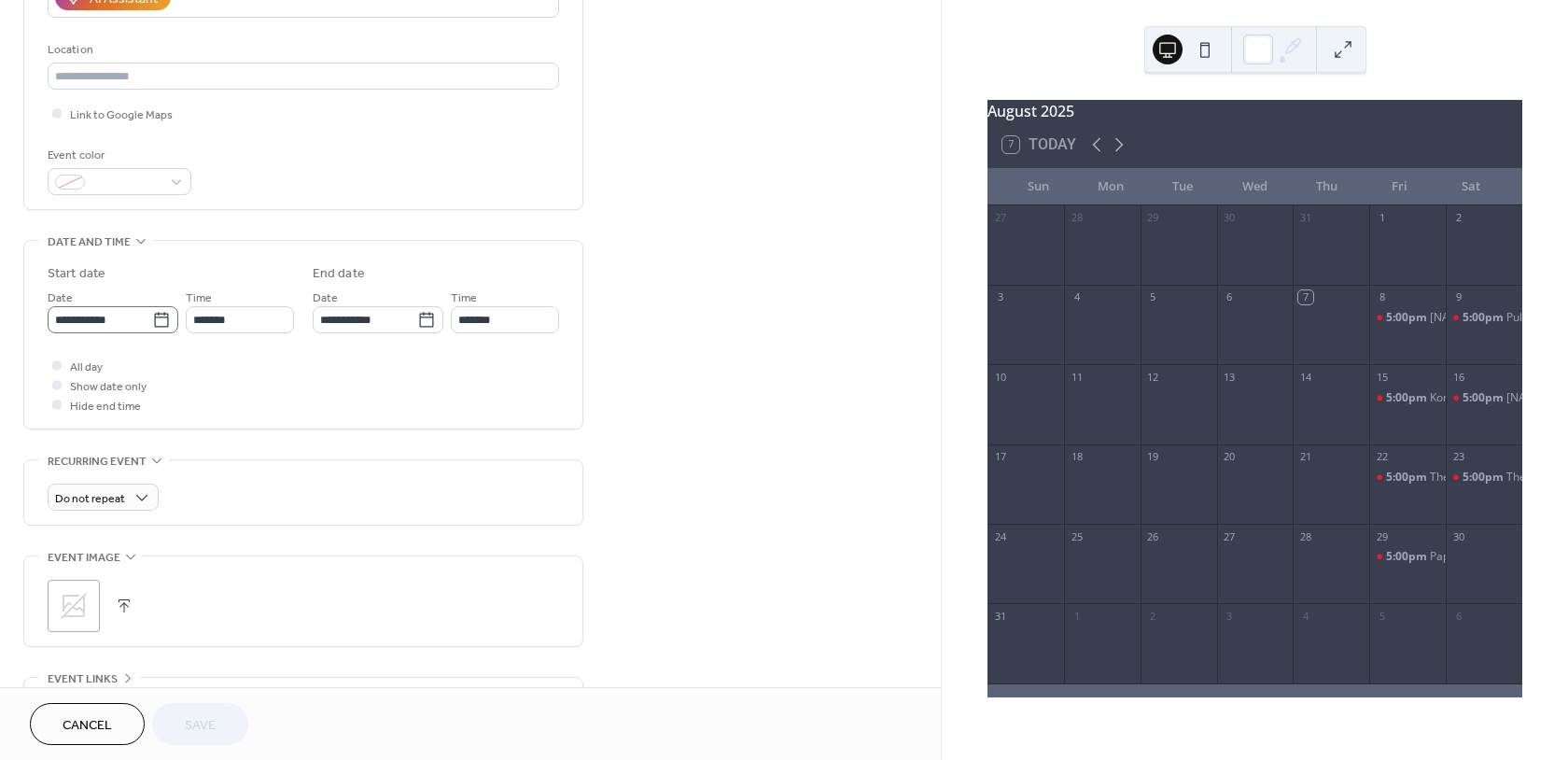 click 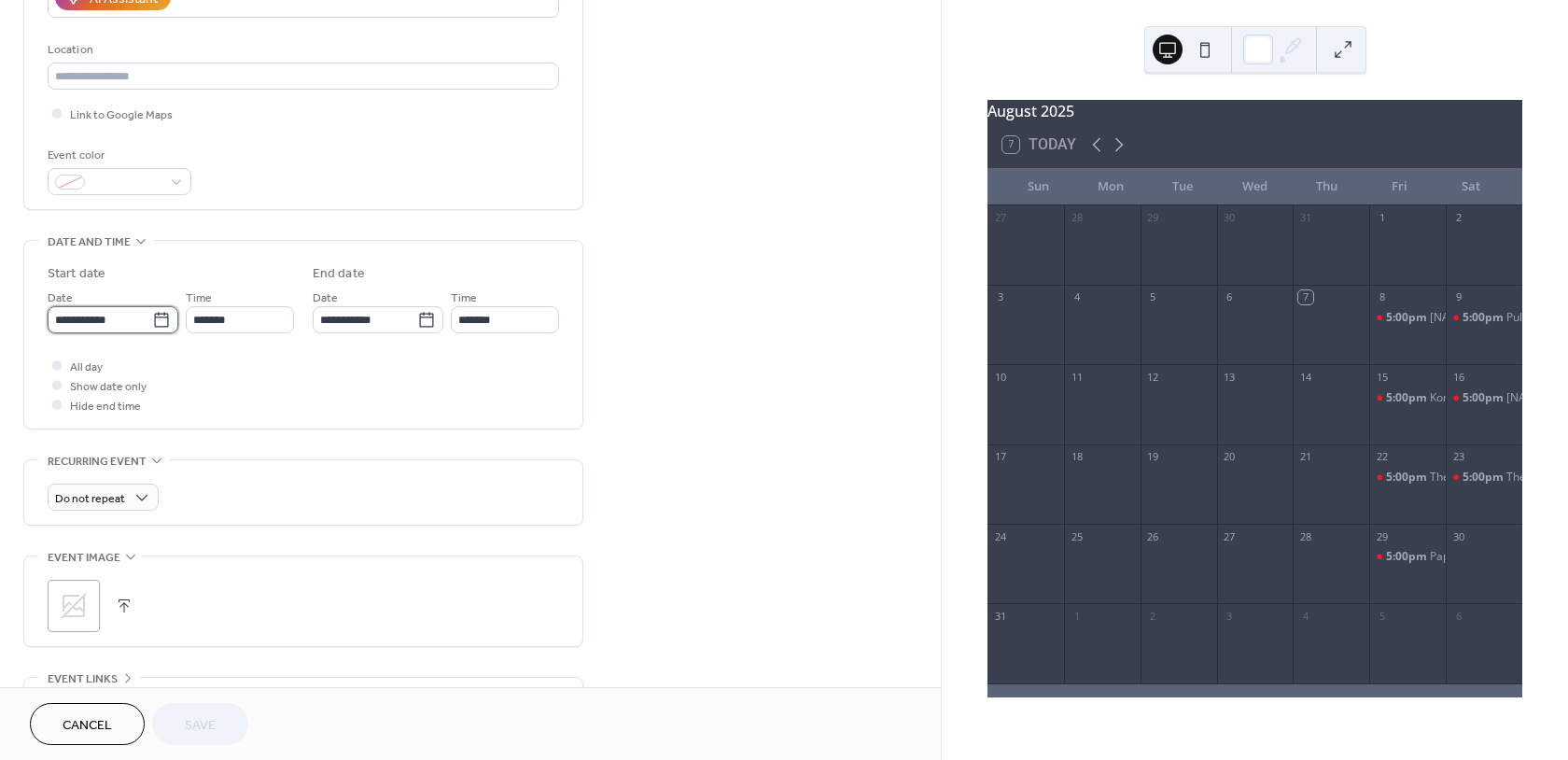 click on "**********" at bounding box center (100, 319) 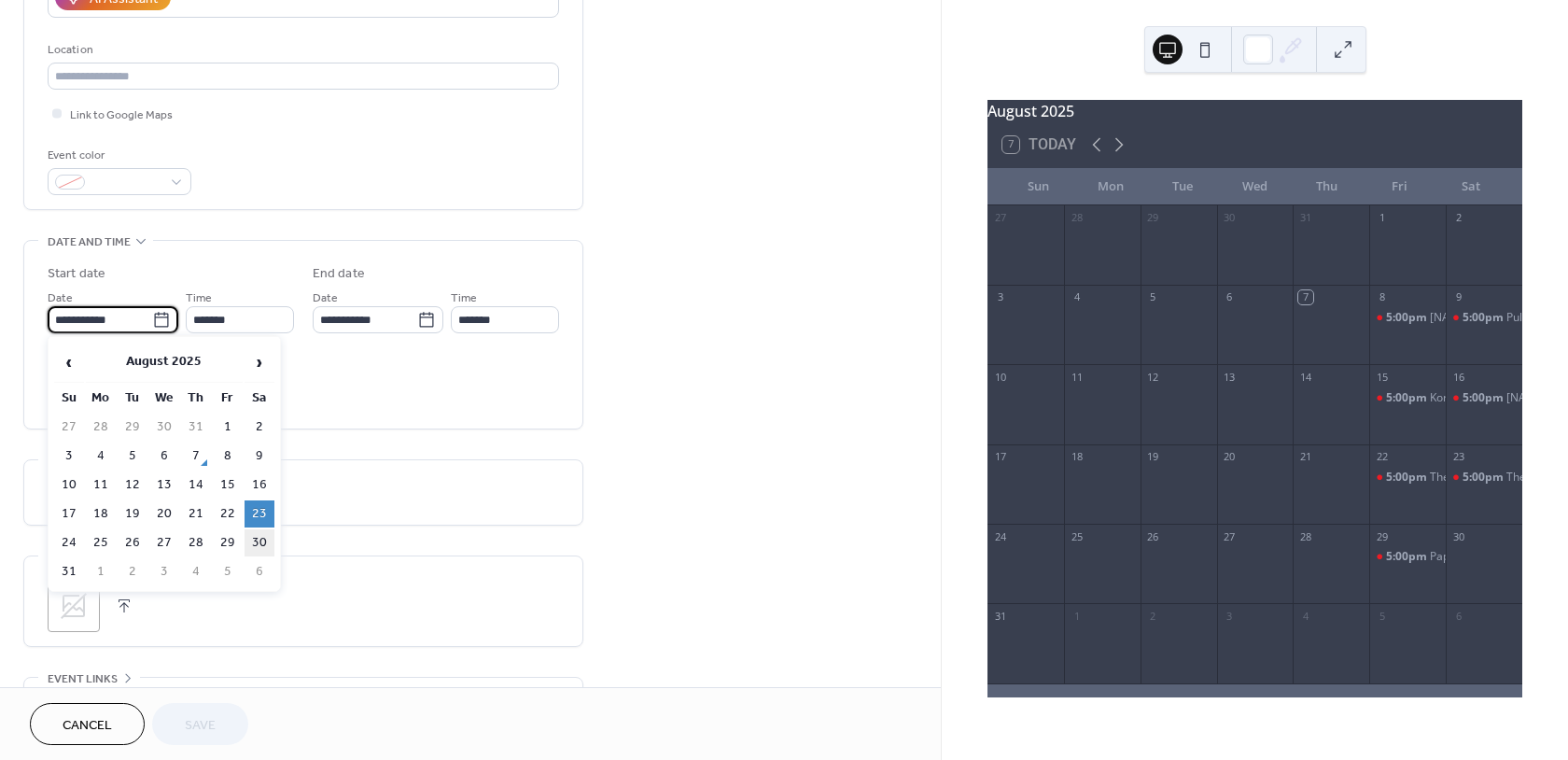click on "30" at bounding box center (259, 542) 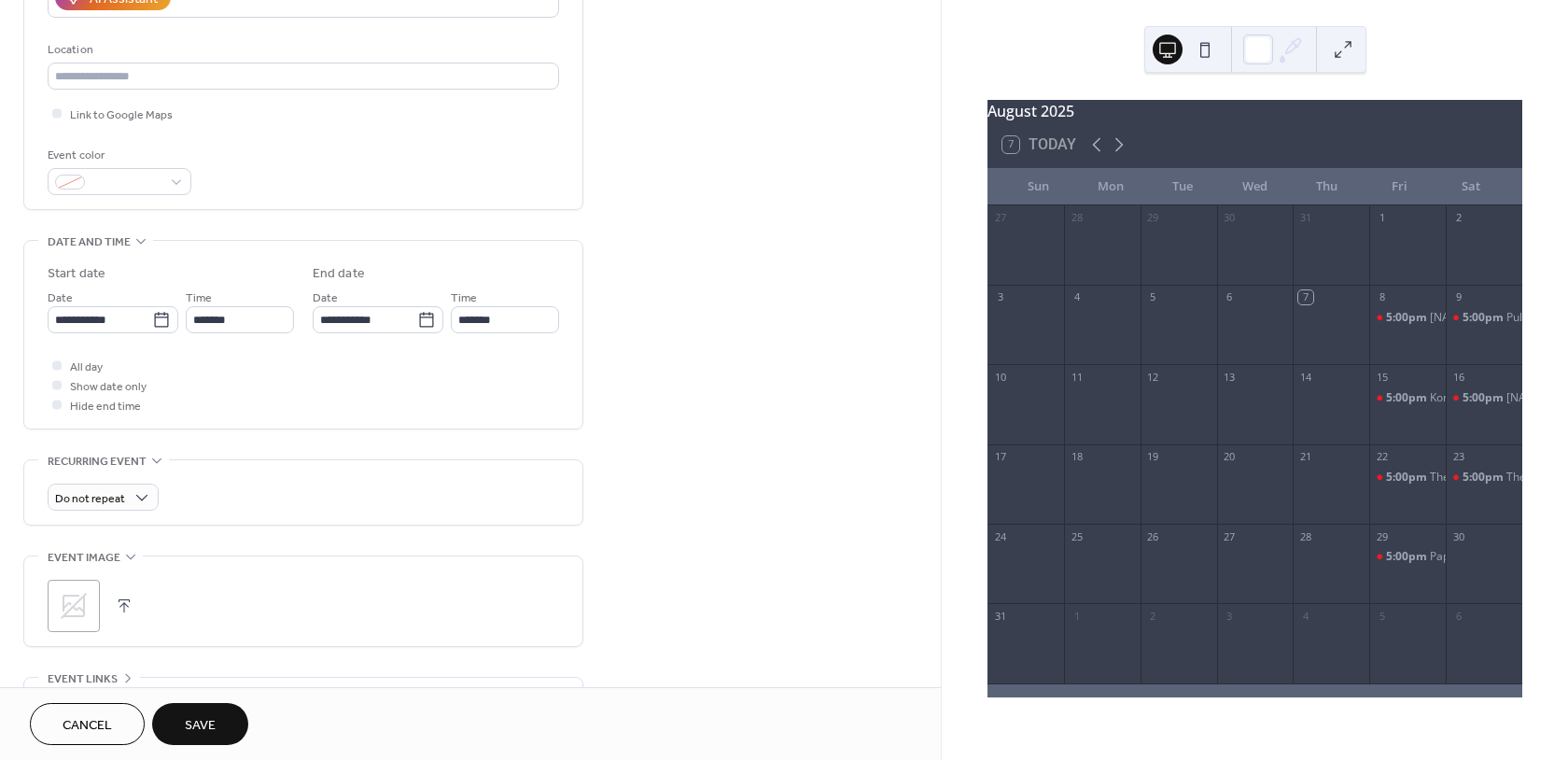 click on "Save" at bounding box center (200, 724) 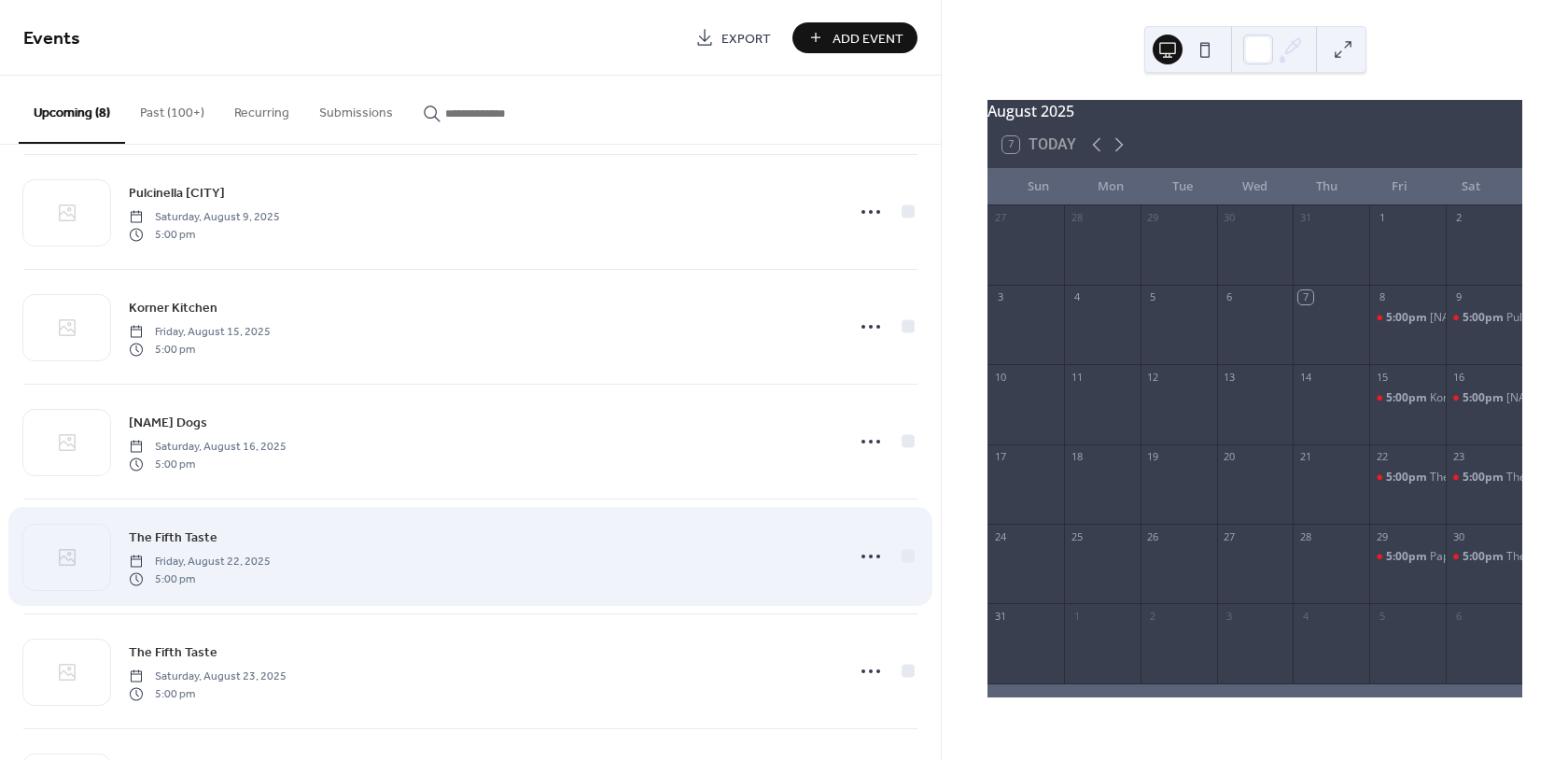 scroll, scrollTop: 354, scrollLeft: 0, axis: vertical 